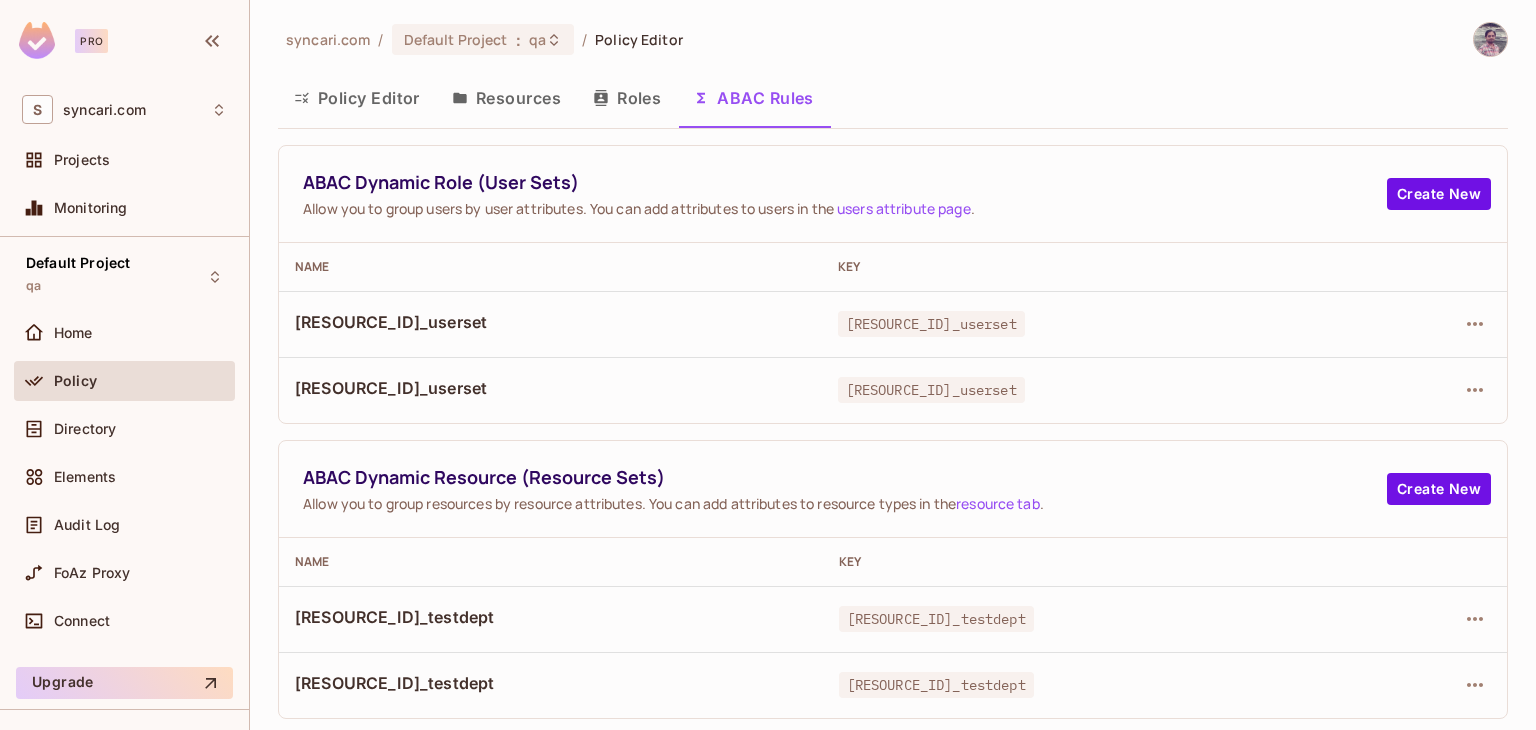 scroll, scrollTop: 0, scrollLeft: 0, axis: both 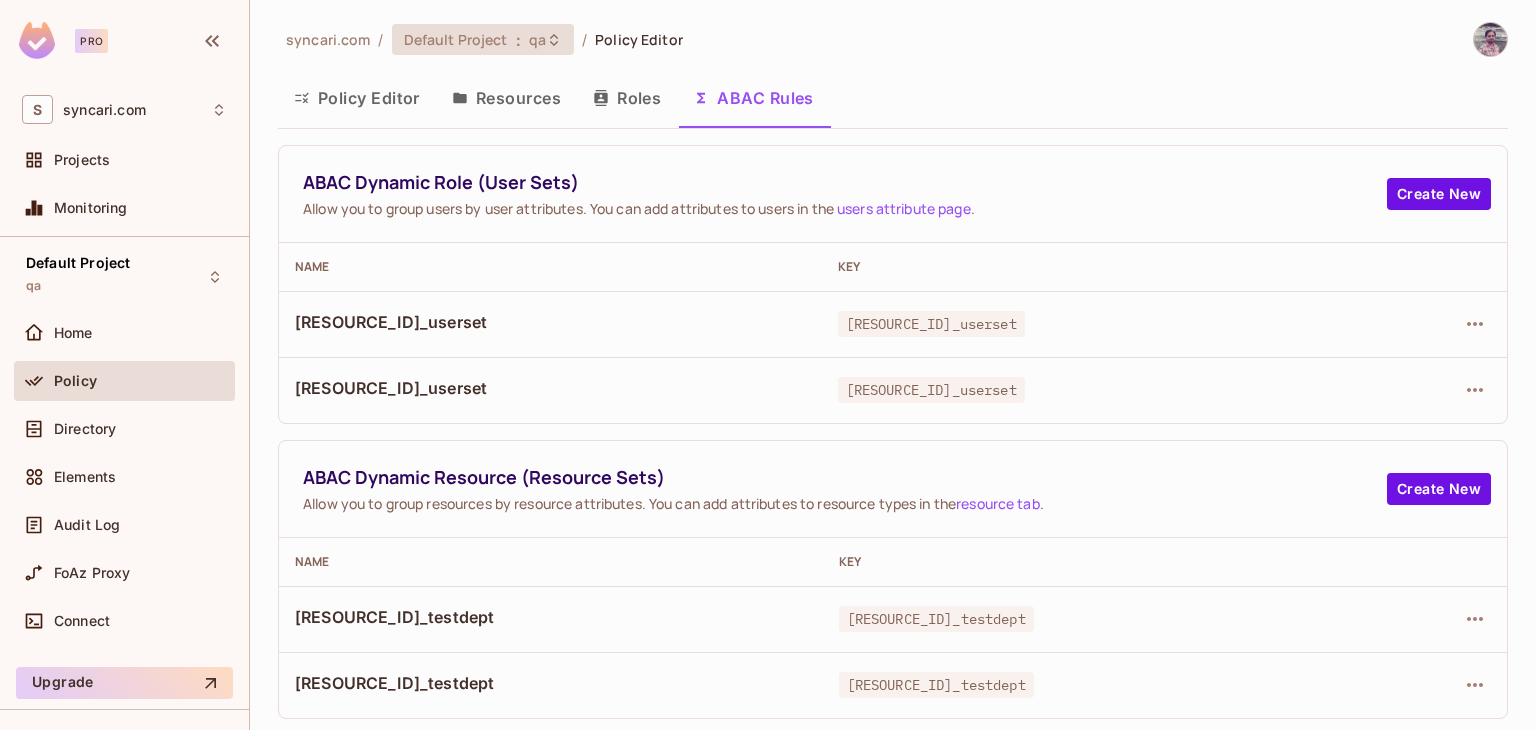 click on "Default Project" at bounding box center [456, 39] 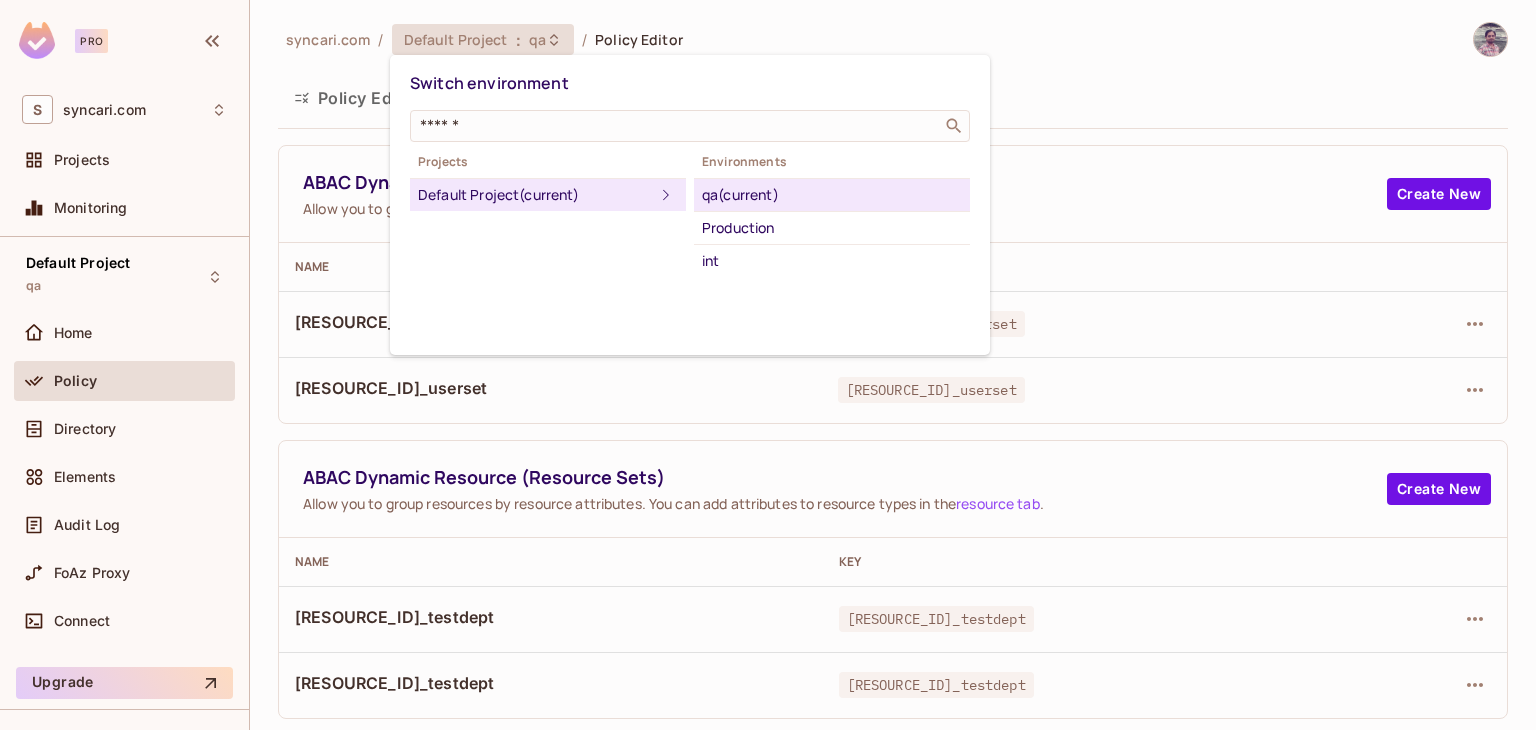 click at bounding box center (768, 365) 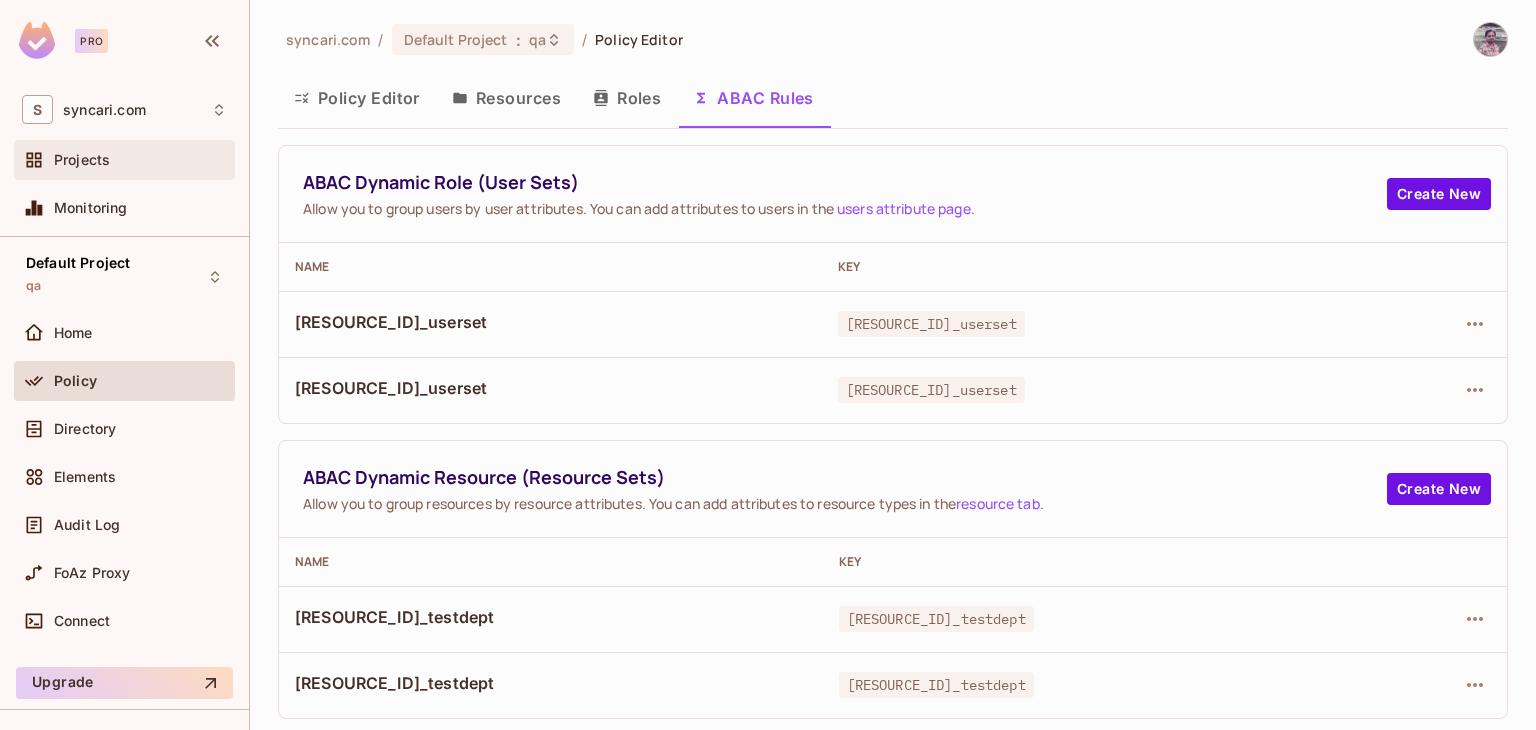 click on "Projects" at bounding box center [82, 160] 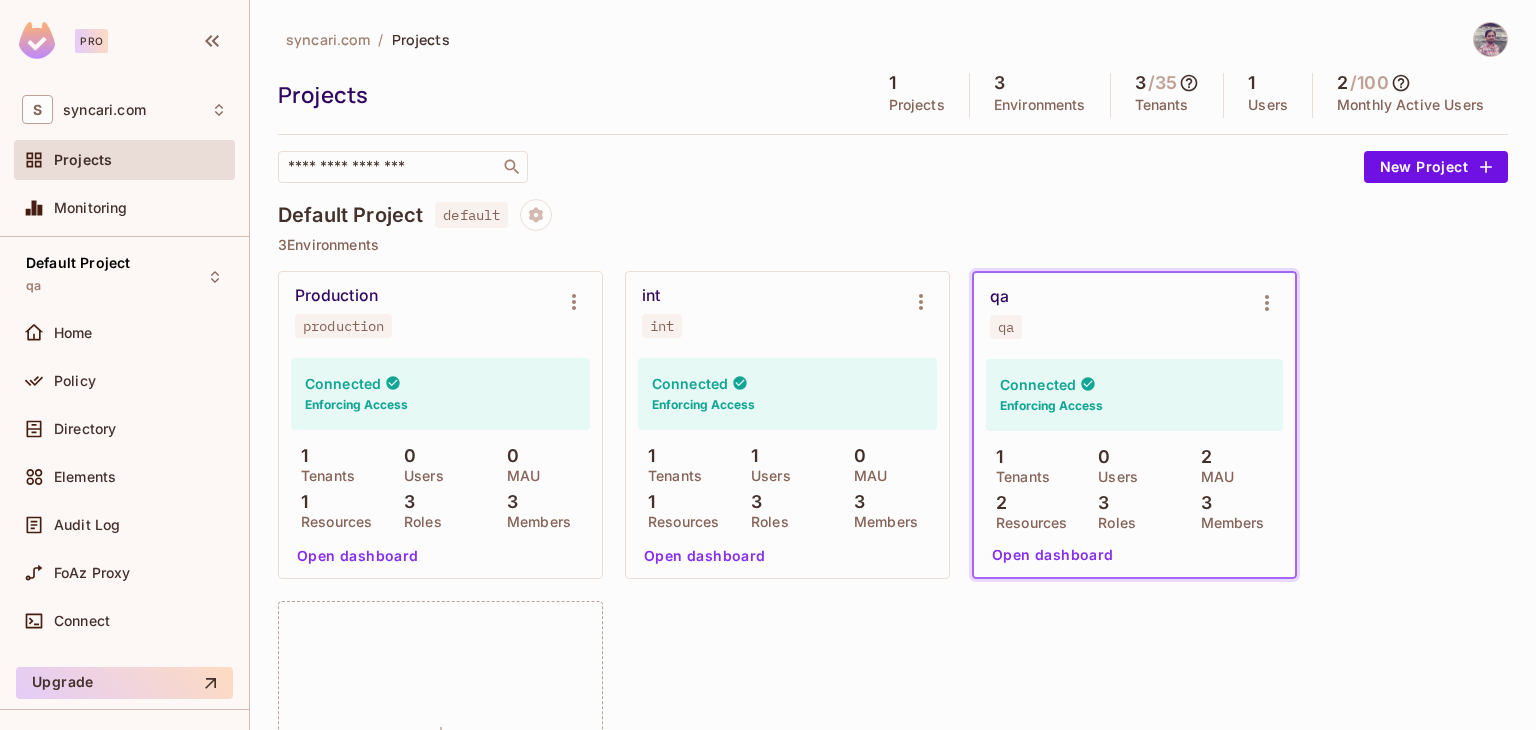 click on "Open dashboard" at bounding box center (1053, 555) 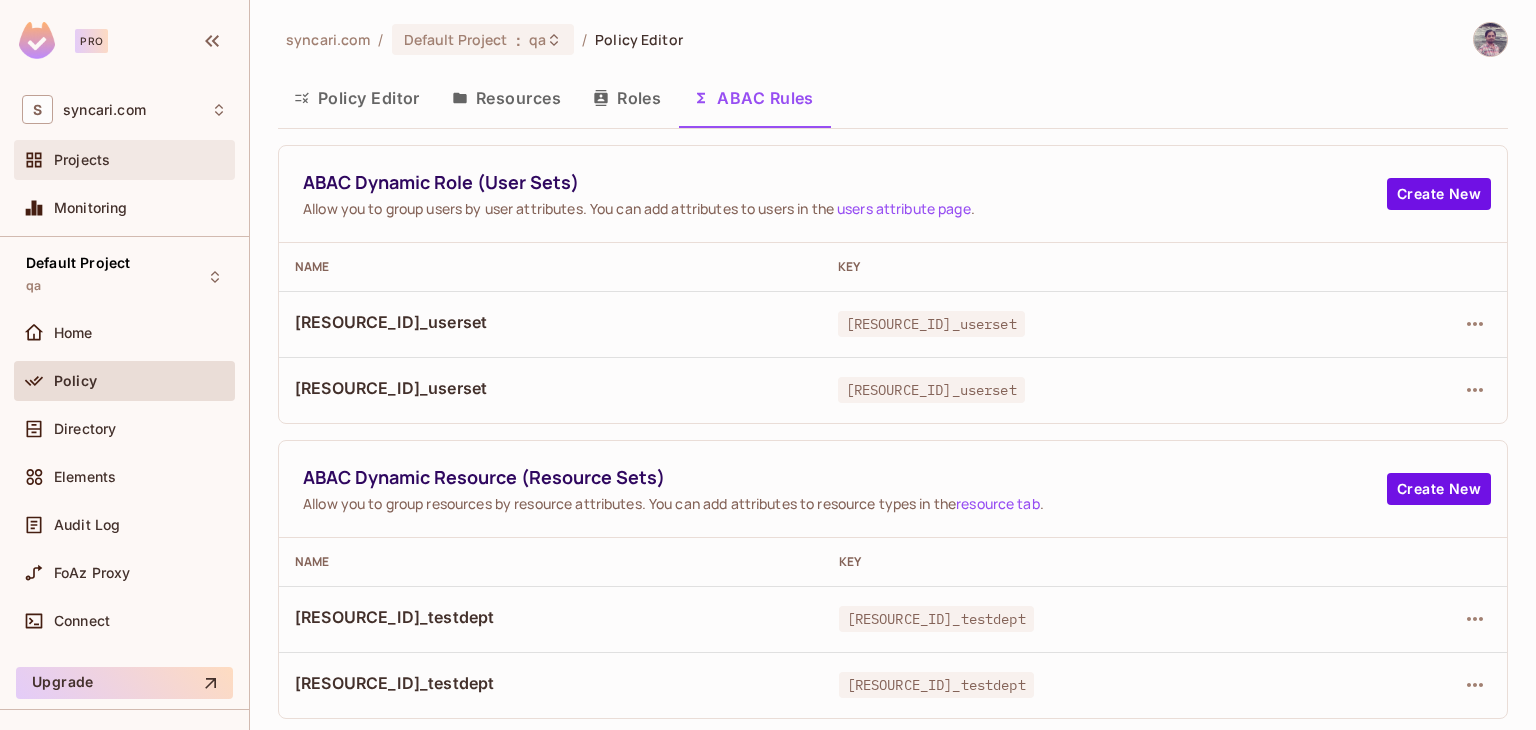 click on "Projects" at bounding box center (82, 160) 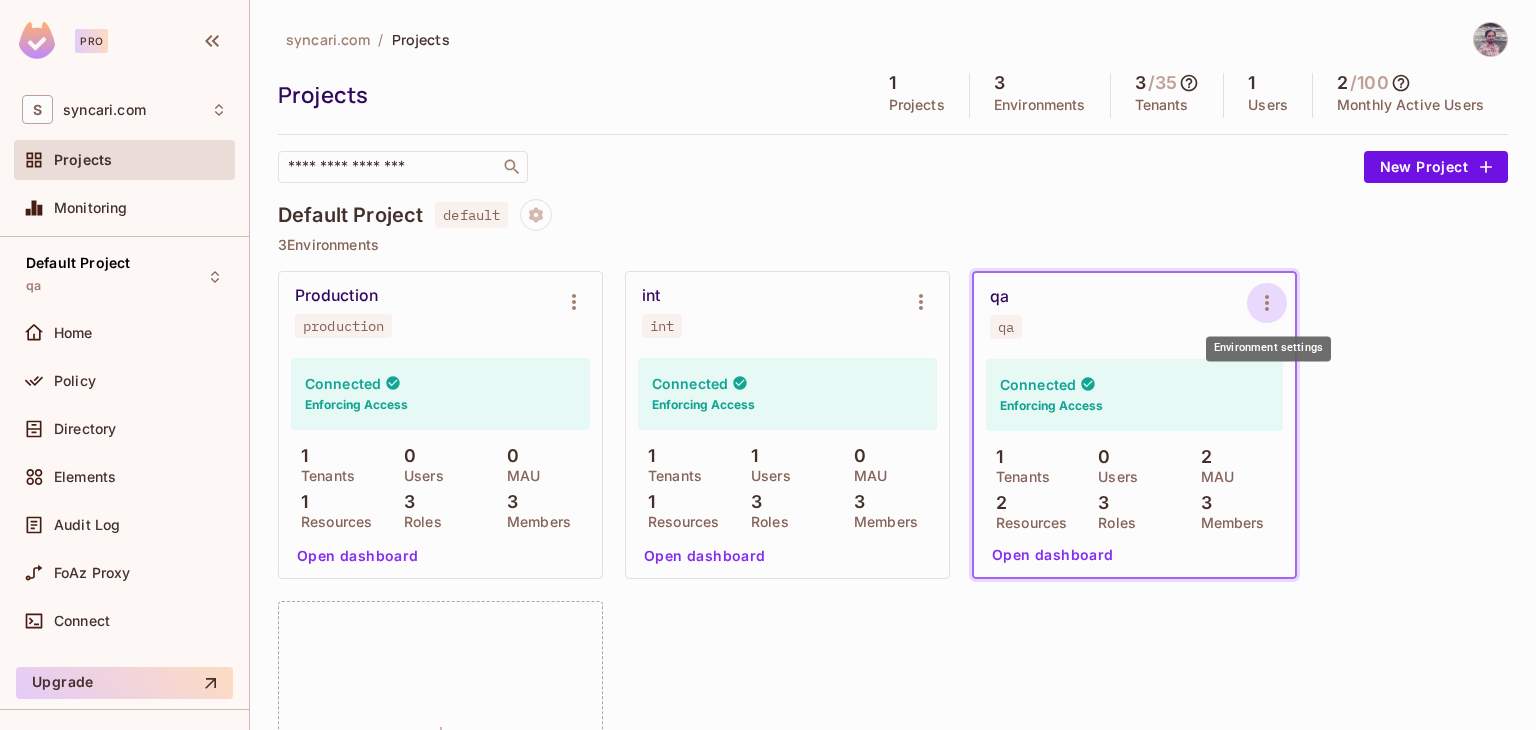 click 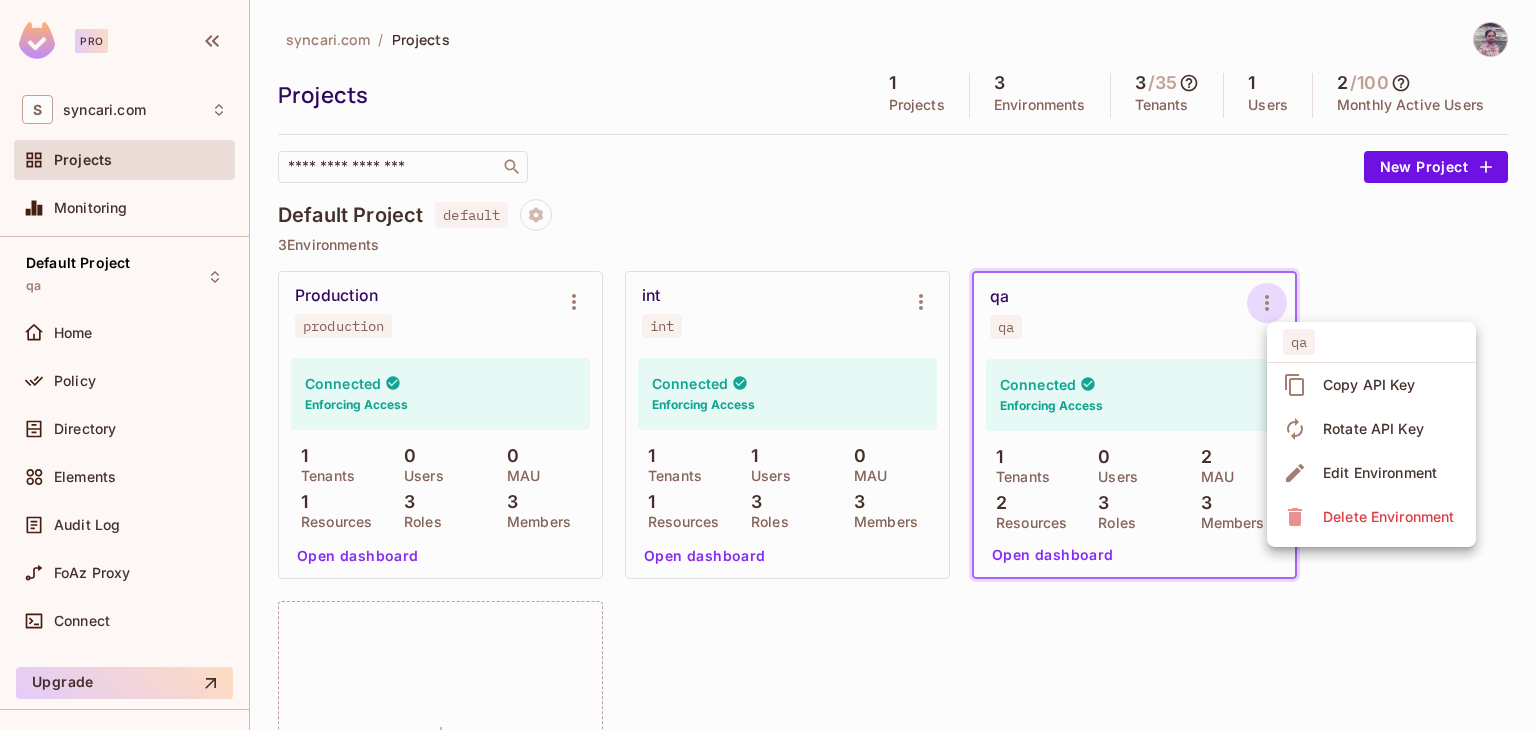 click on "Copy API Key" at bounding box center [1369, 385] 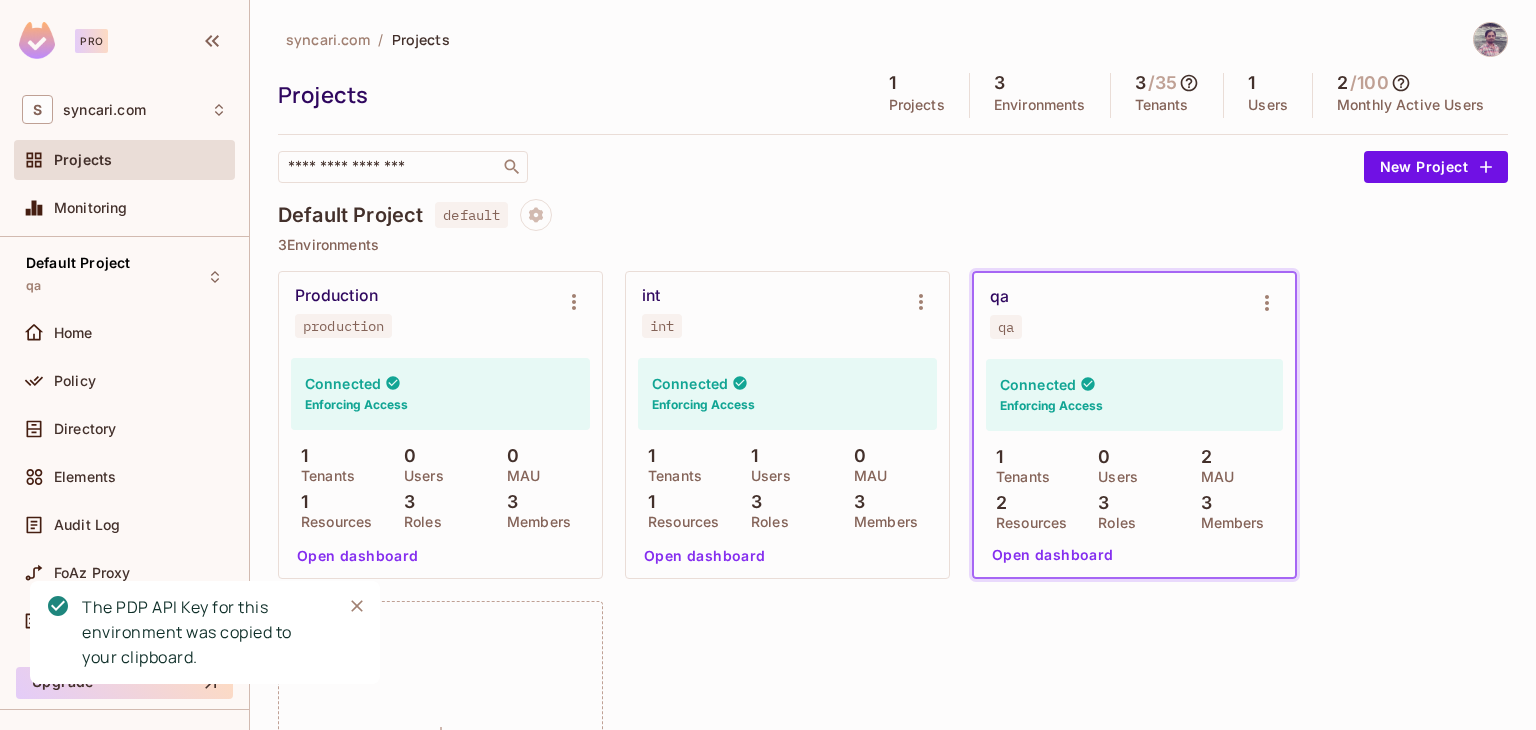 type 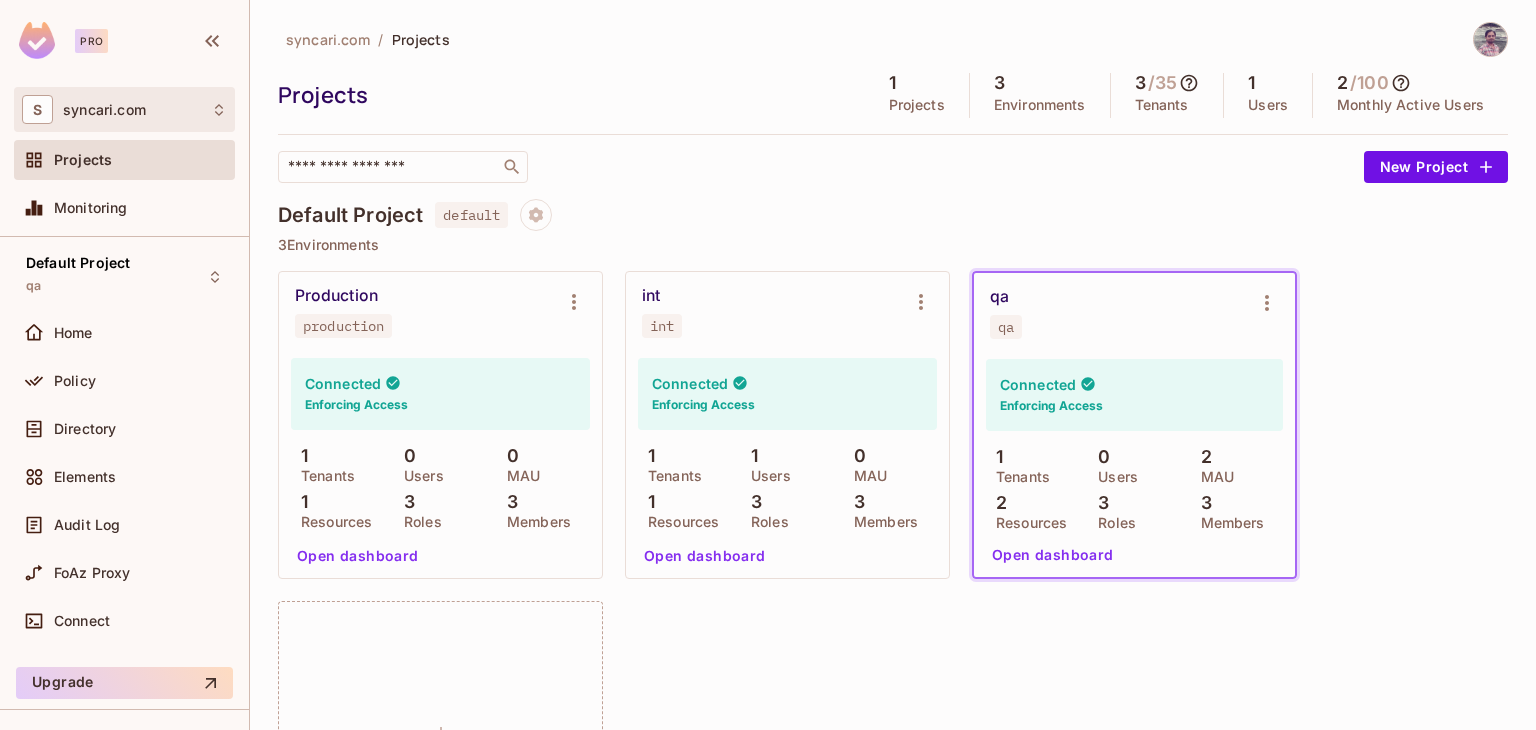 click on "syncari.com" at bounding box center (124, 109) 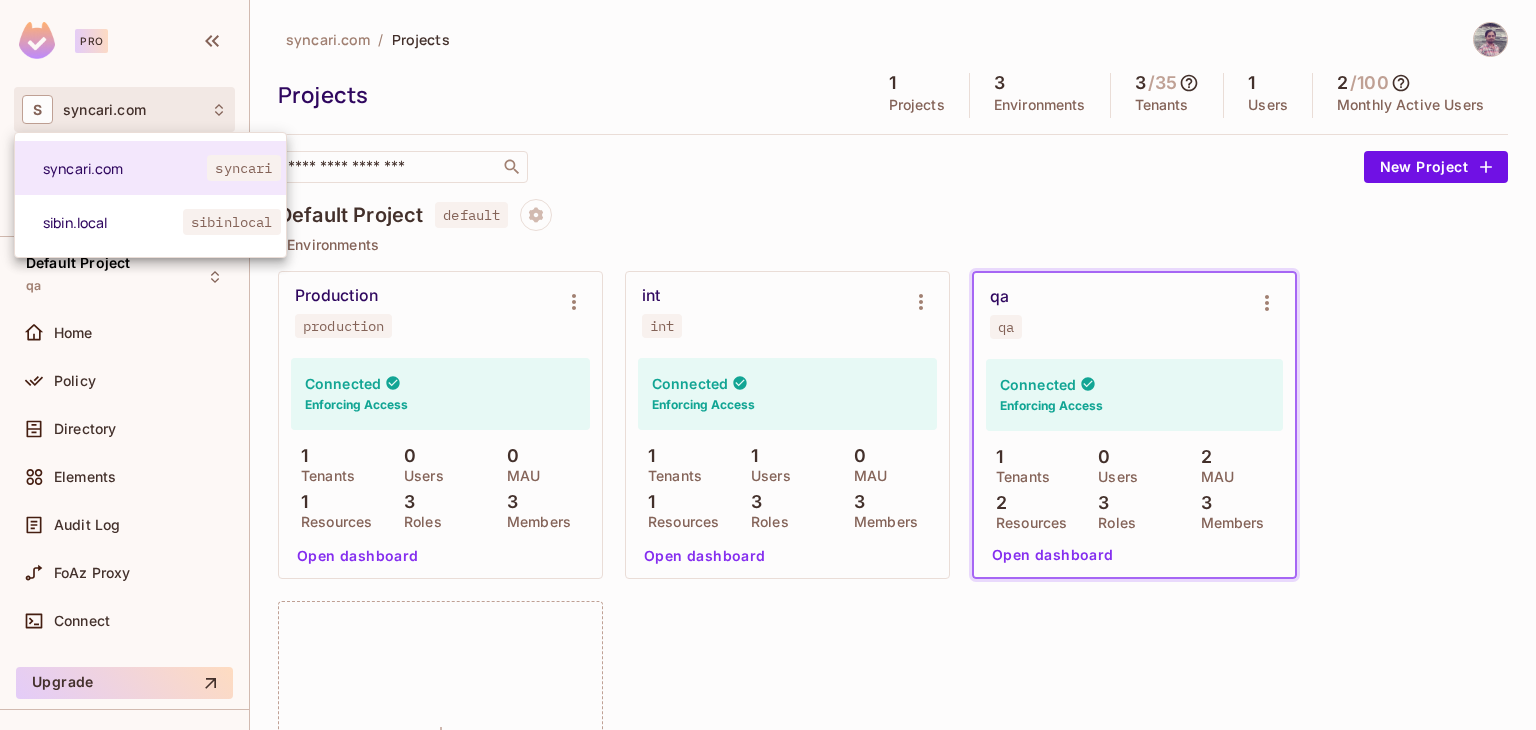 click at bounding box center [768, 365] 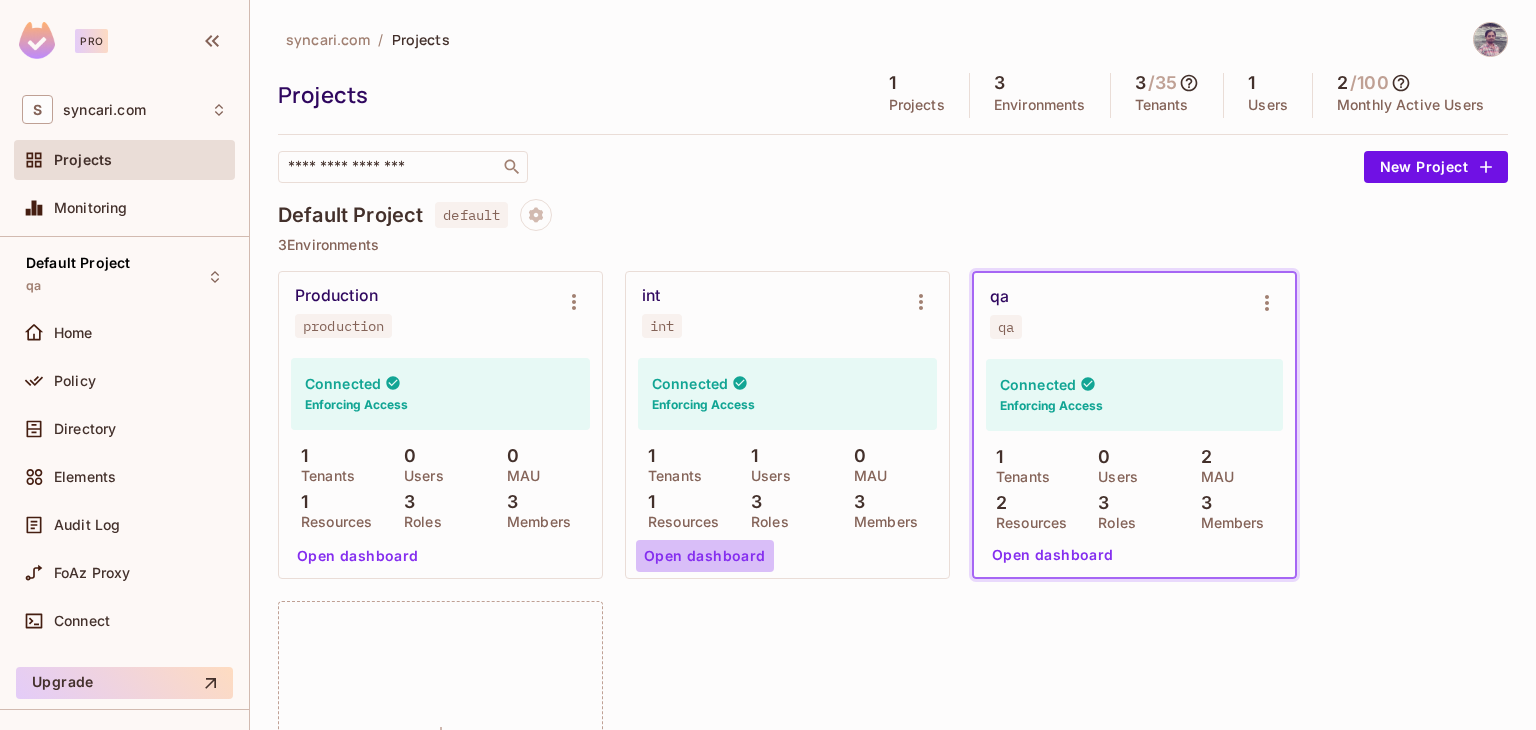 click on "Open dashboard" at bounding box center [705, 556] 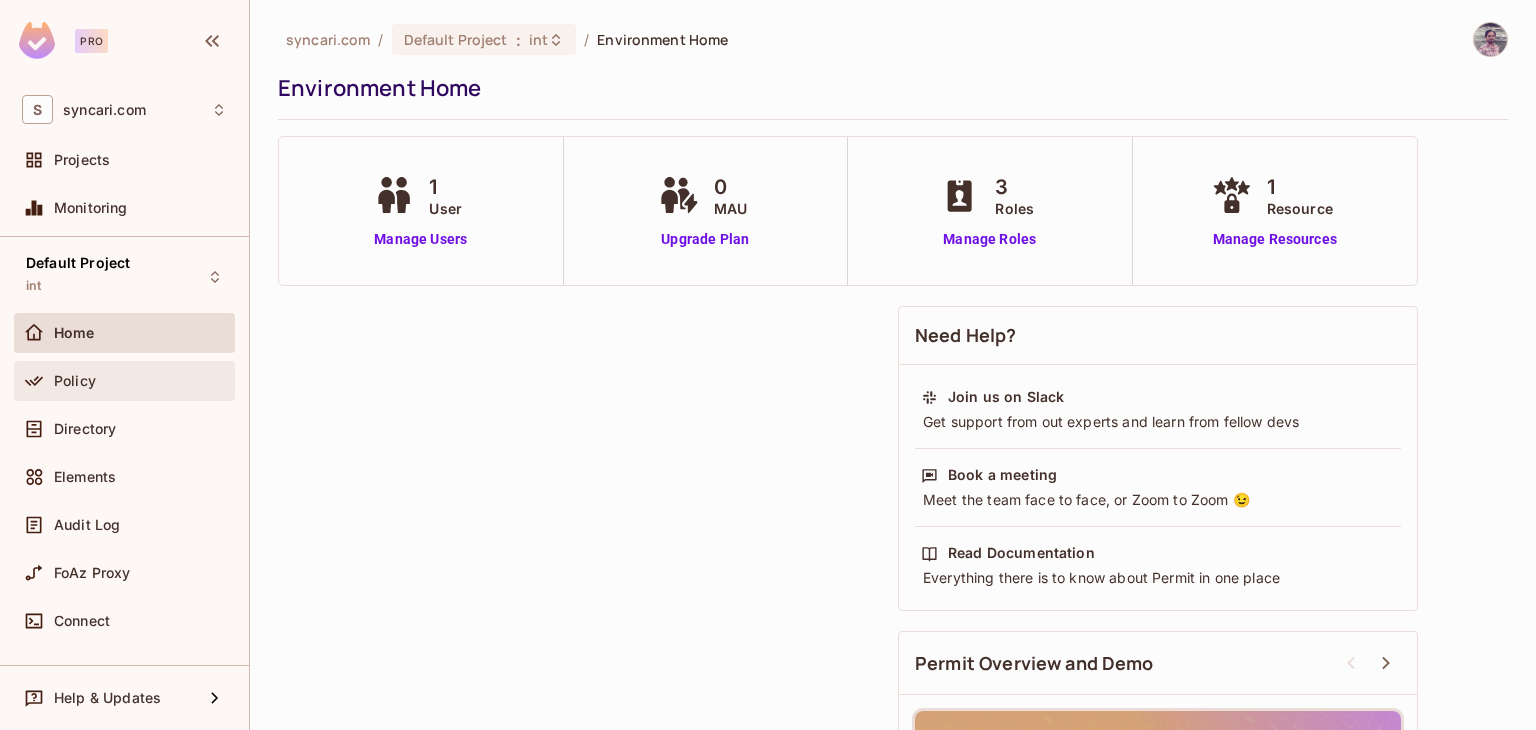 click on "Policy" at bounding box center (75, 381) 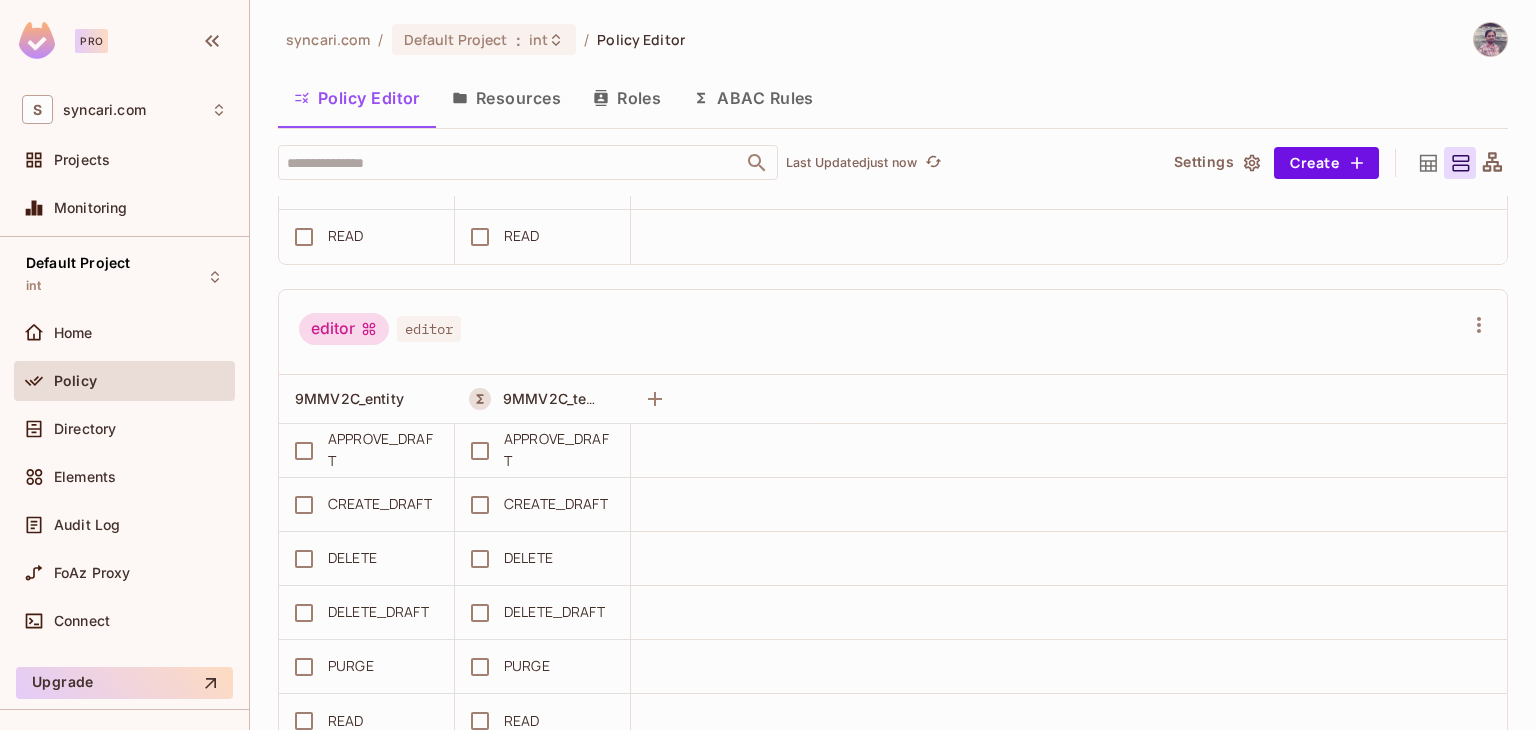 scroll, scrollTop: 326, scrollLeft: 0, axis: vertical 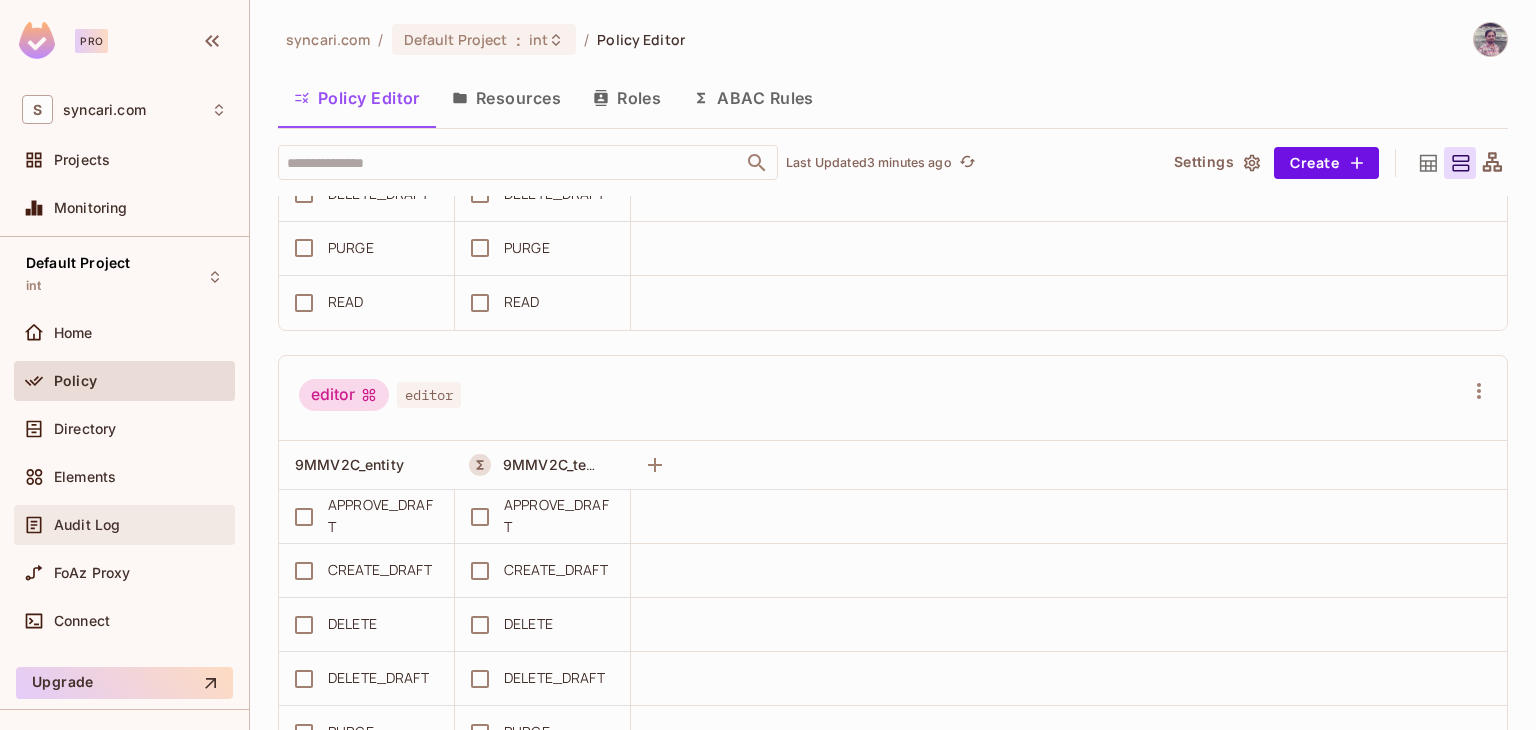 click on "Audit Log" at bounding box center (87, 525) 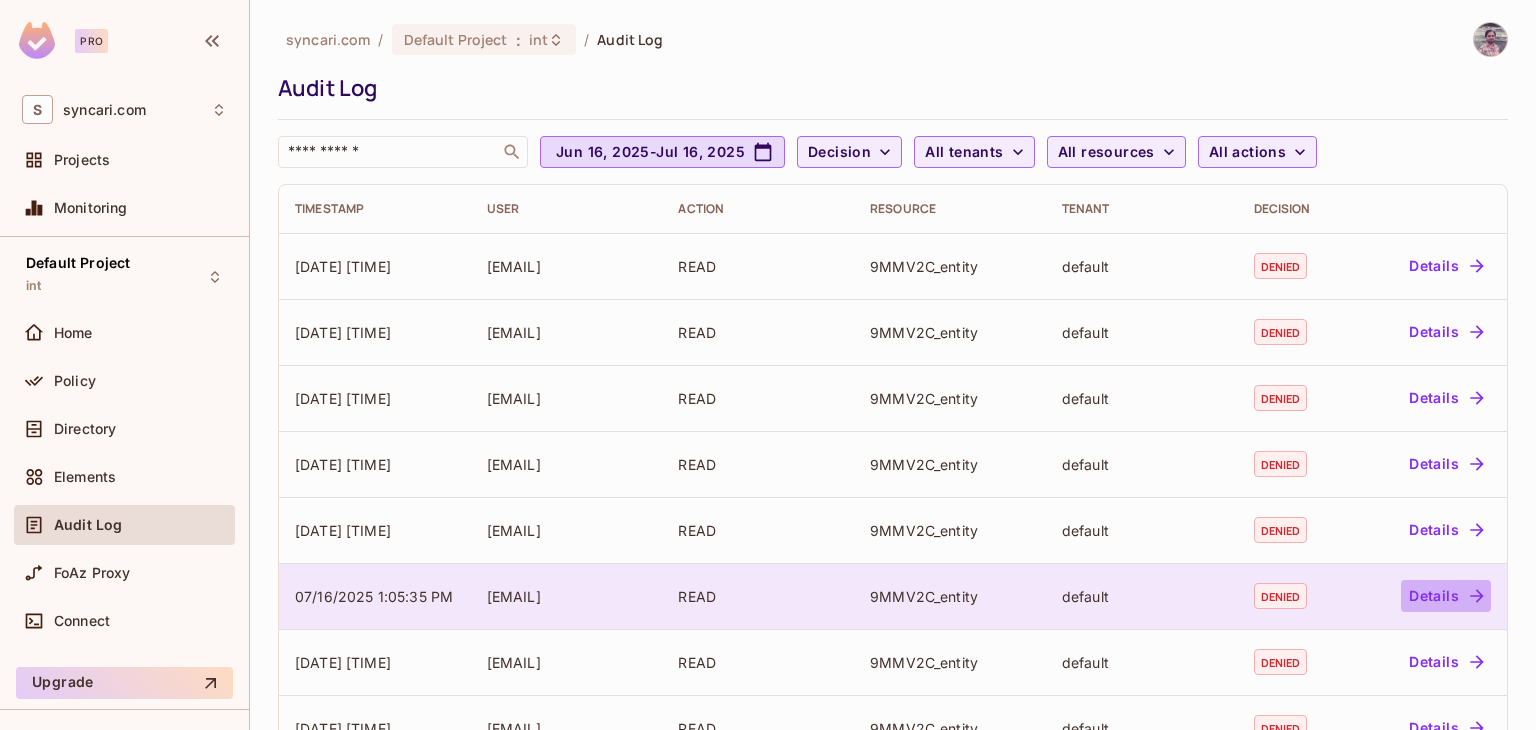 click on "Details" at bounding box center (1446, 596) 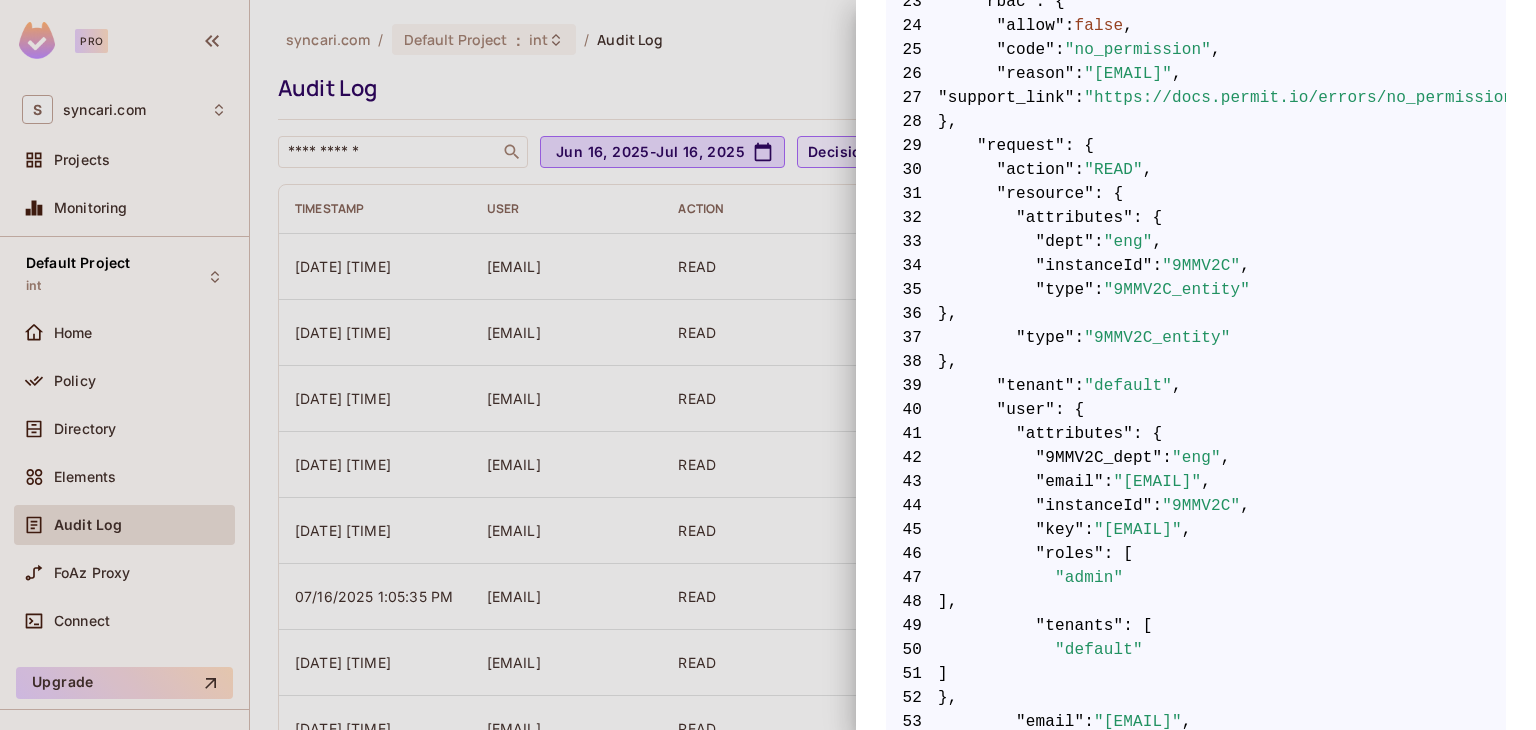 scroll, scrollTop: 1000, scrollLeft: 0, axis: vertical 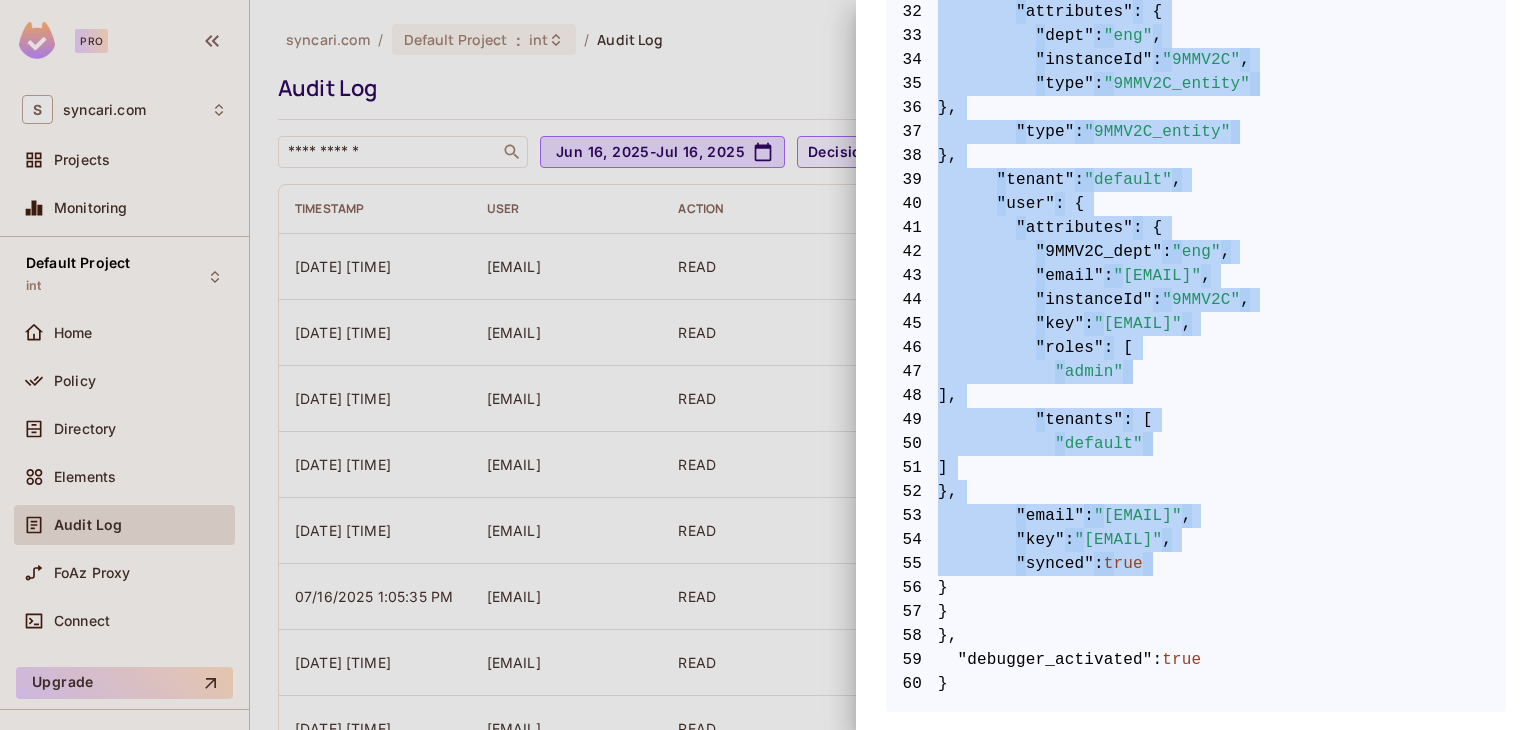 drag, startPoint x: 1072, startPoint y: 193, endPoint x: 1043, endPoint y: 573, distance: 381.10498 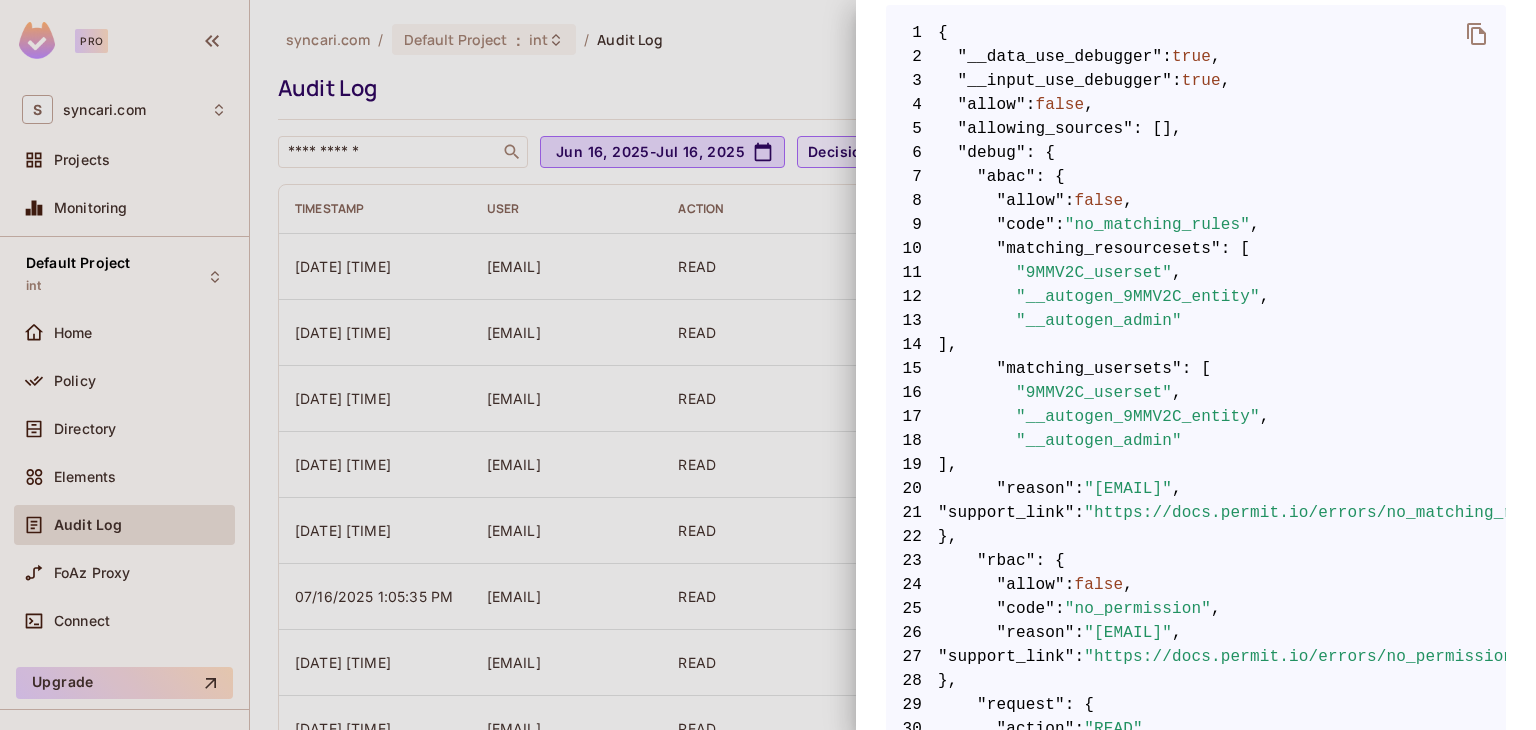 scroll, scrollTop: 368, scrollLeft: 0, axis: vertical 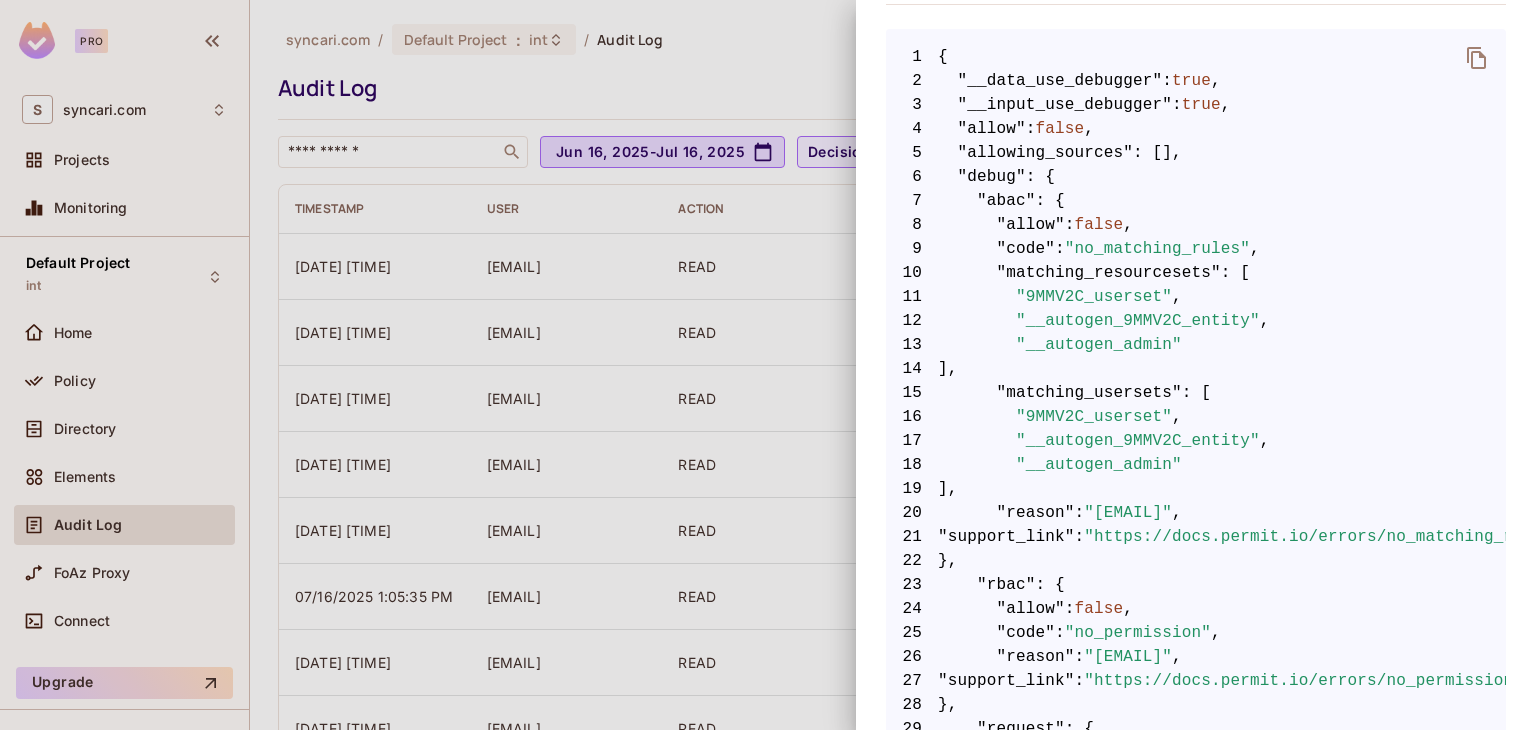 click 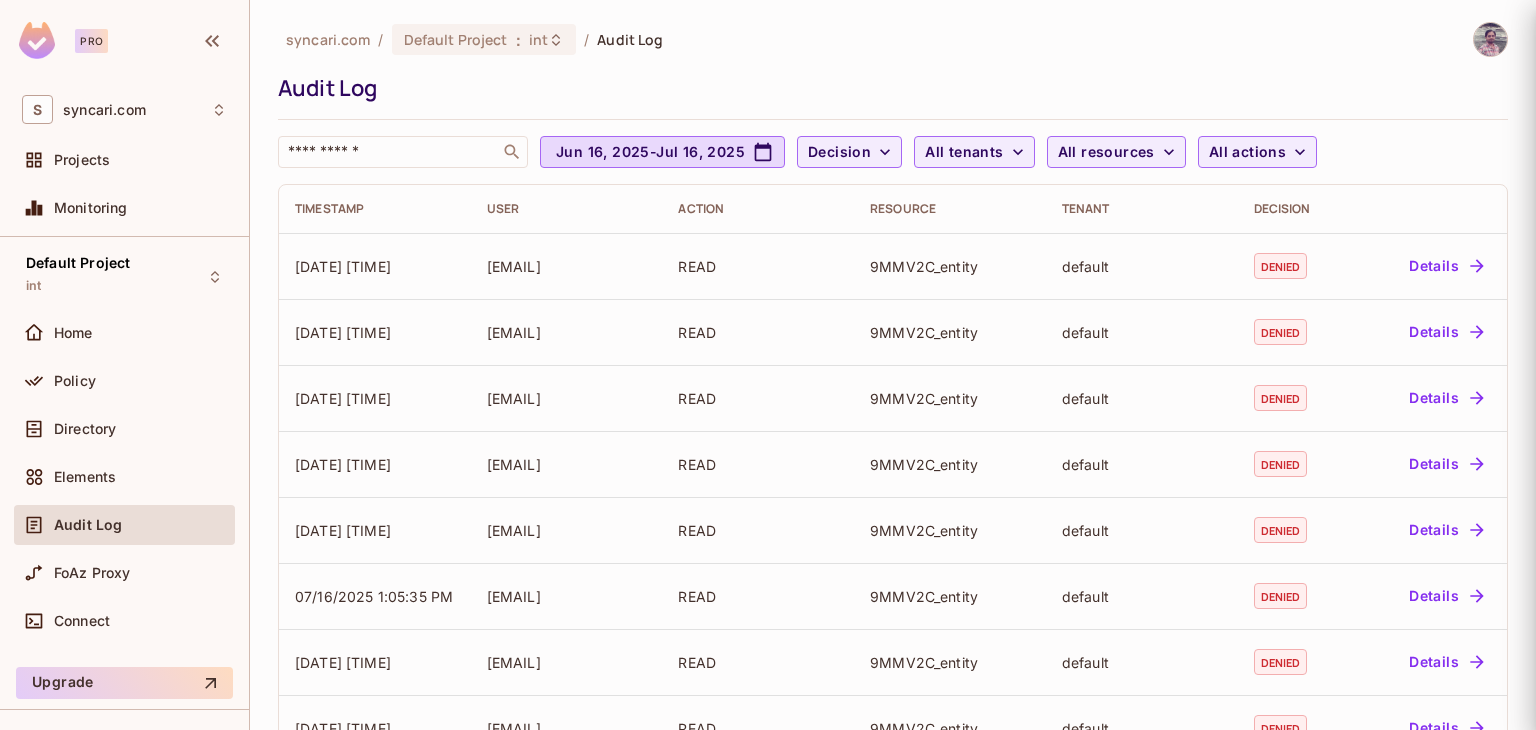 scroll, scrollTop: 0, scrollLeft: 0, axis: both 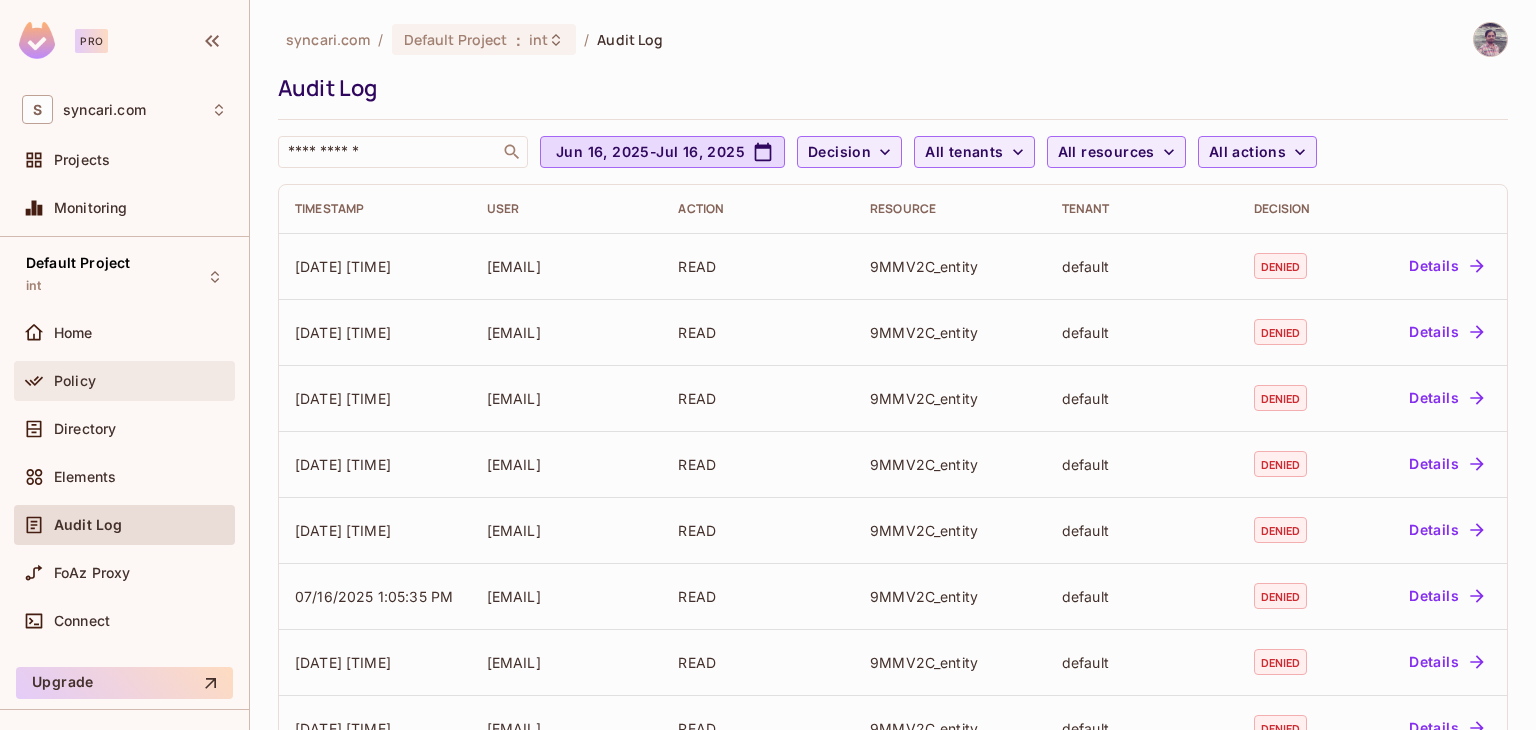 click on "Policy" at bounding box center (75, 381) 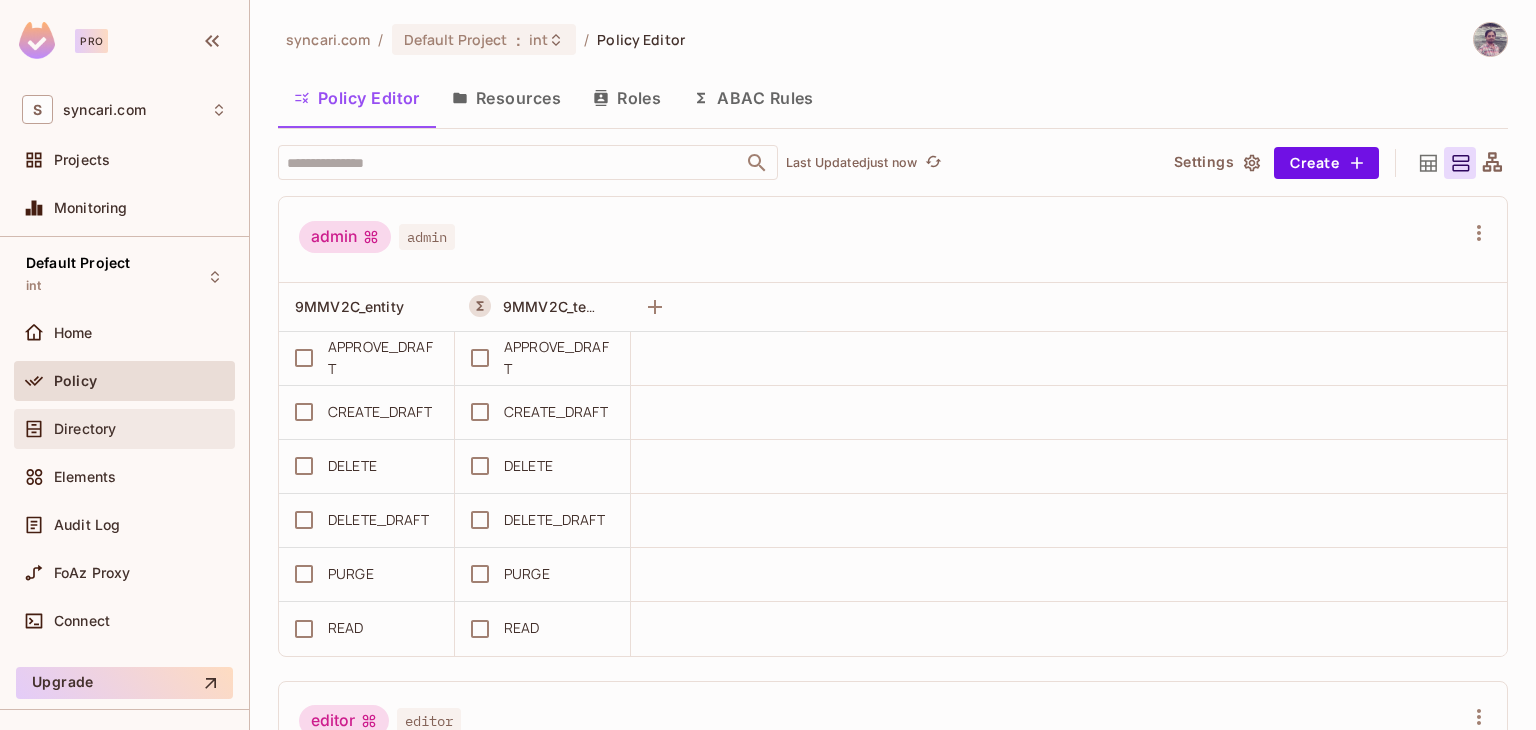 click on "Directory" at bounding box center [85, 429] 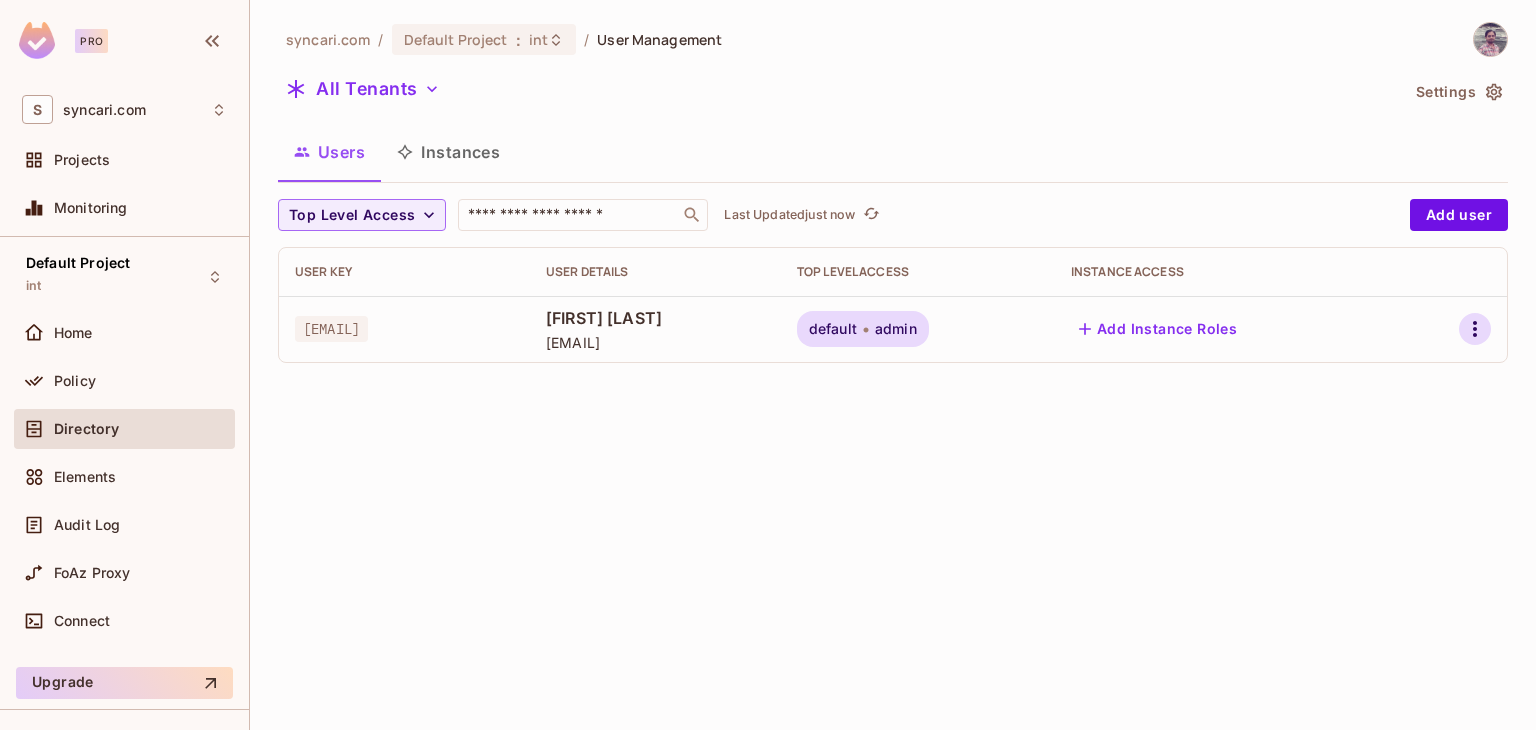 click 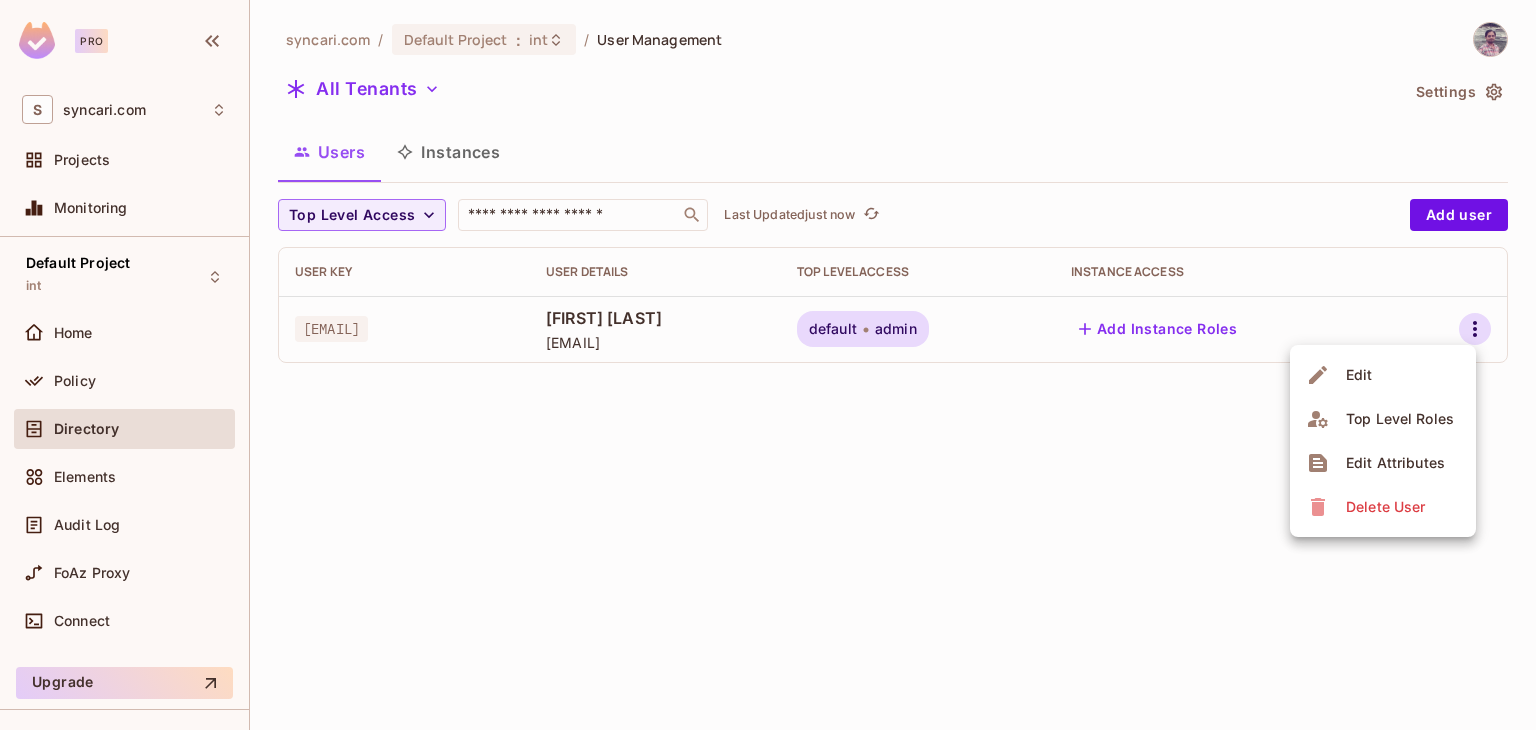 click on "Delete User" at bounding box center (1385, 507) 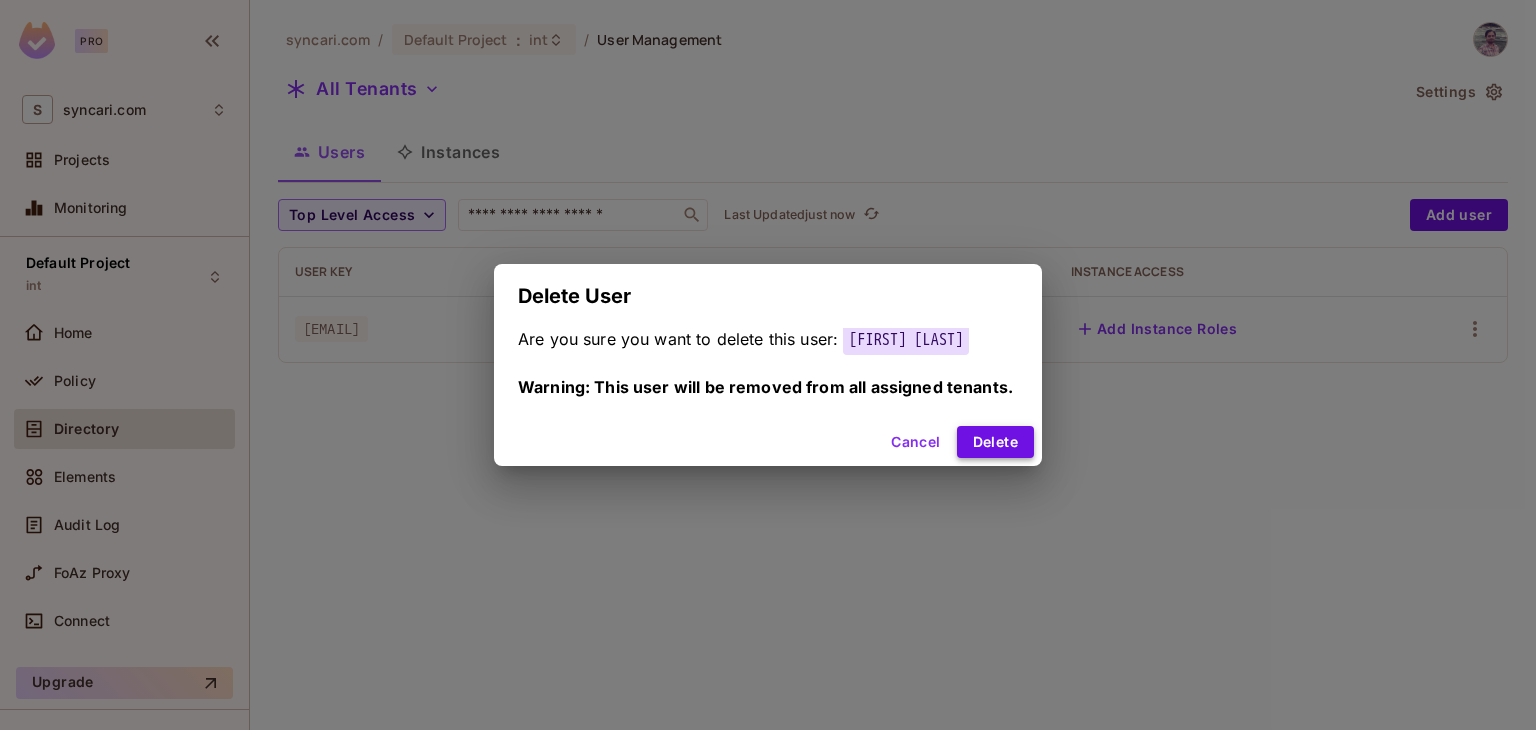 click on "Delete" at bounding box center (995, 442) 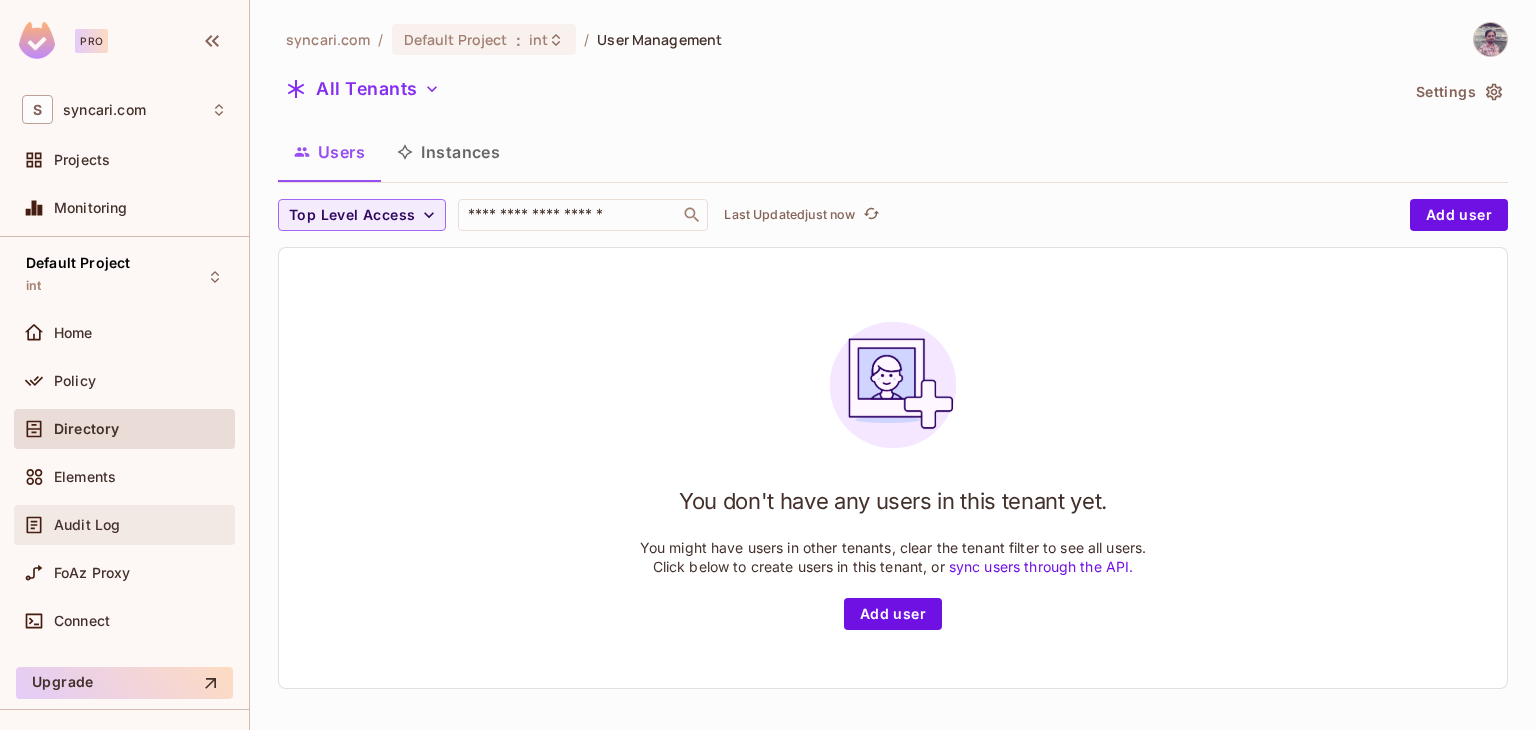 click on "Audit Log" at bounding box center [87, 525] 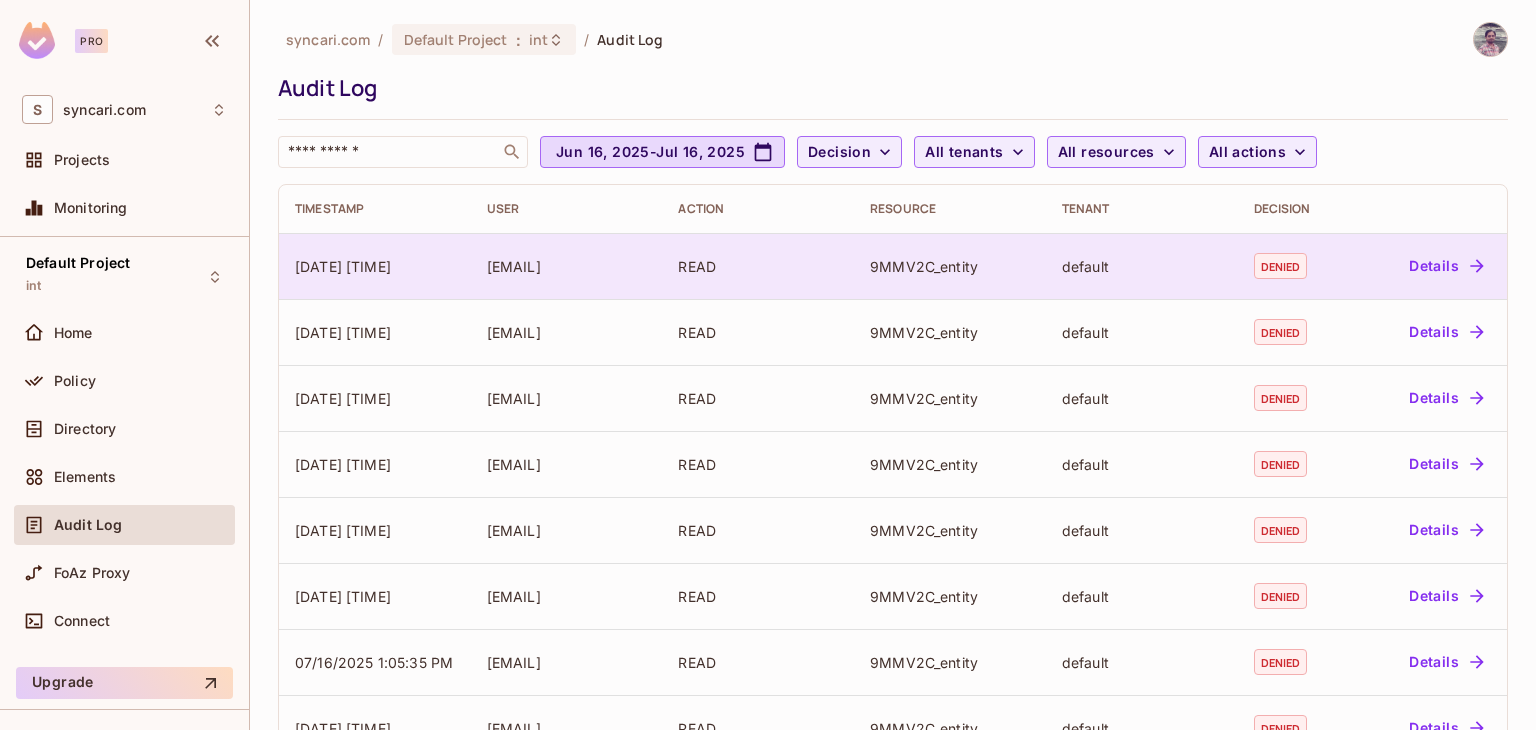click on "Details" at bounding box center [1446, 266] 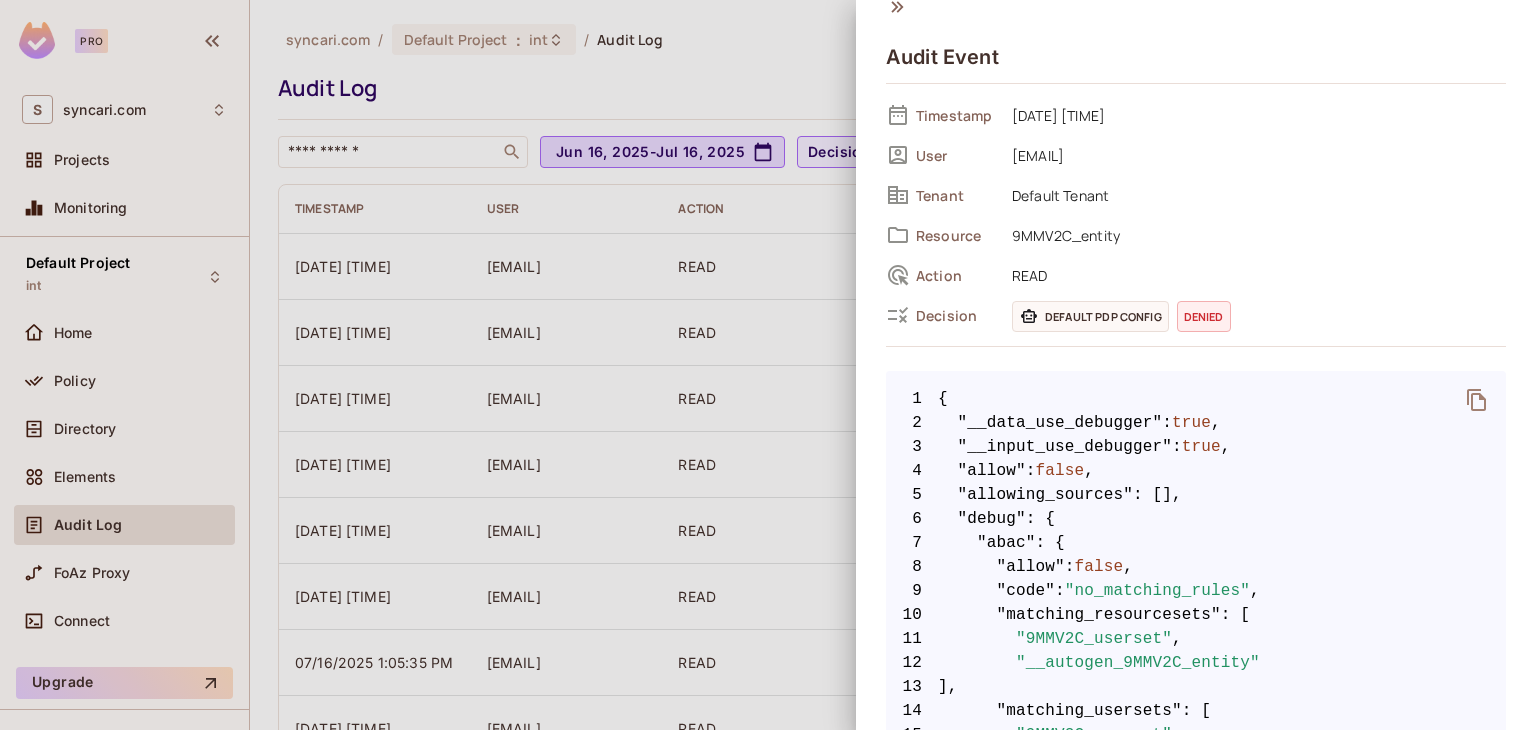 scroll, scrollTop: 0, scrollLeft: 0, axis: both 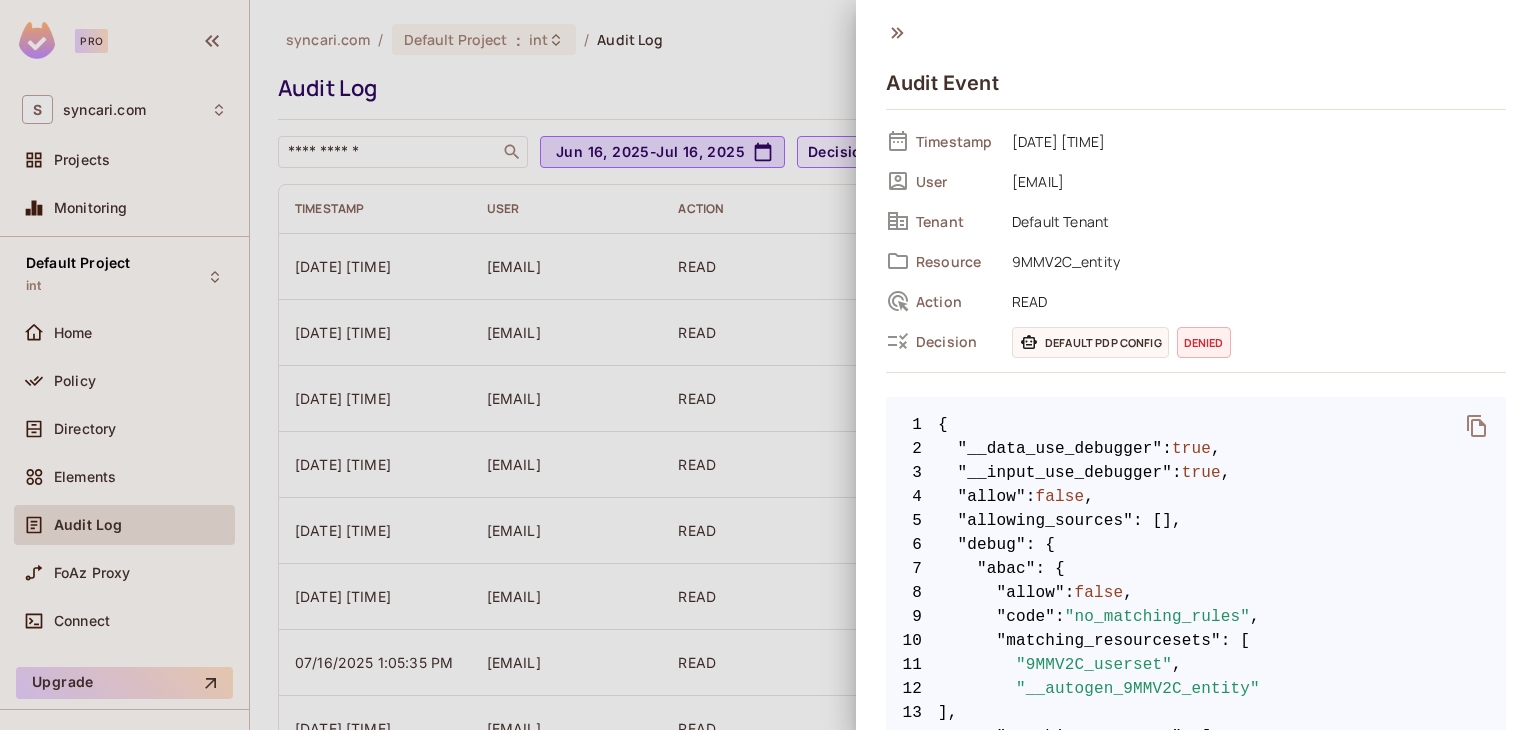 click 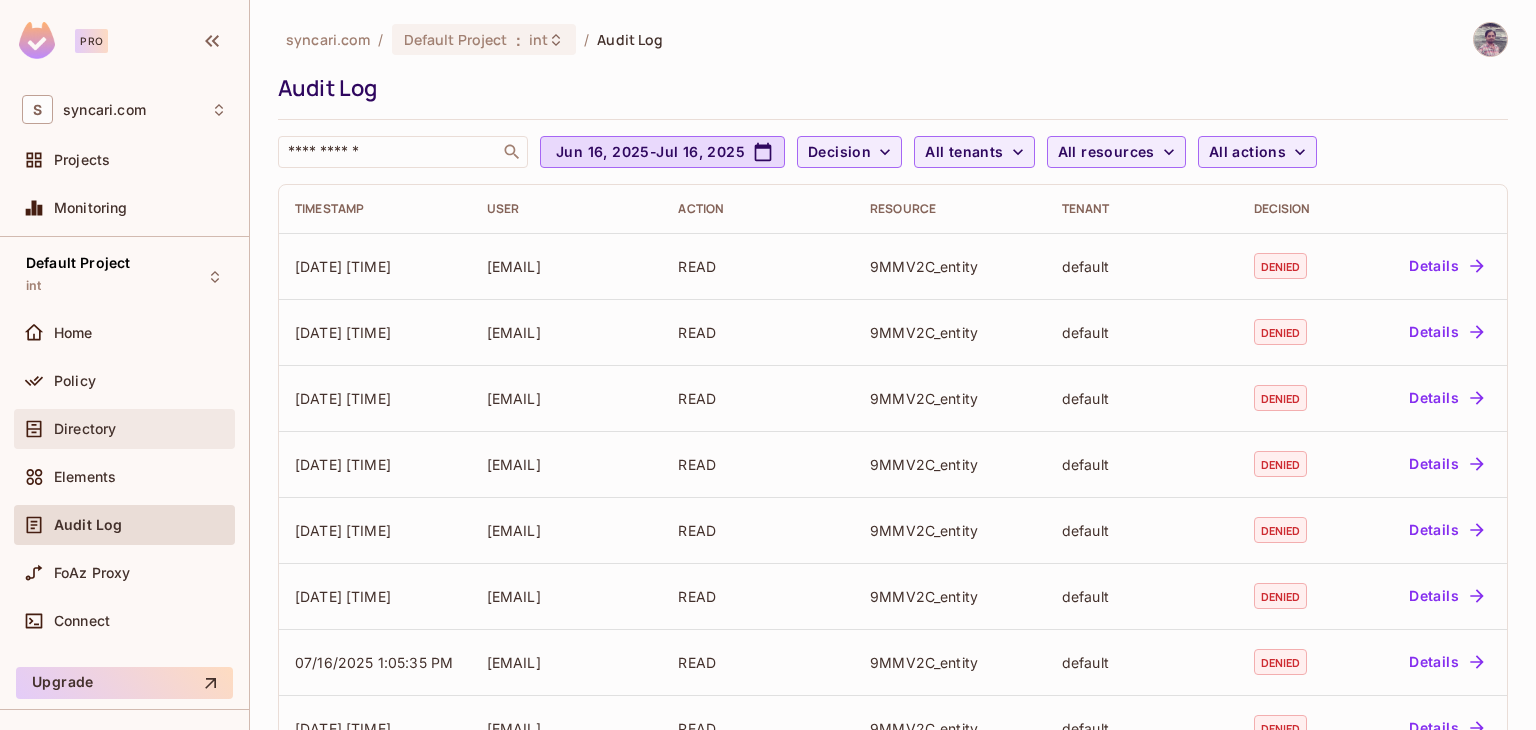 click on "Directory" at bounding box center (85, 429) 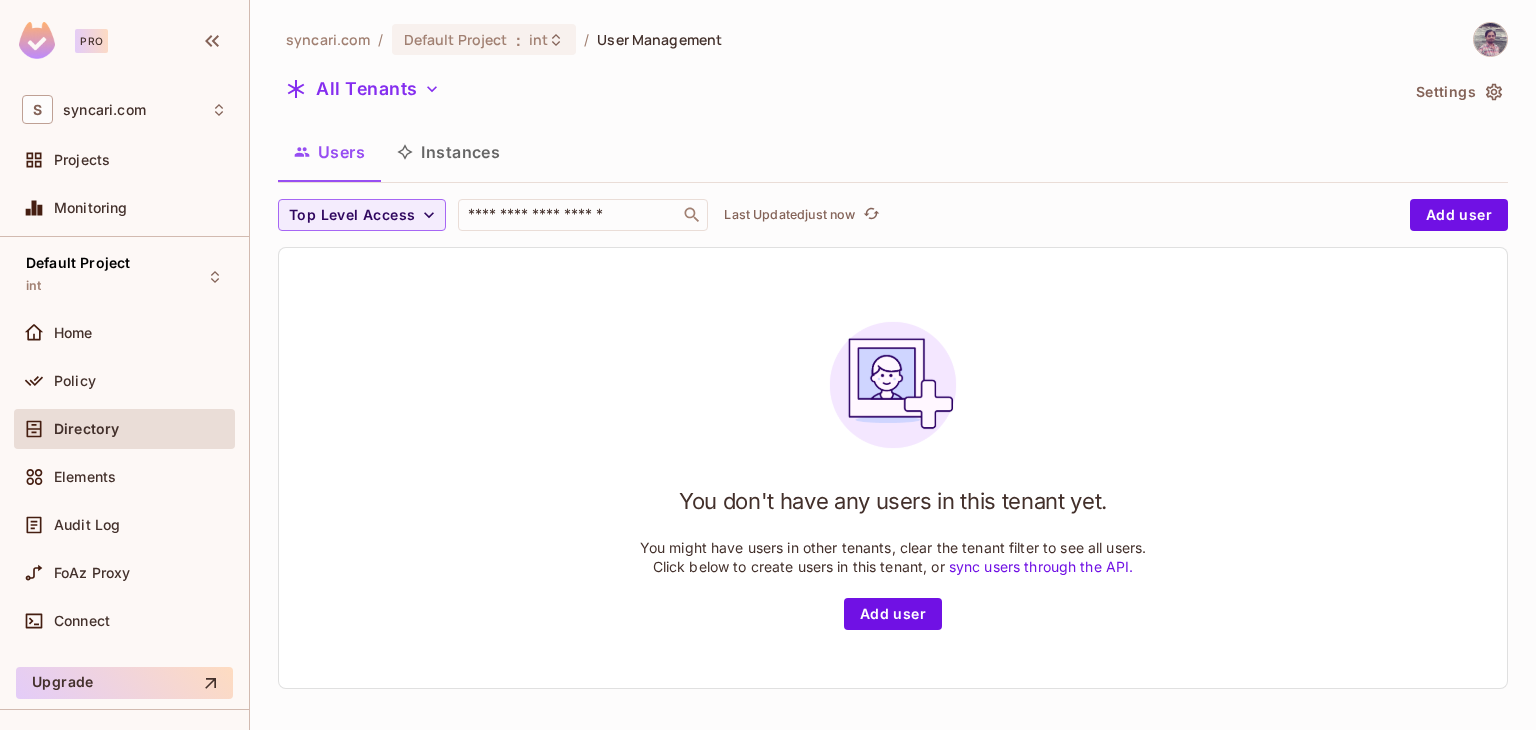 scroll, scrollTop: 2, scrollLeft: 0, axis: vertical 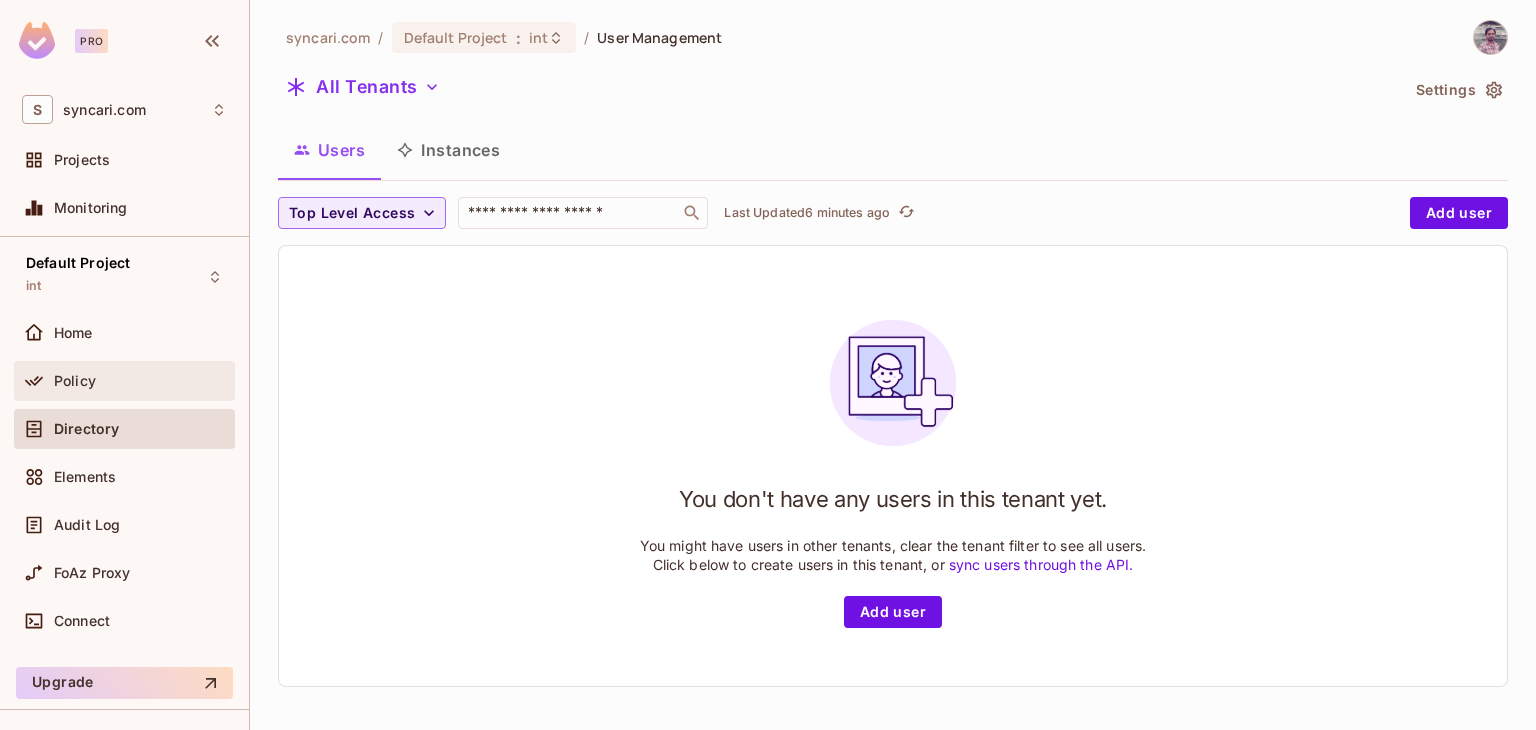 click on "Policy" at bounding box center [124, 381] 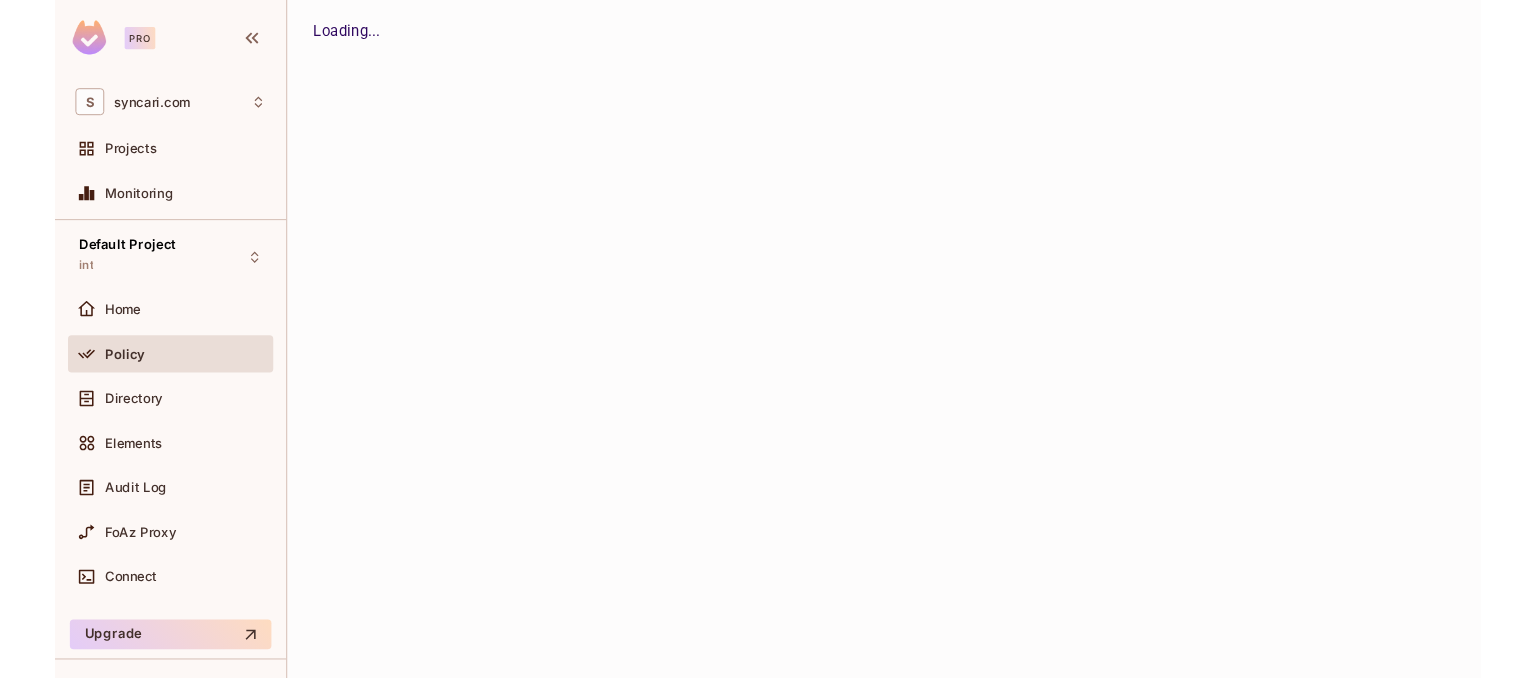 scroll, scrollTop: 0, scrollLeft: 0, axis: both 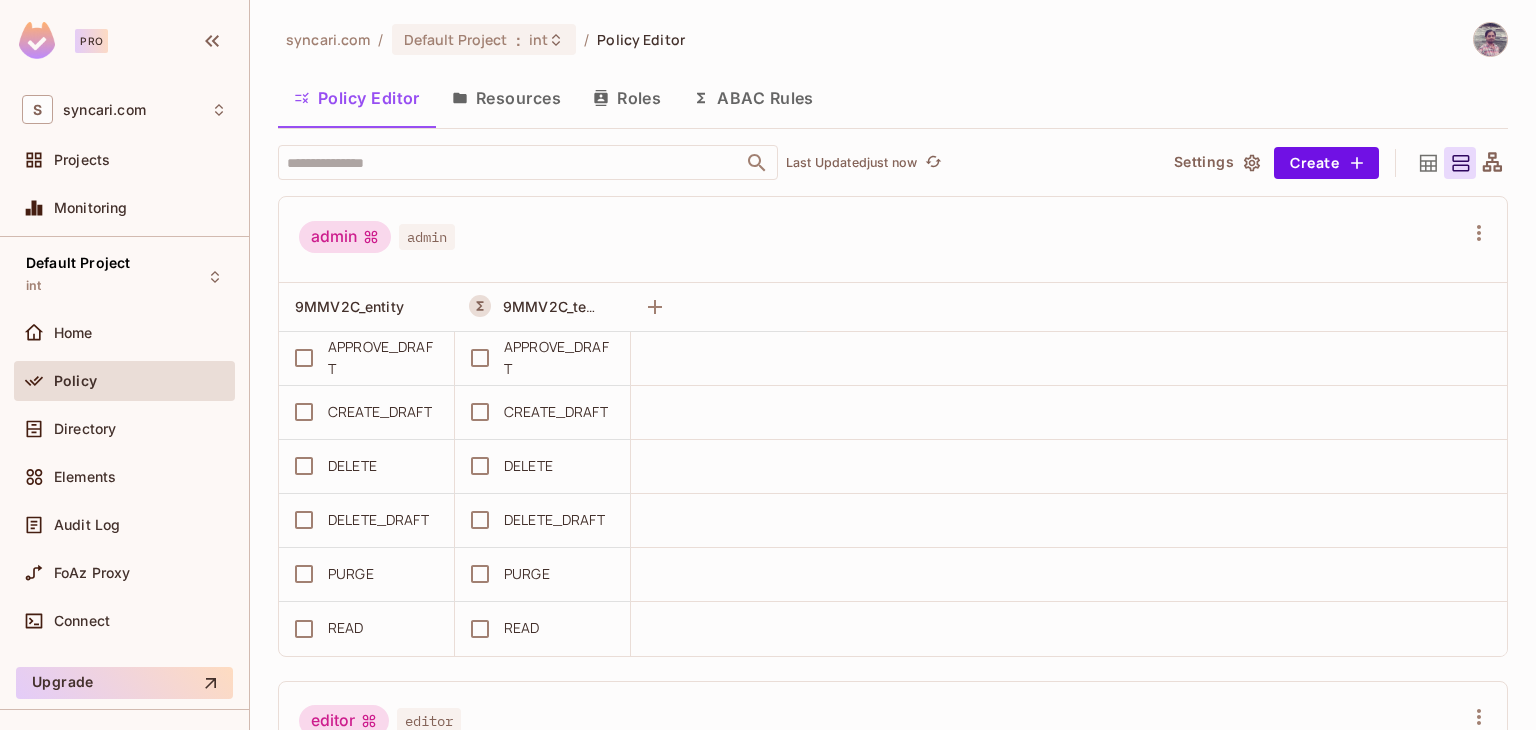 click on "Roles" at bounding box center (627, 98) 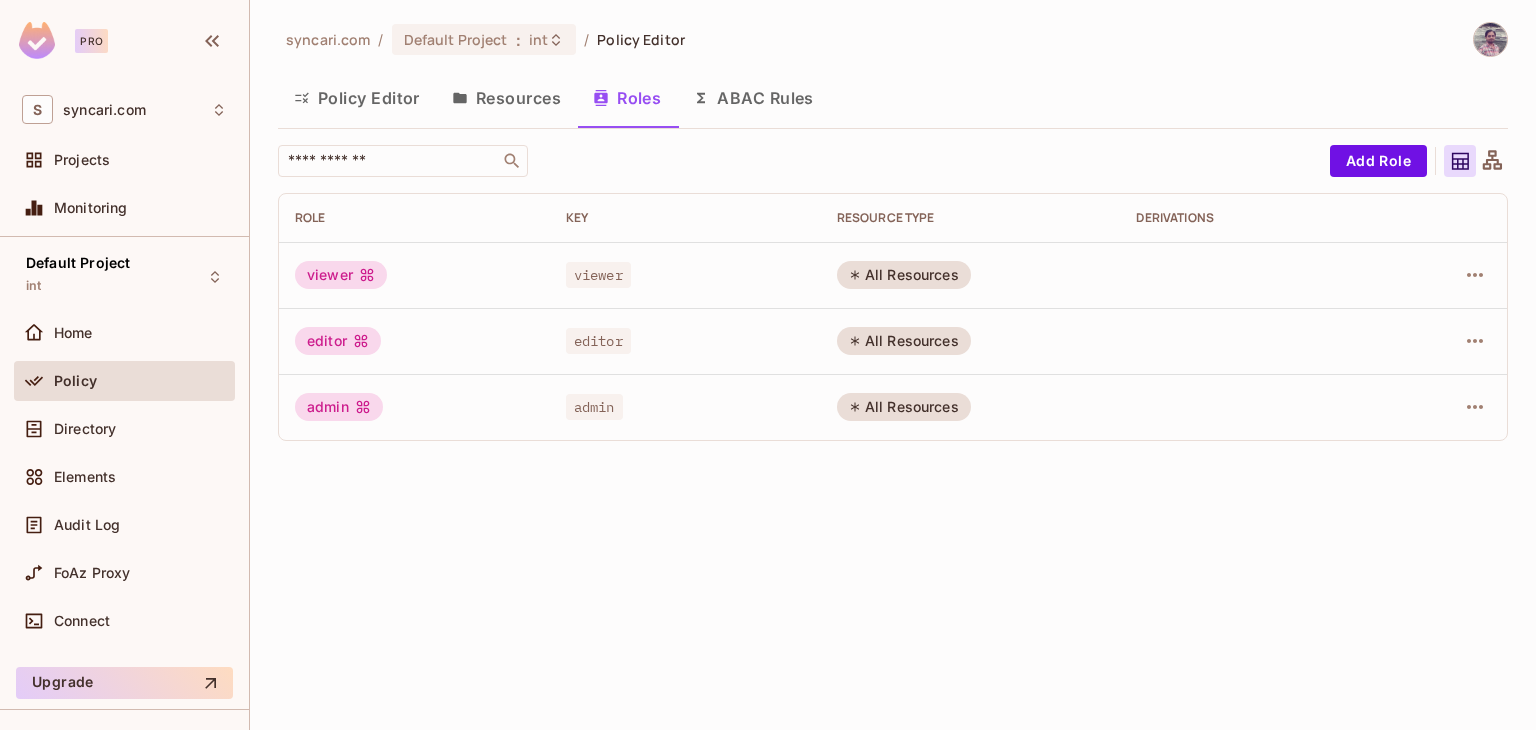 click on "Resources" at bounding box center (506, 98) 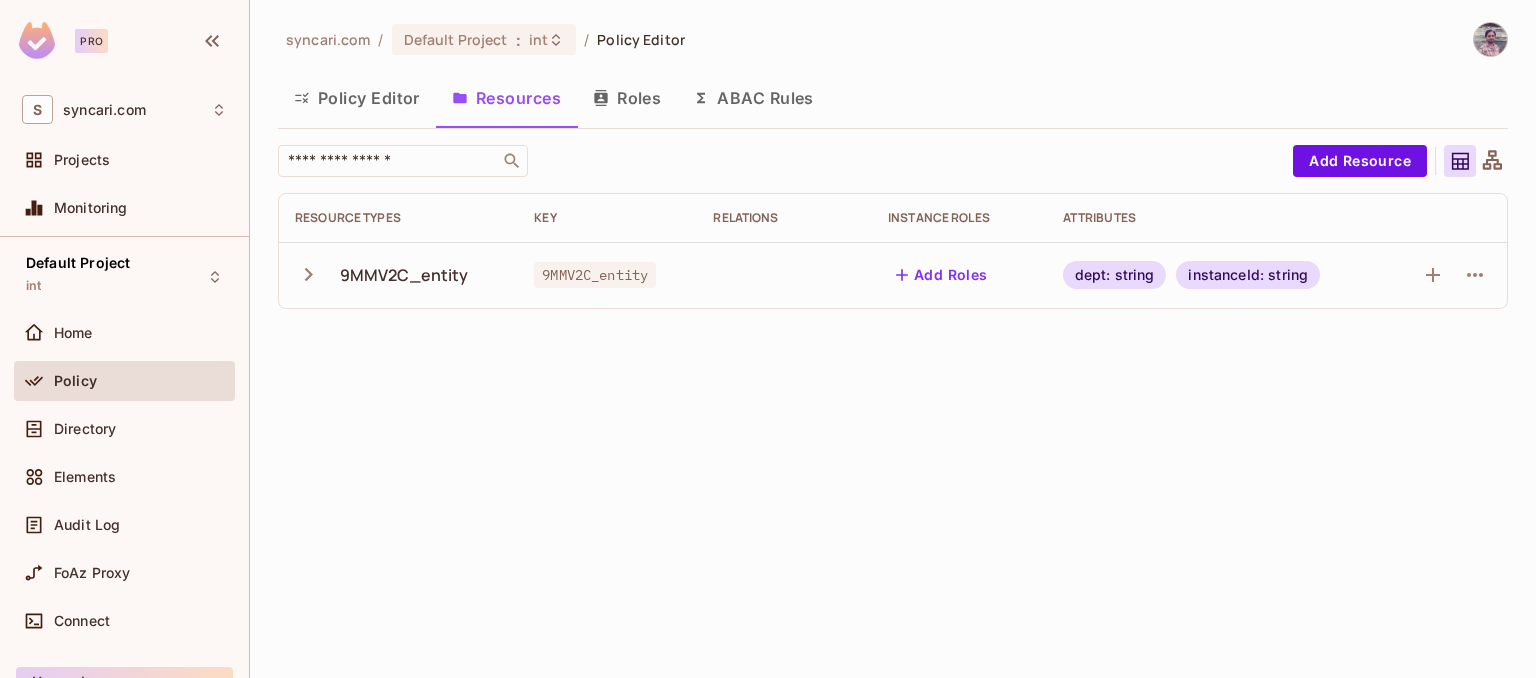 click on "syncari.com / Default Project : int / Policy Editor Policy Editor Resources Roles ABAC Rules ​ Add Resource Resource Types Key Relations Instance roles Attributes 9MMV2C_entity 9MMV2C_entity Add Roles dept: string instanceId: string" at bounding box center [893, 339] 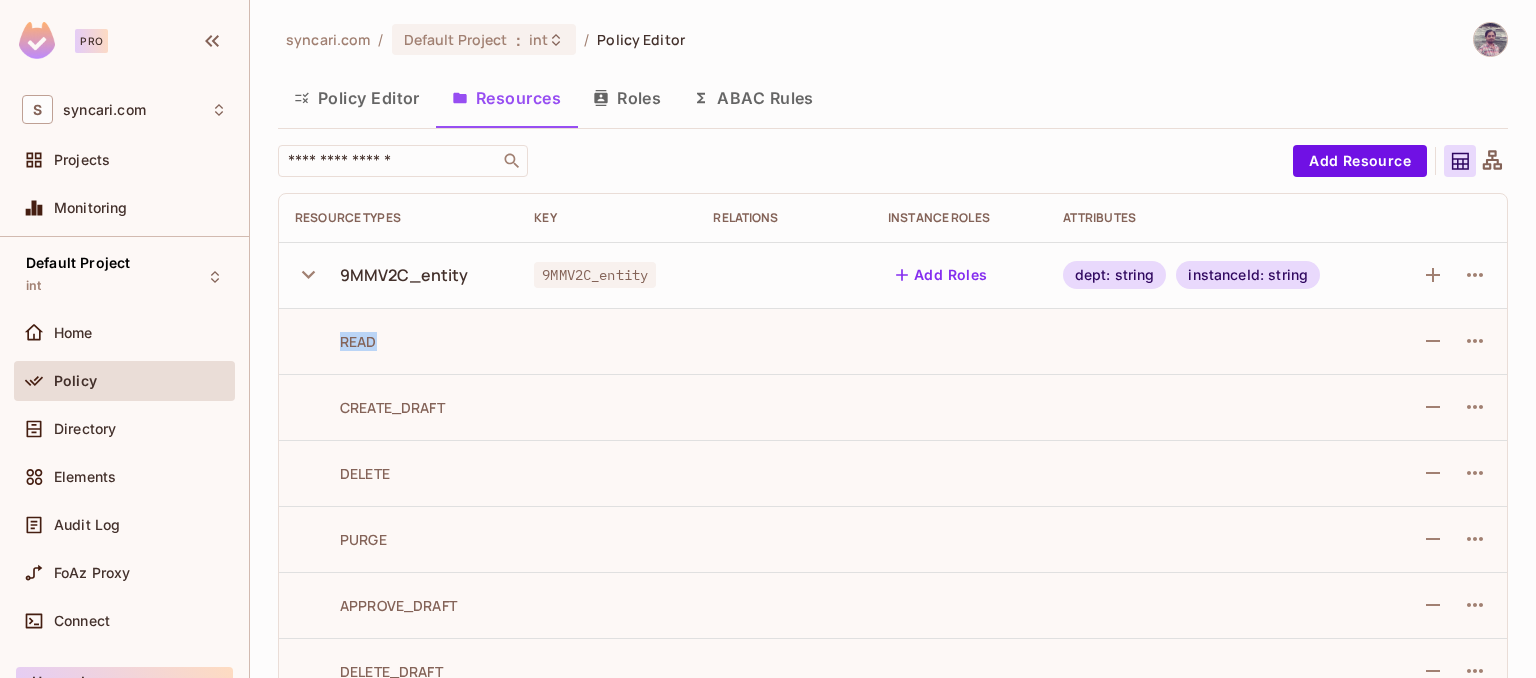 drag, startPoint x: 335, startPoint y: 337, endPoint x: 380, endPoint y: 341, distance: 45.17743 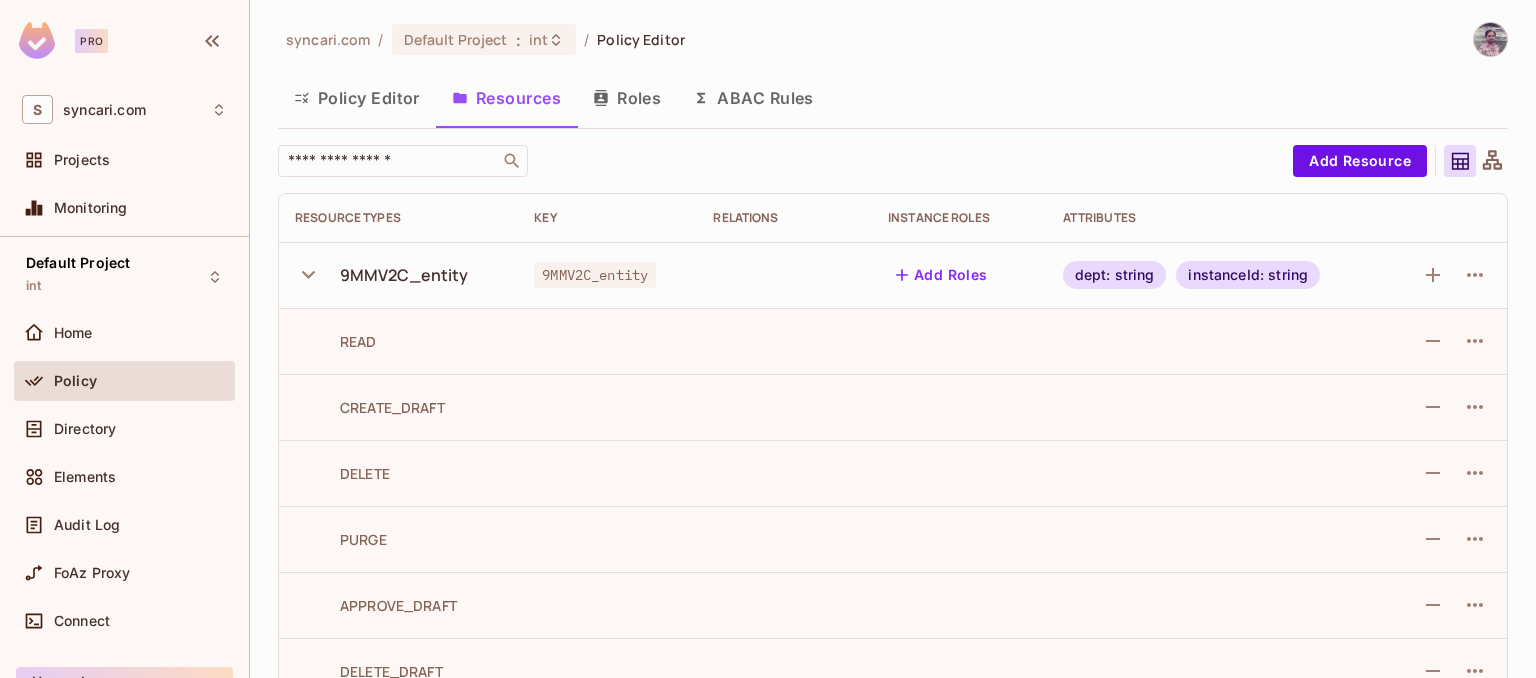 click on "instanceId: string" at bounding box center [1248, 275] 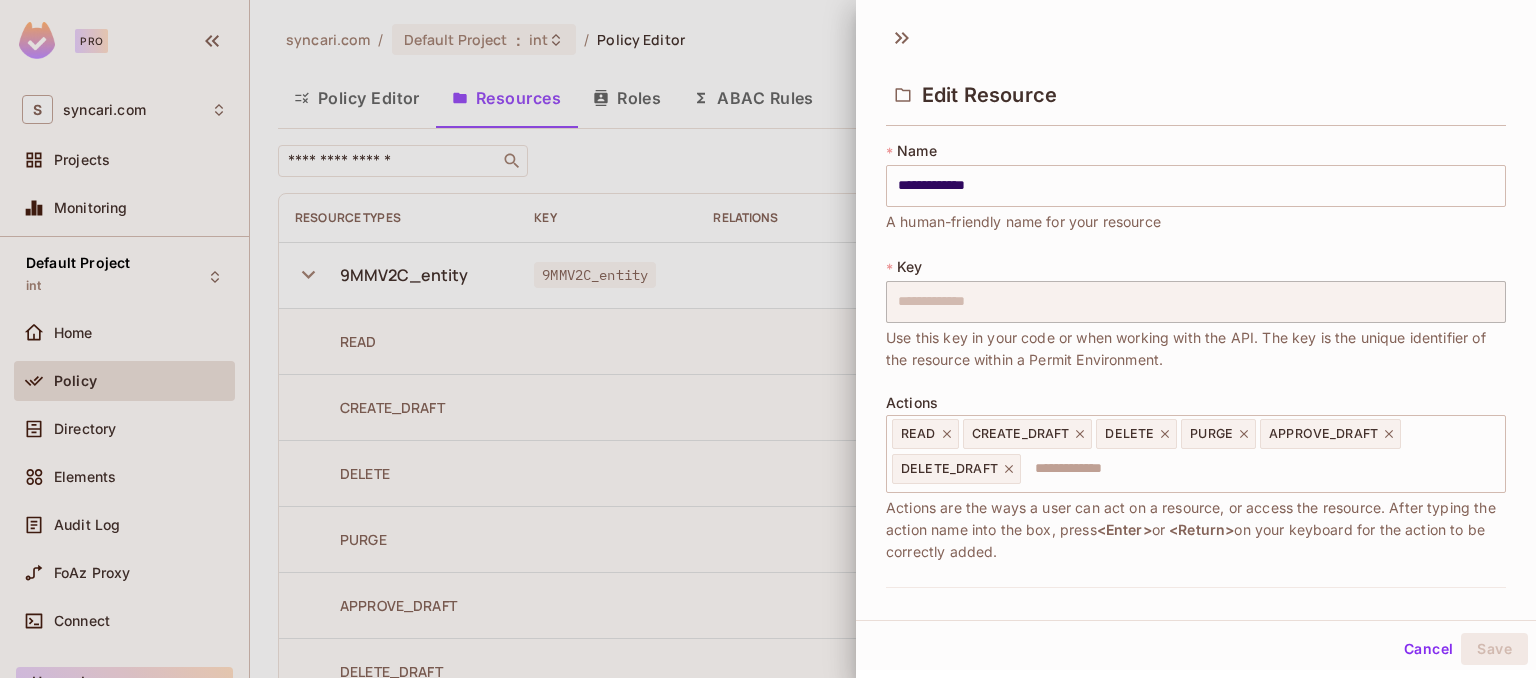 click on "**********" at bounding box center (1196, 314) 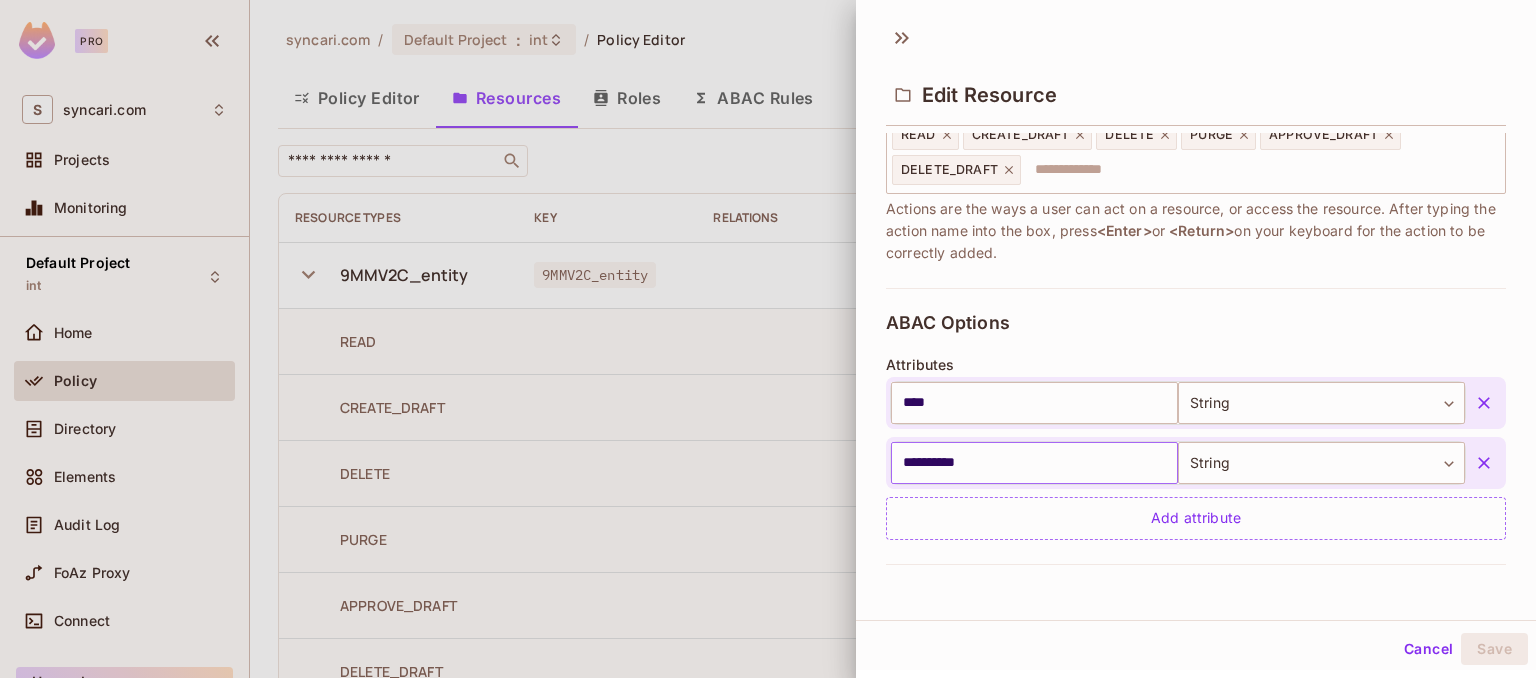 scroll, scrollTop: 300, scrollLeft: 0, axis: vertical 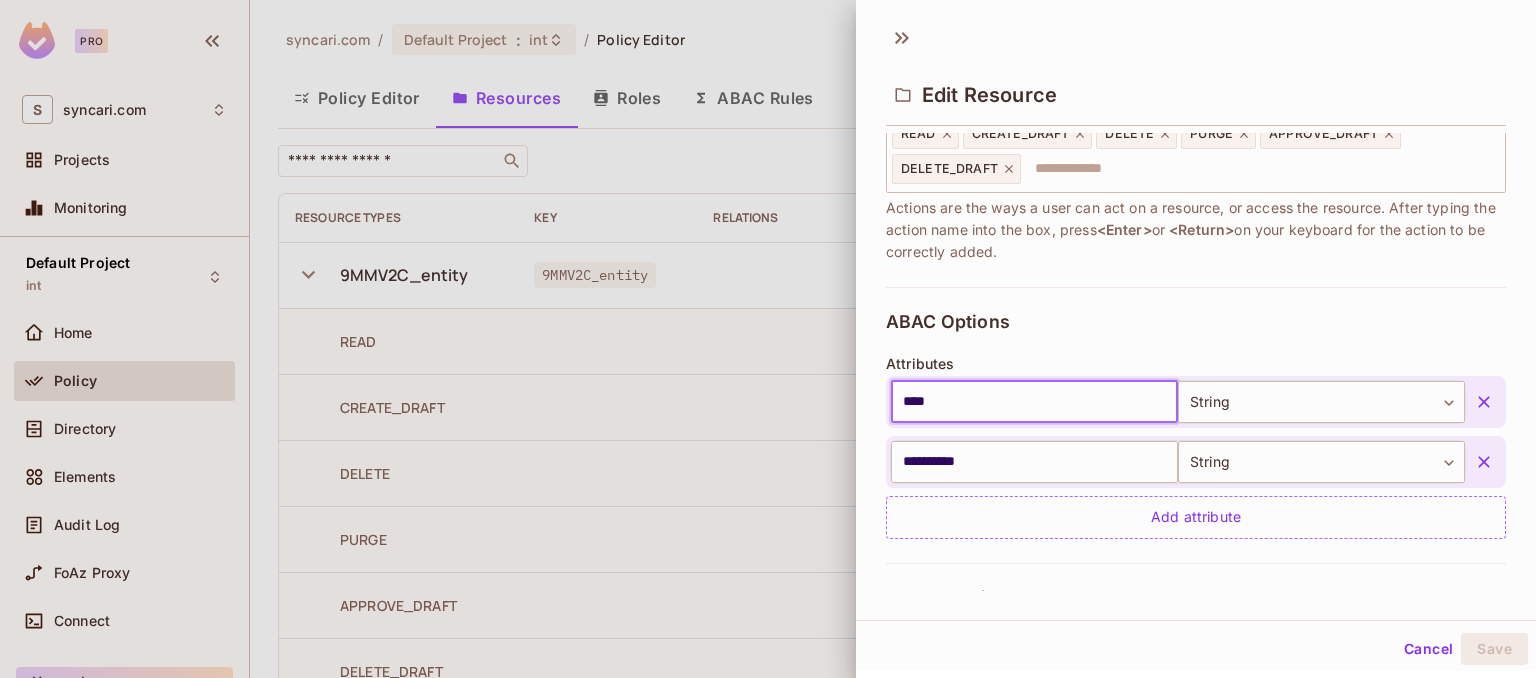 click on "****" at bounding box center [1034, 402] 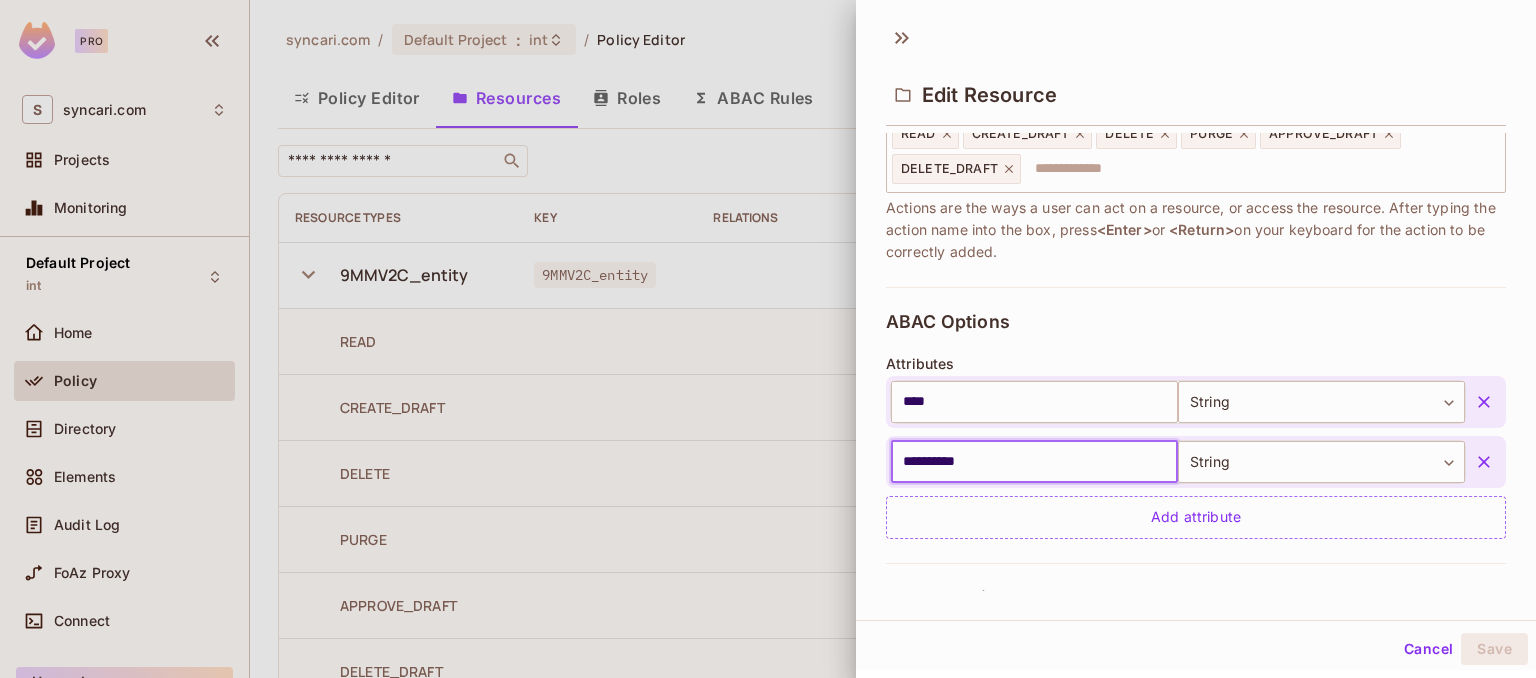 click on "**********" at bounding box center (1034, 462) 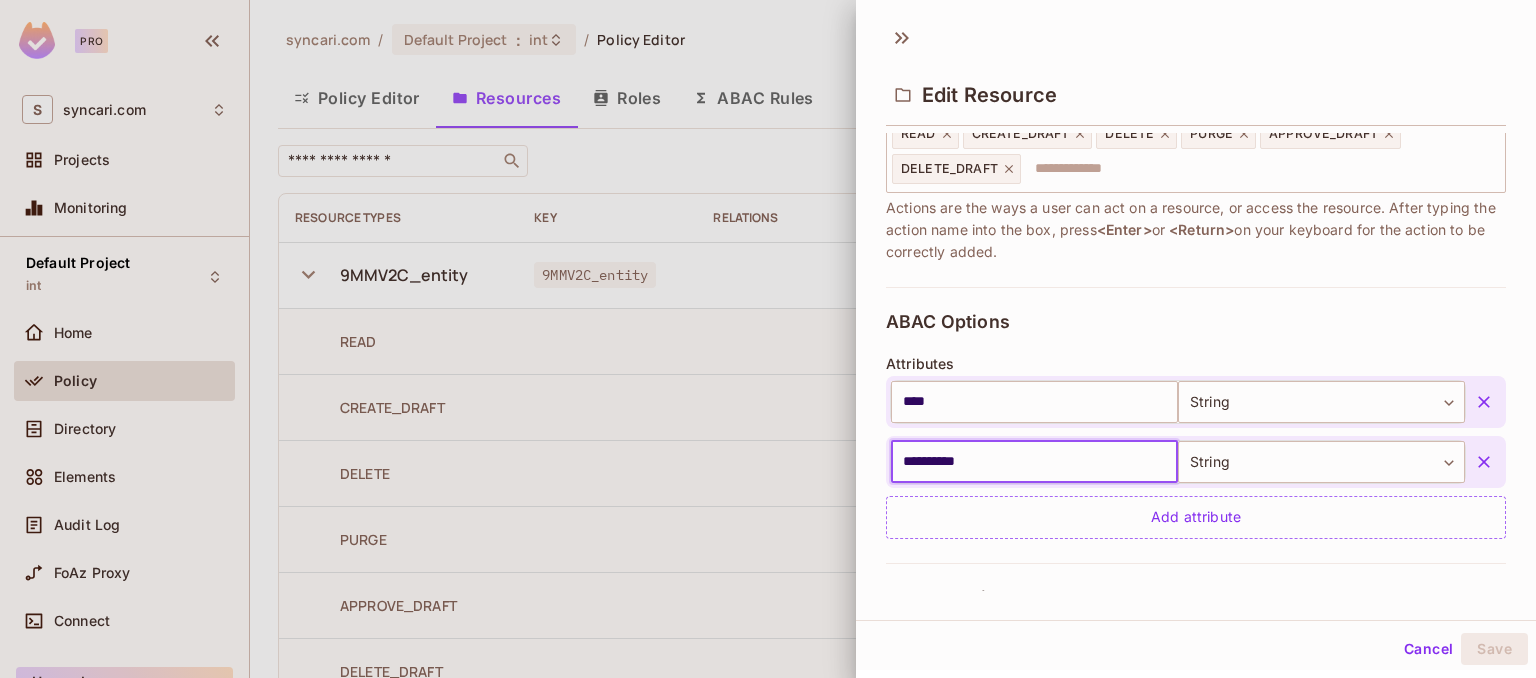 click at bounding box center [768, 339] 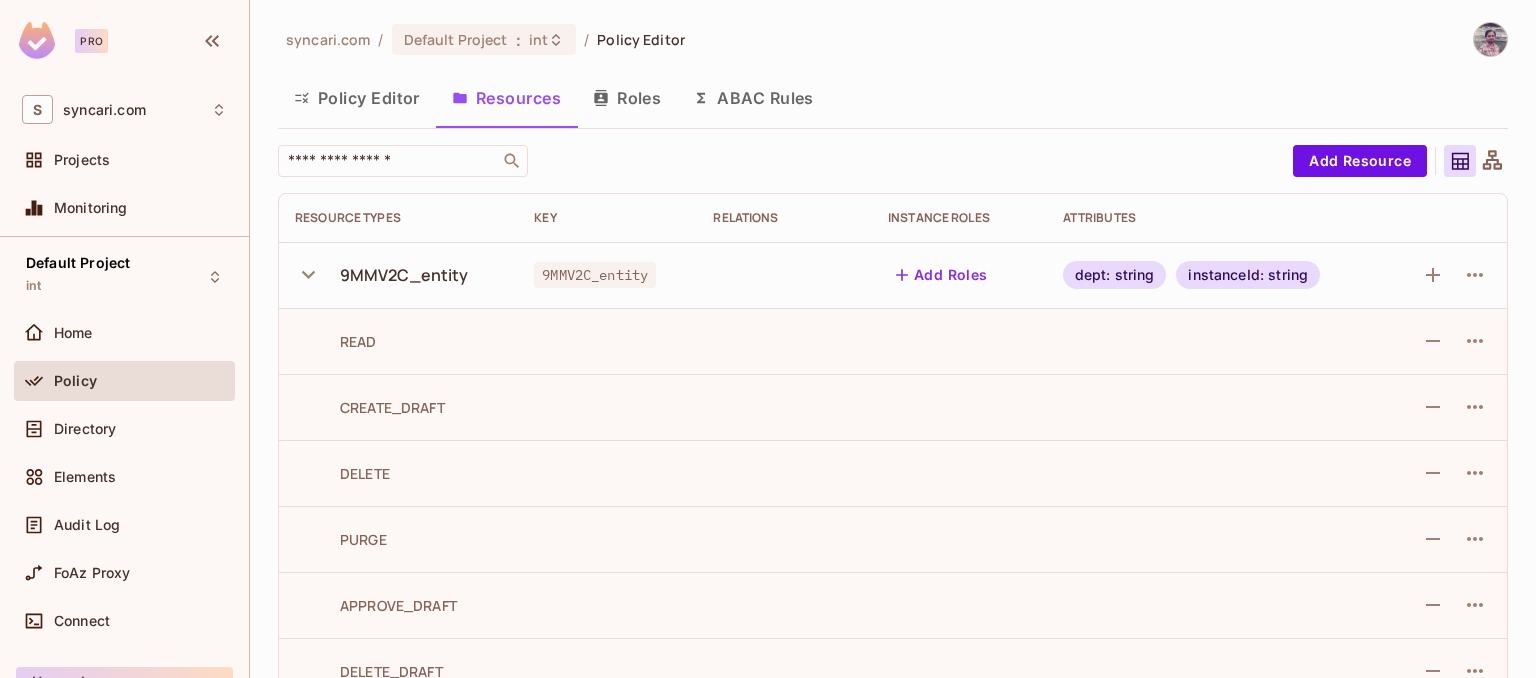 click on "ABAC Rules" at bounding box center [753, 98] 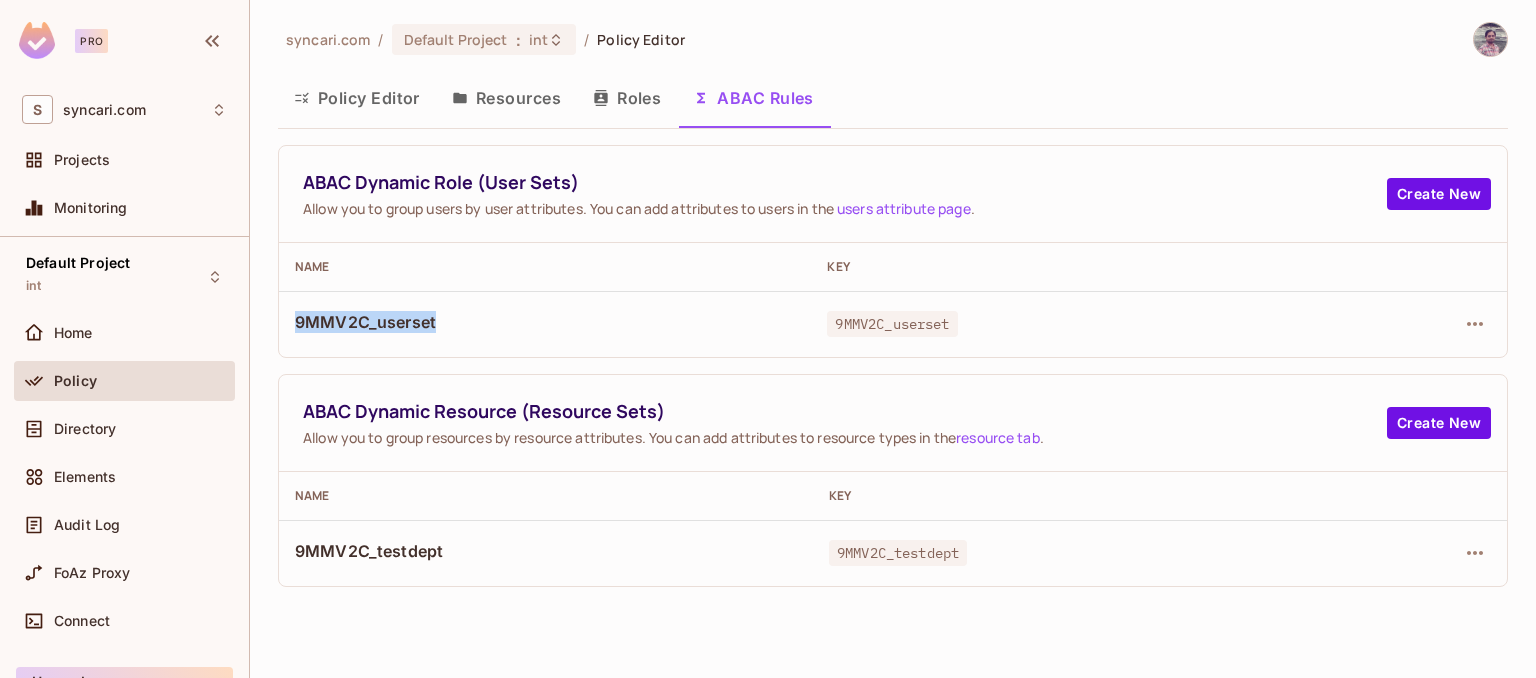 drag, startPoint x: 293, startPoint y: 321, endPoint x: 436, endPoint y: 321, distance: 143 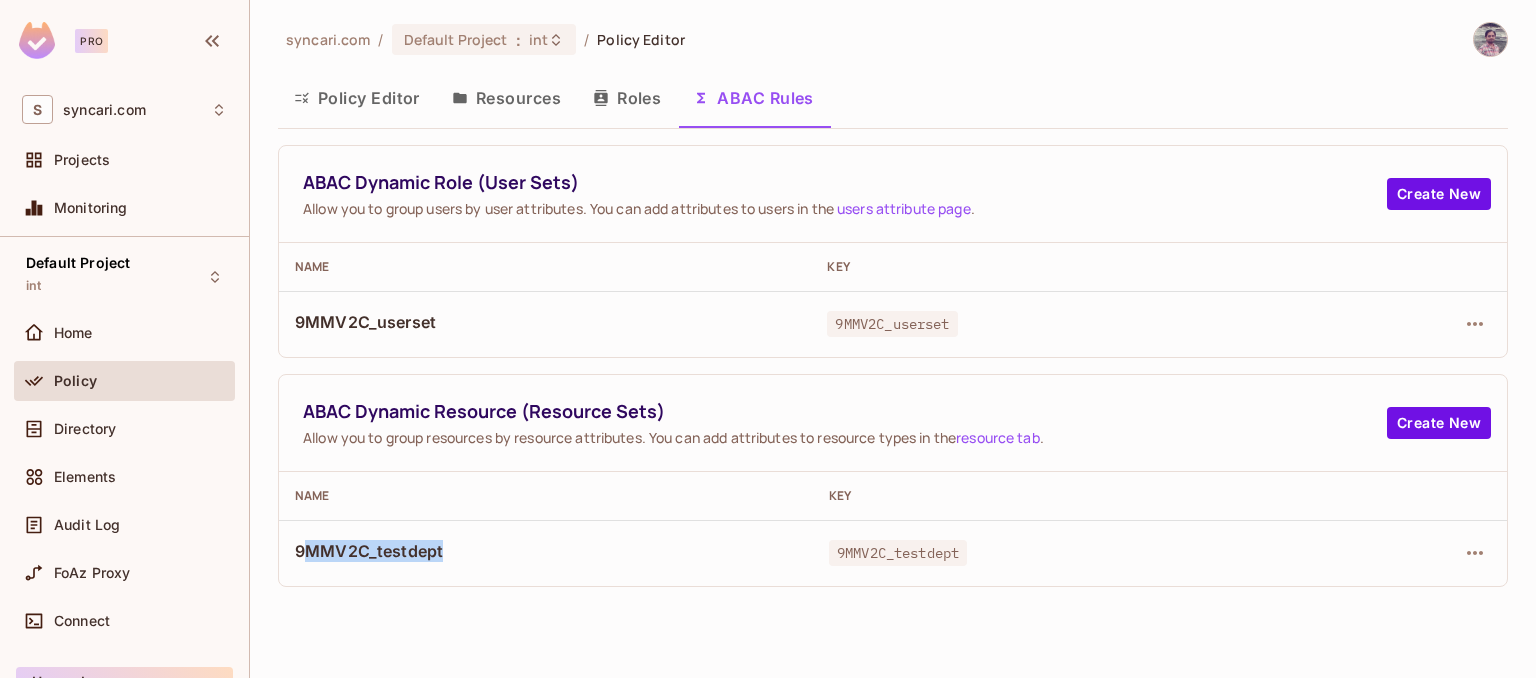 drag, startPoint x: 300, startPoint y: 548, endPoint x: 450, endPoint y: 548, distance: 150 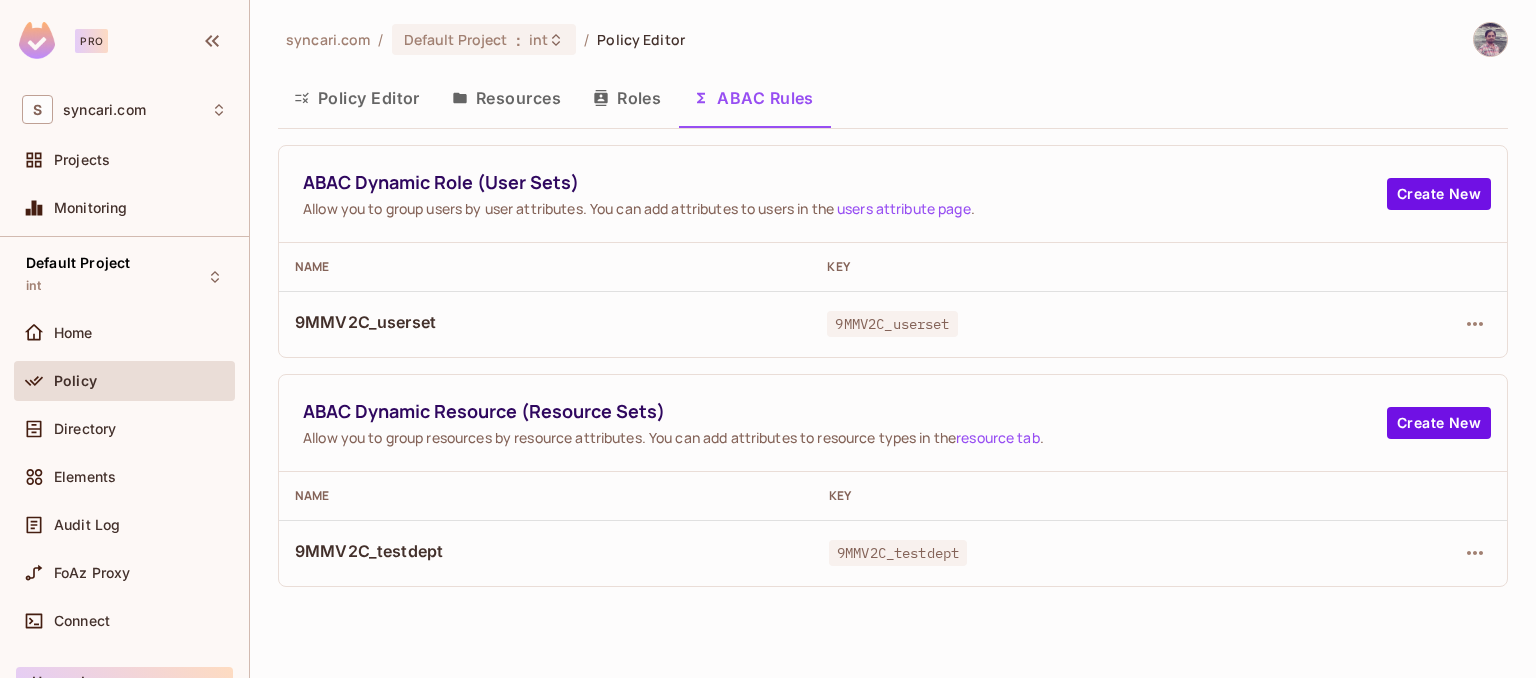 click at bounding box center (1408, 324) 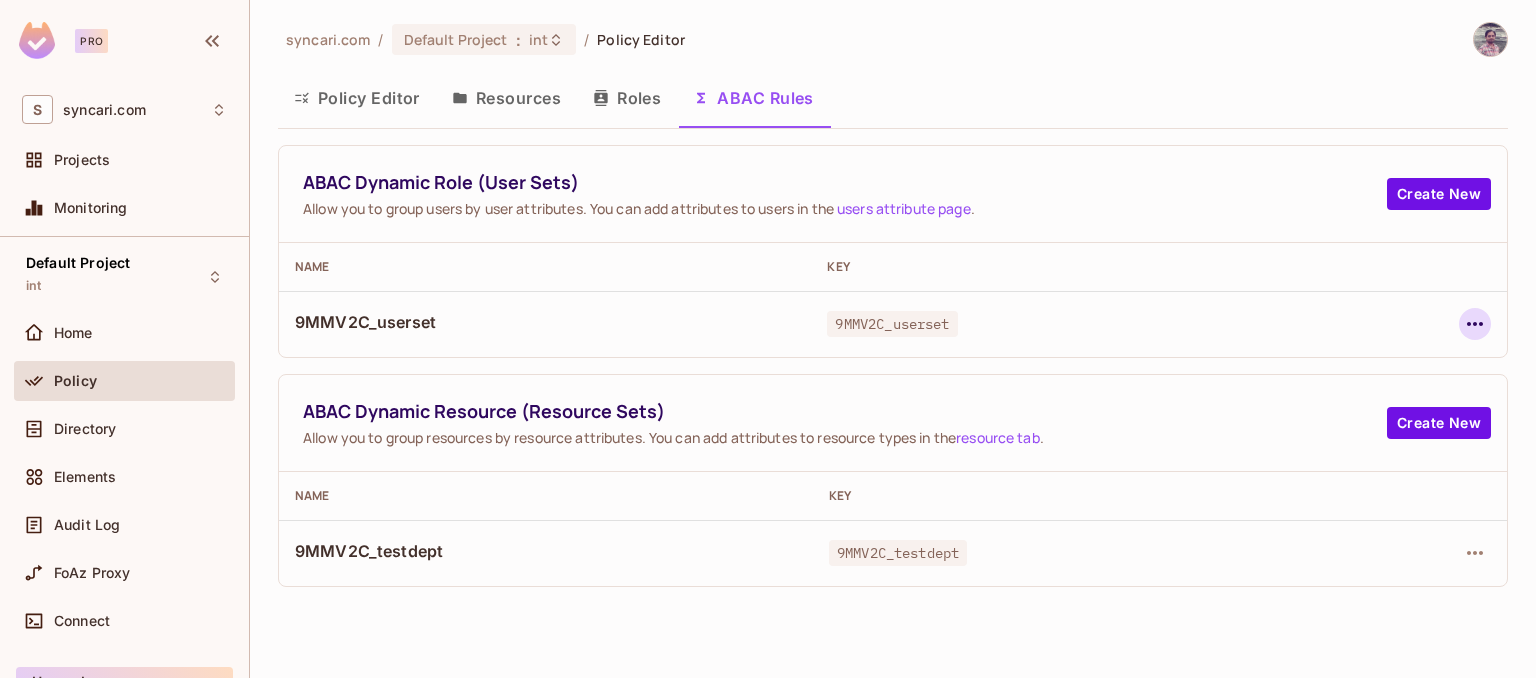 click 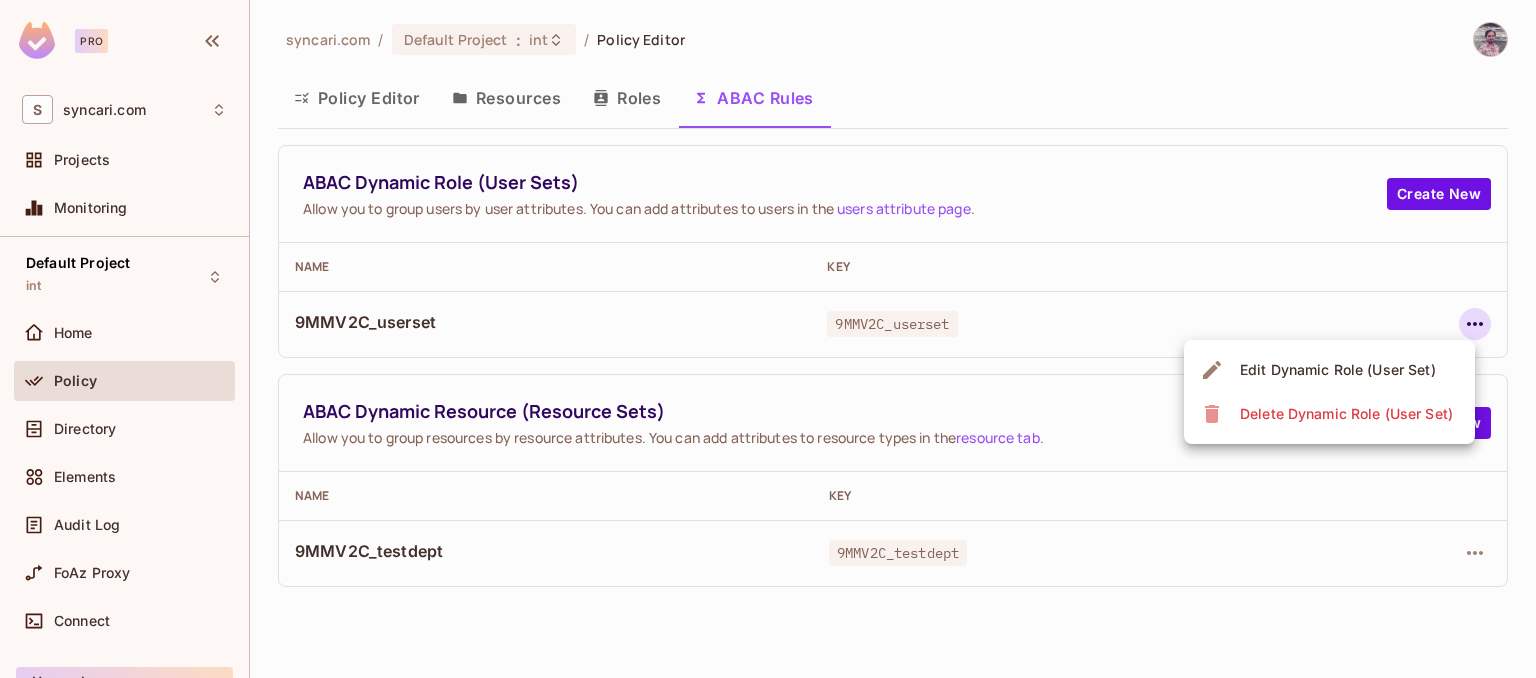 click on "Edit Dynamic Role (User Set)" at bounding box center (1338, 370) 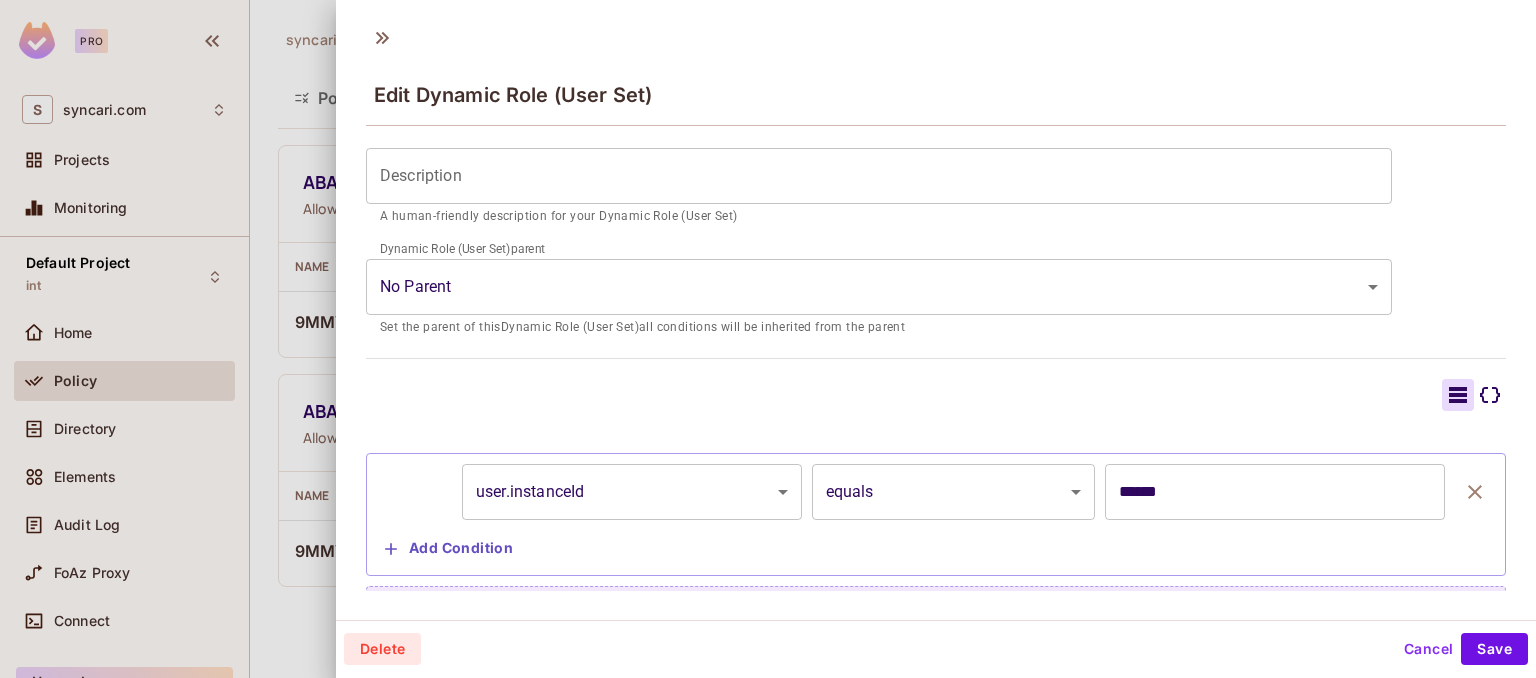 scroll, scrollTop: 266, scrollLeft: 0, axis: vertical 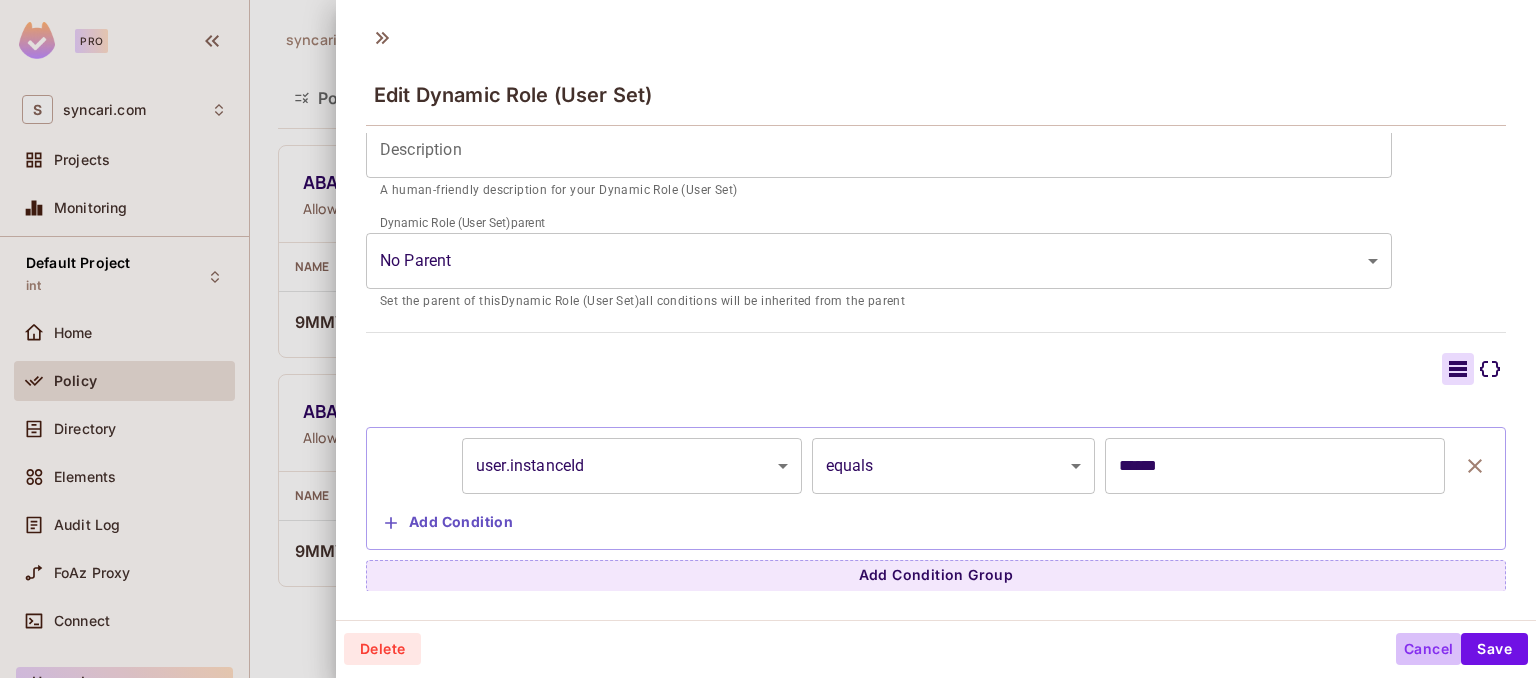 click on "Cancel" at bounding box center [1428, 649] 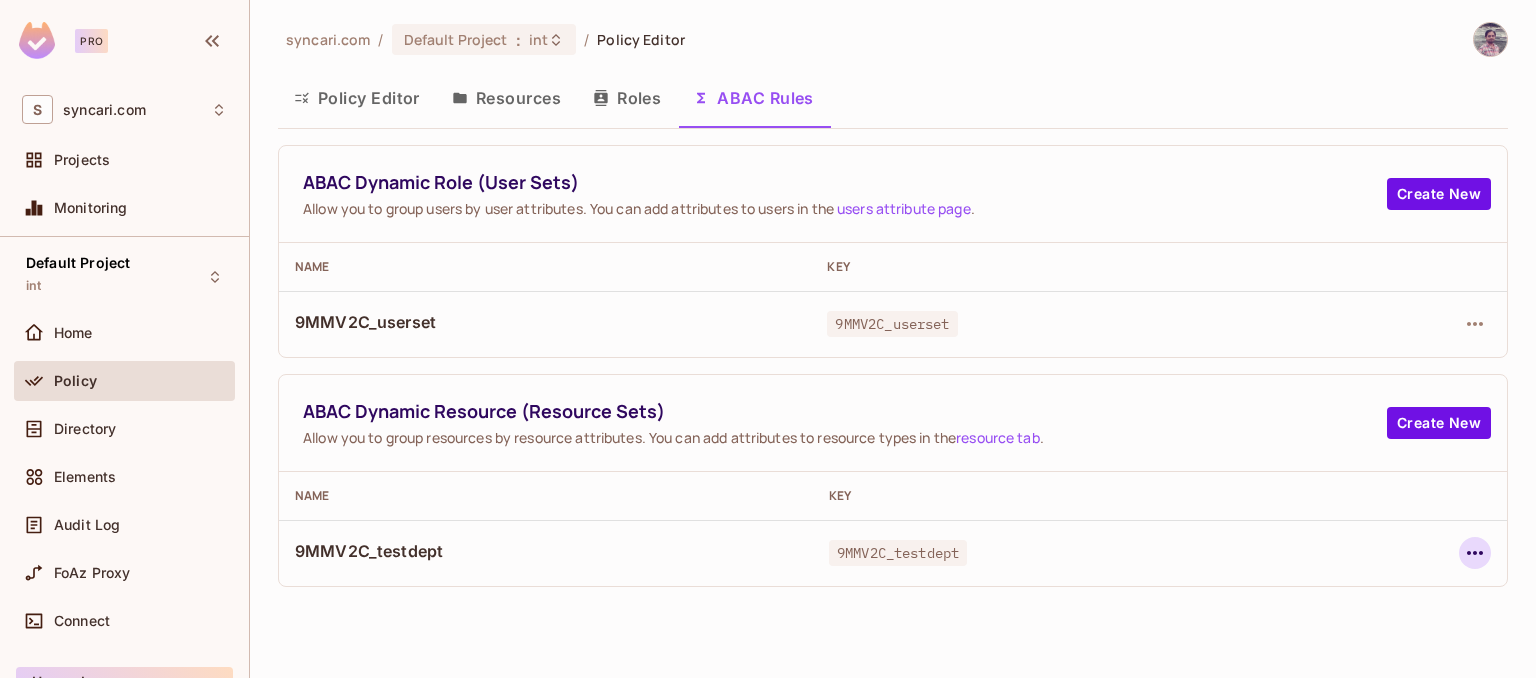 click 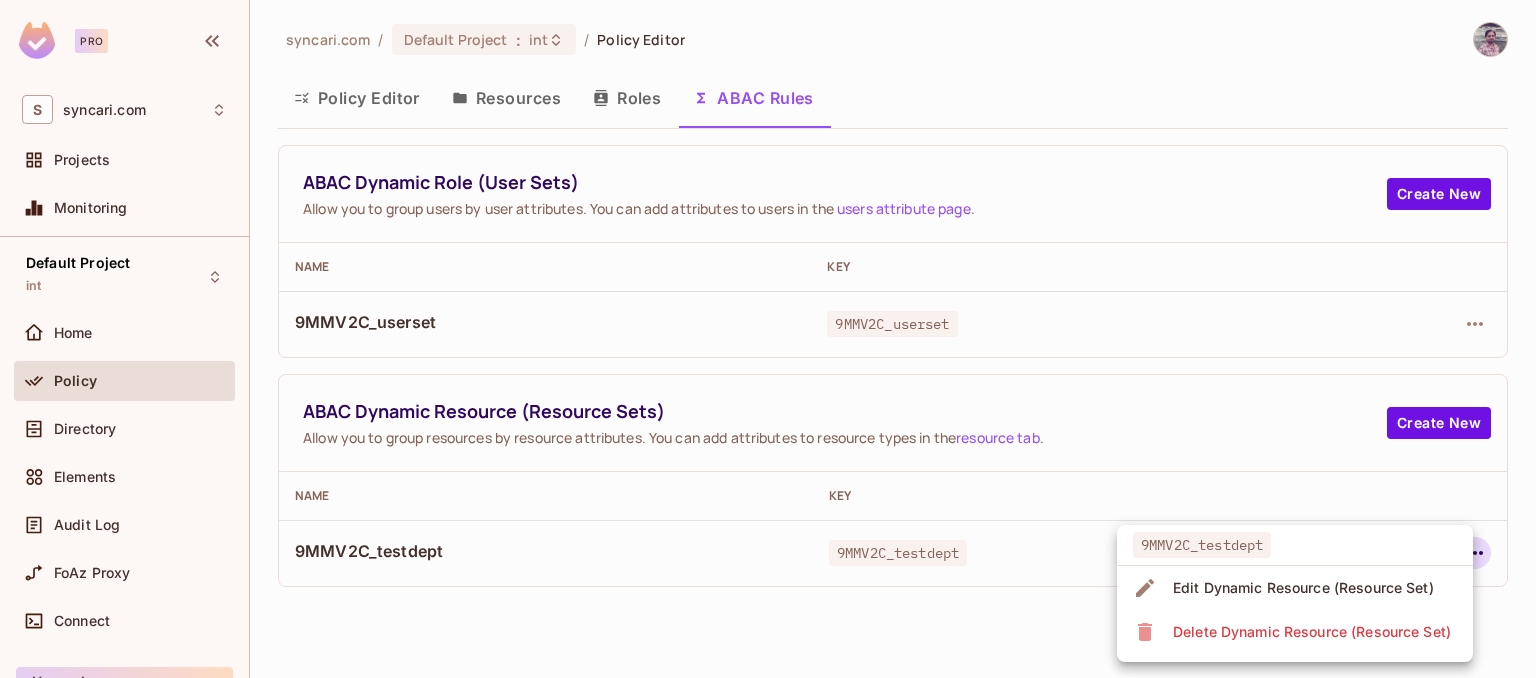 click on "Edit Dynamic Resource (Resource Set)" at bounding box center [1303, 588] 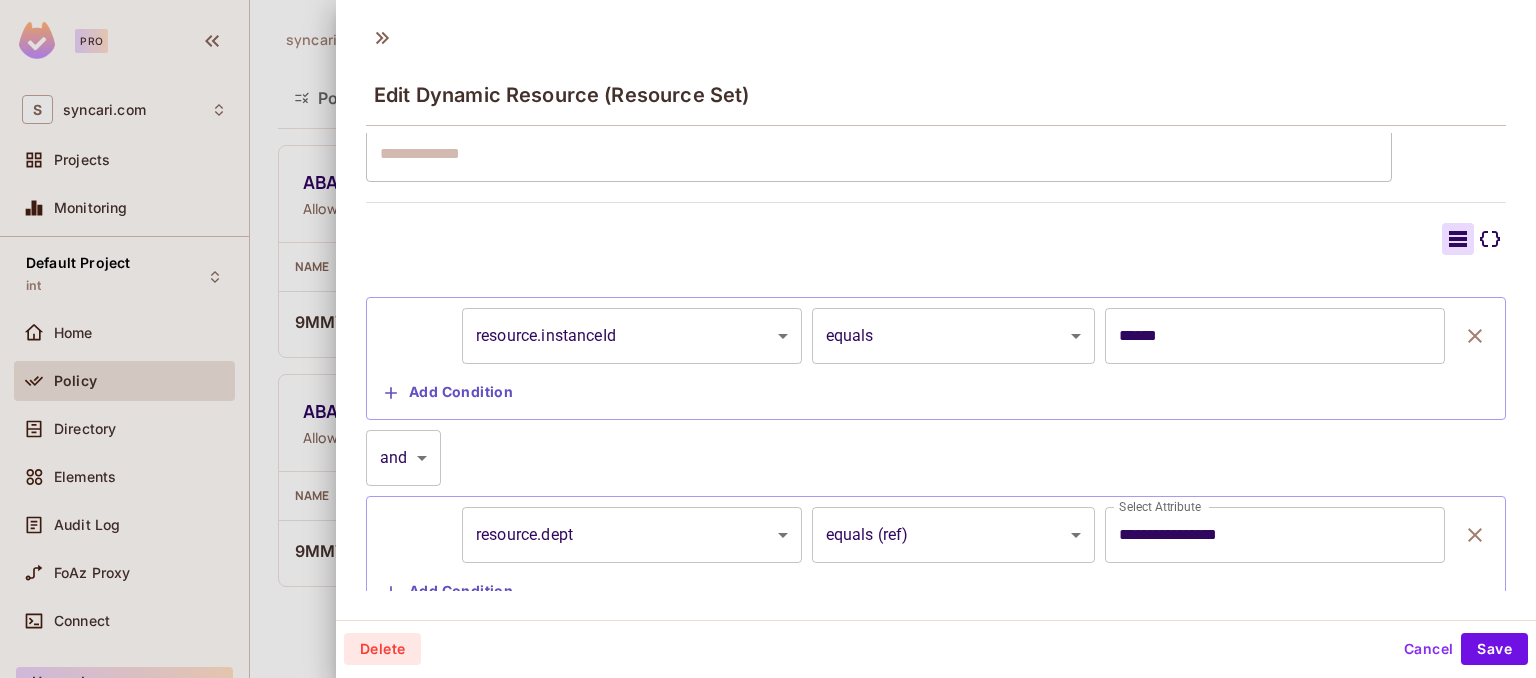 scroll, scrollTop: 531, scrollLeft: 0, axis: vertical 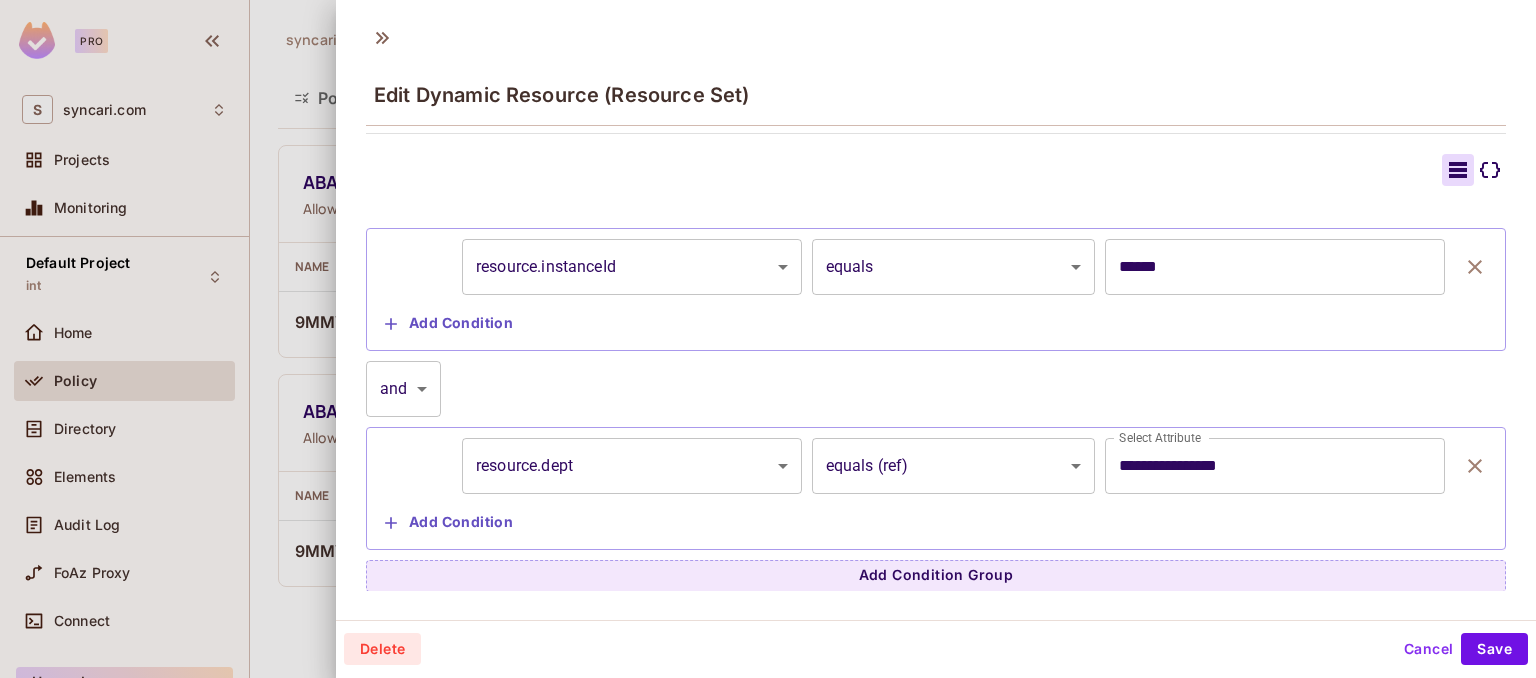 click on "Cancel" at bounding box center [1428, 649] 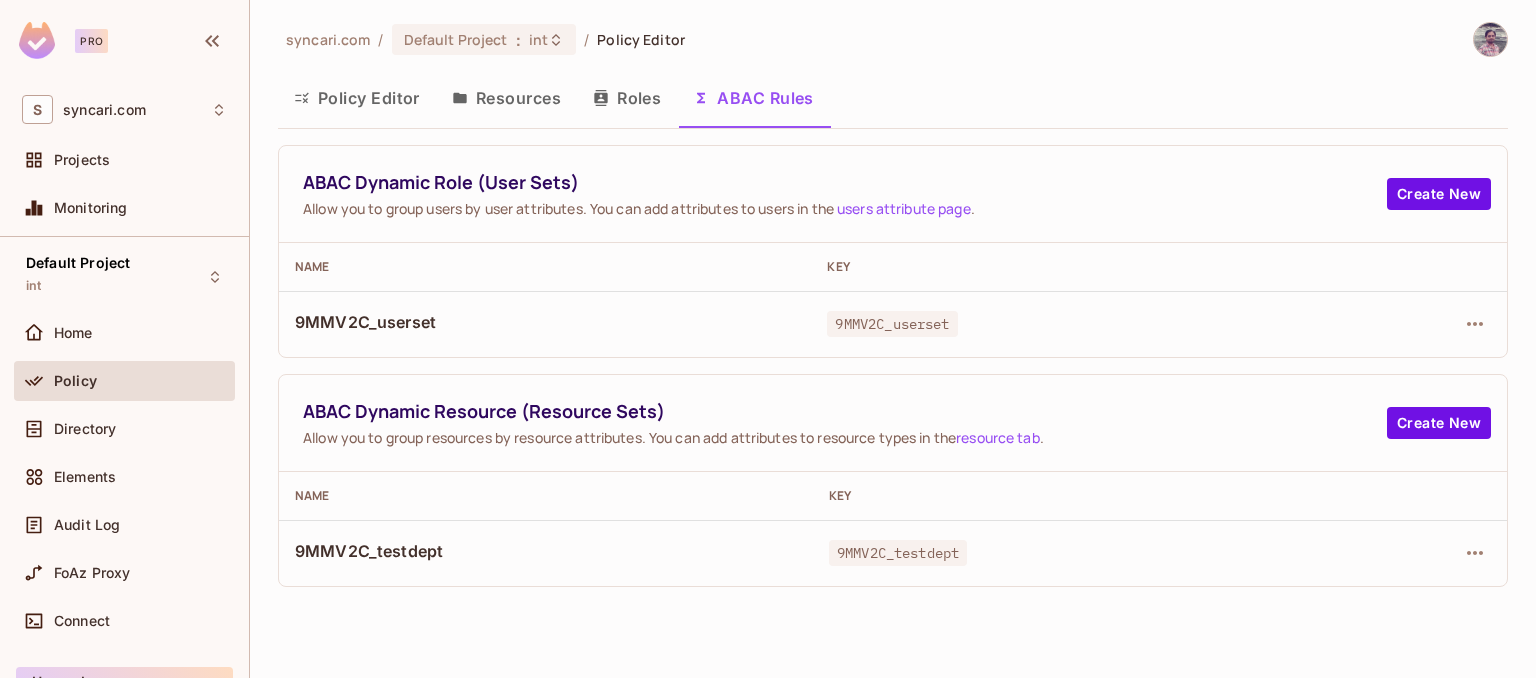 click on "Policy Editor" at bounding box center [357, 98] 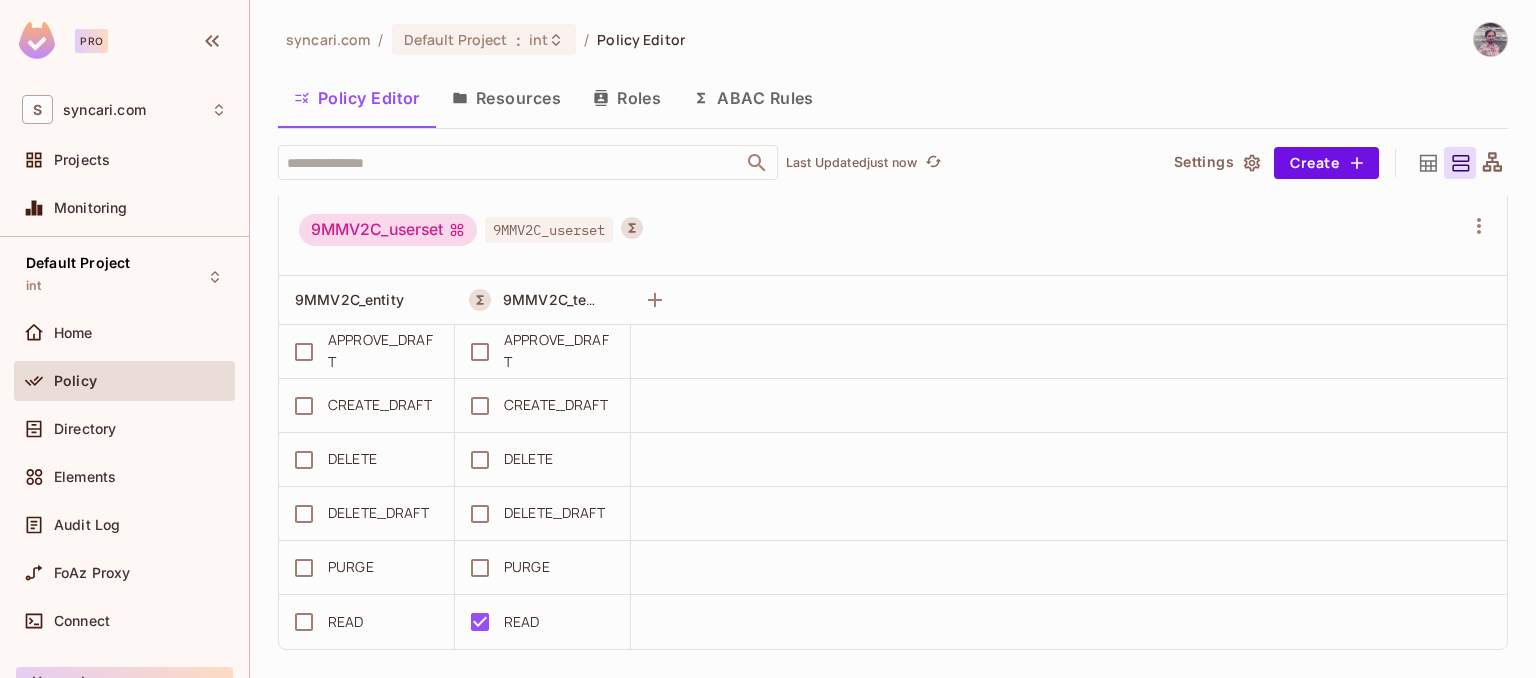 scroll, scrollTop: 1478, scrollLeft: 0, axis: vertical 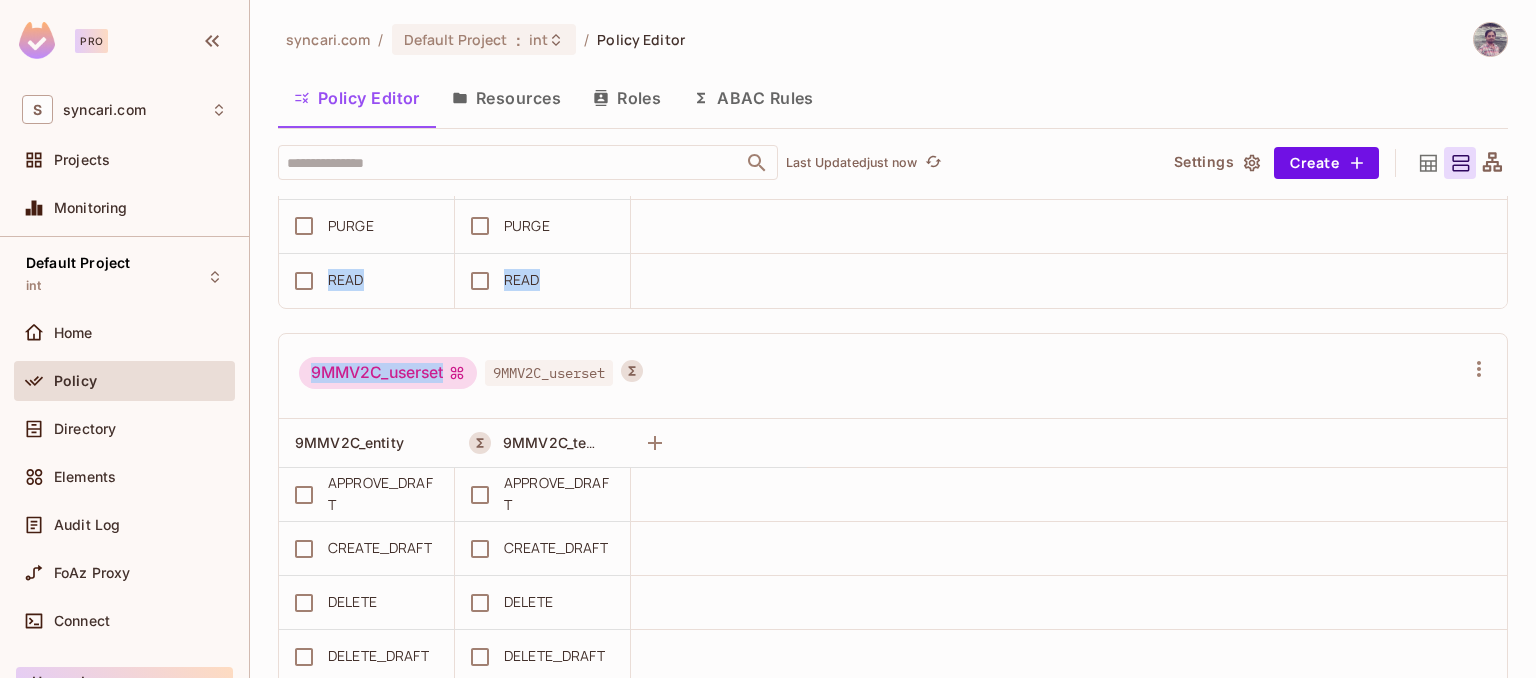 drag, startPoint x: 494, startPoint y: 207, endPoint x: 549, endPoint y: 228, distance: 58.872746 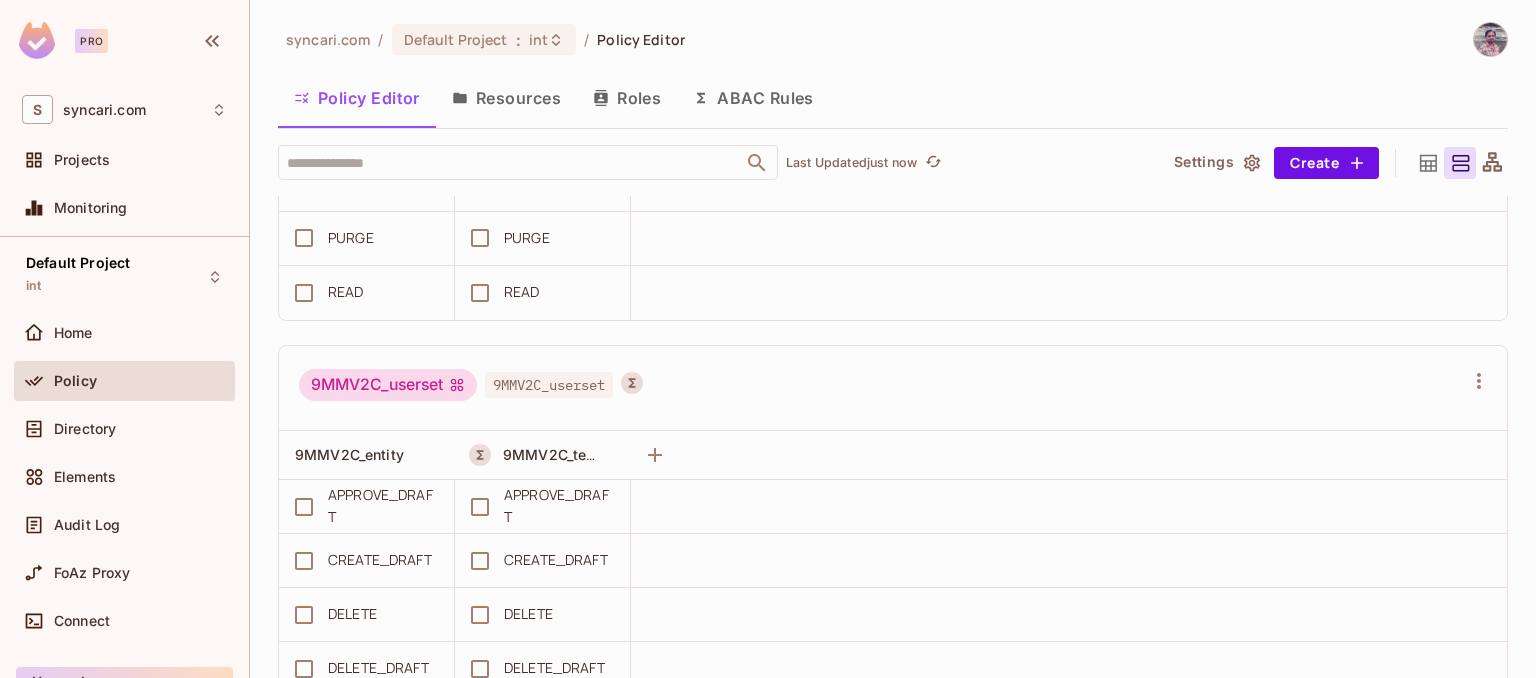 click on "9MMV2C_userset" at bounding box center (549, 385) 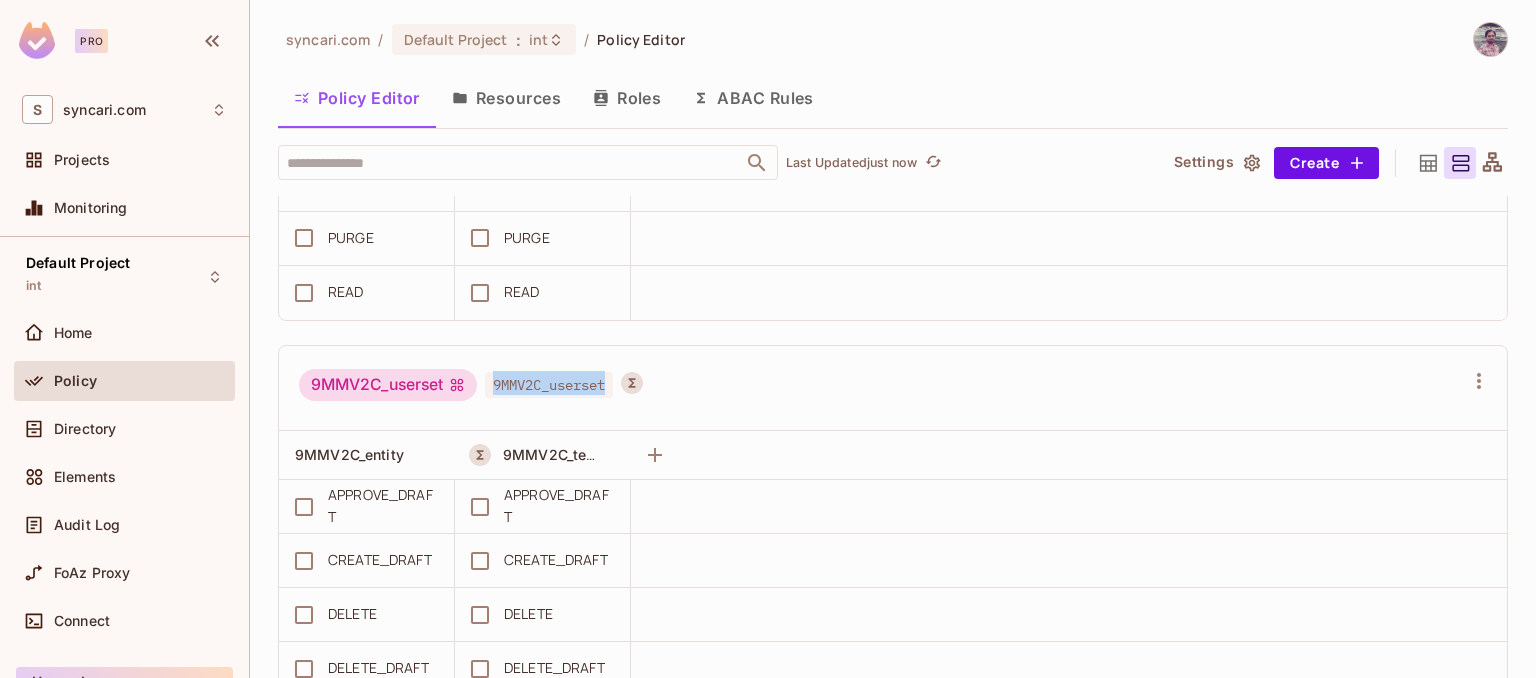 click on "9MMV2C_userset" at bounding box center [549, 385] 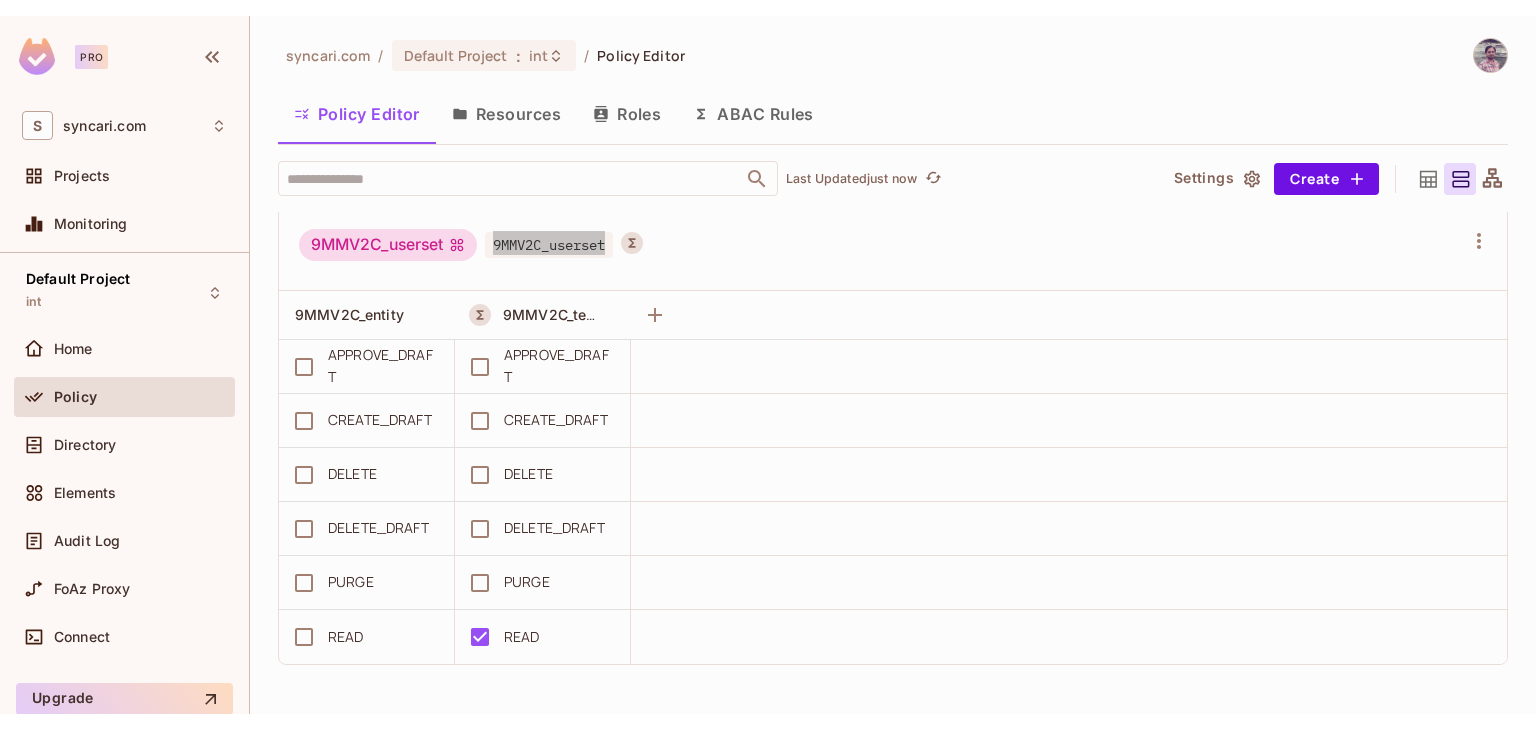 scroll, scrollTop: 1426, scrollLeft: 0, axis: vertical 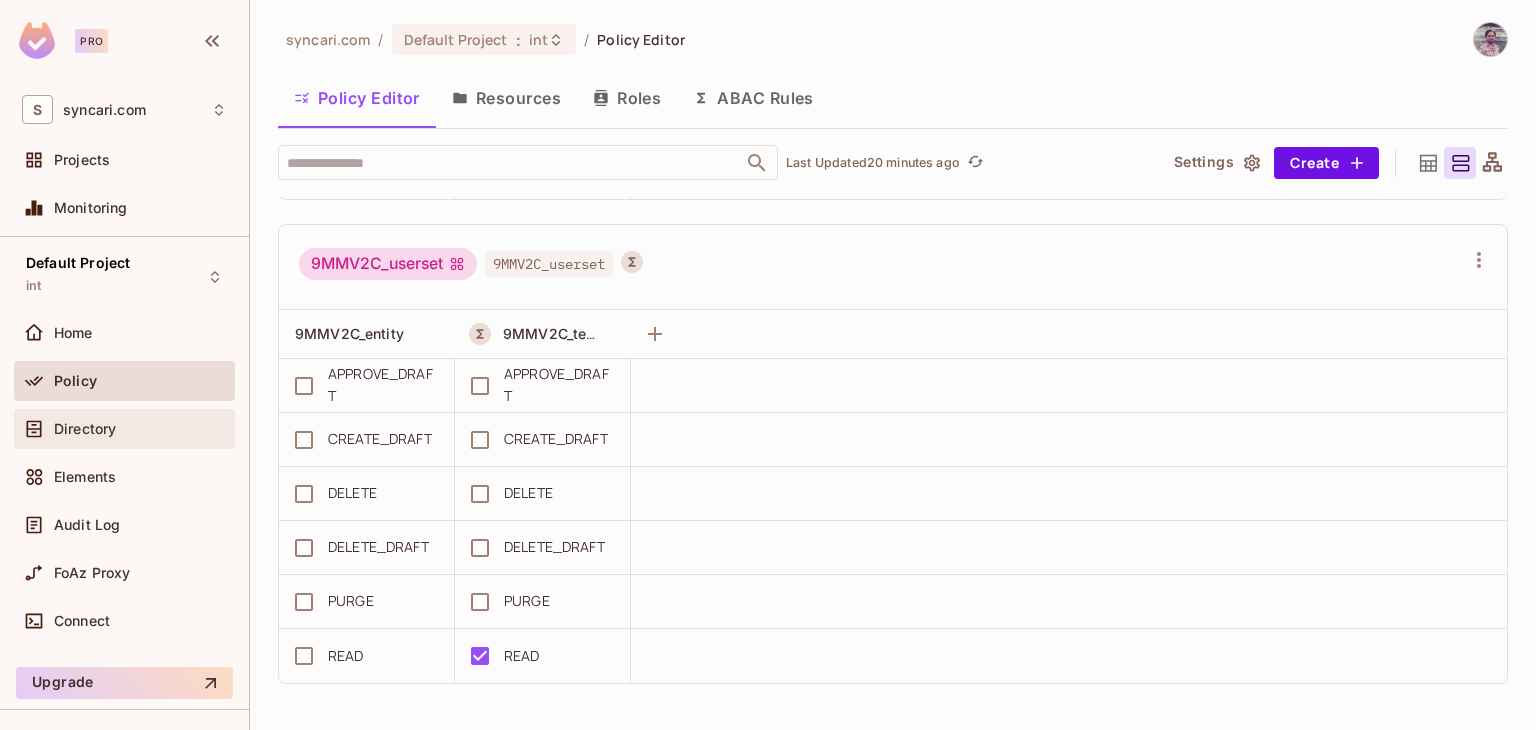 click on "Directory" at bounding box center (85, 429) 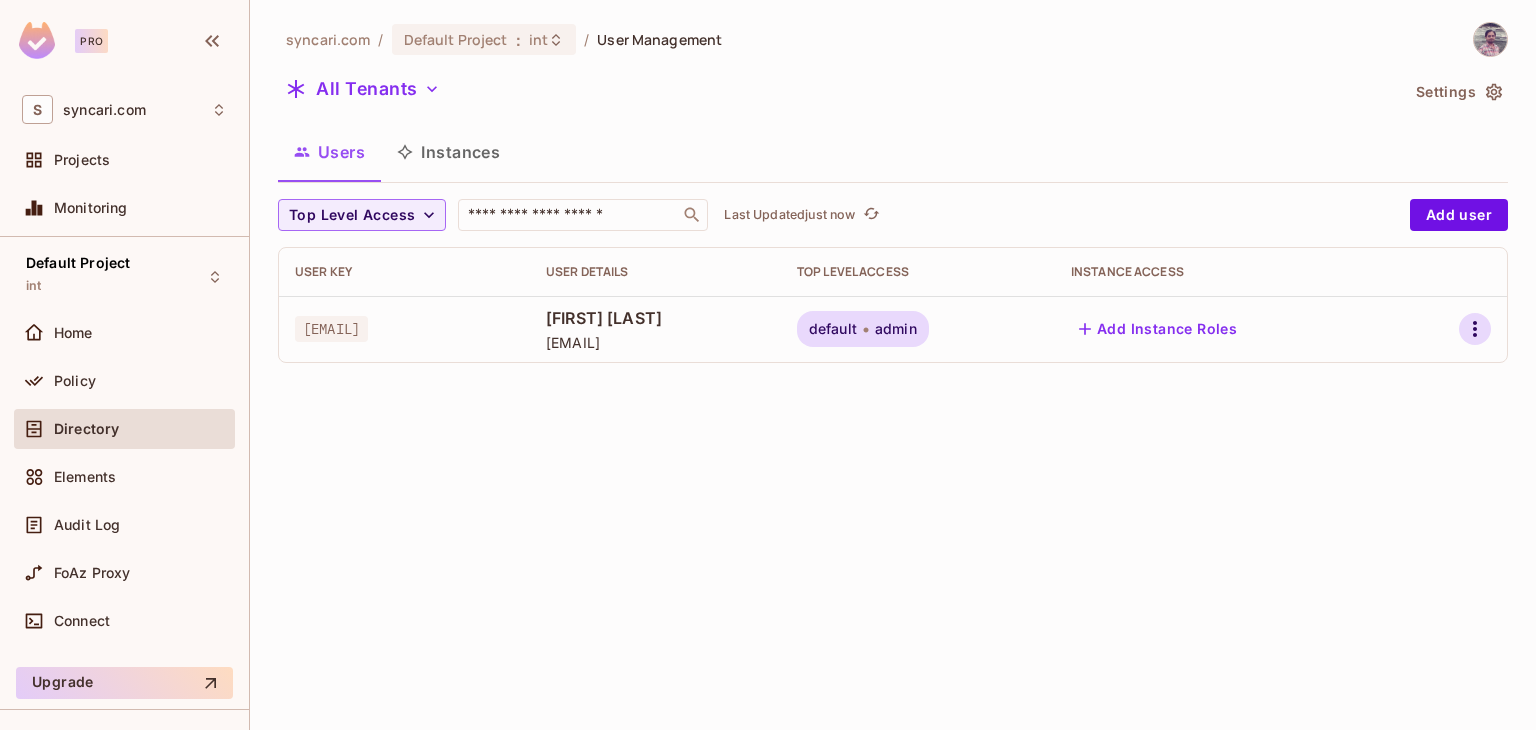 click 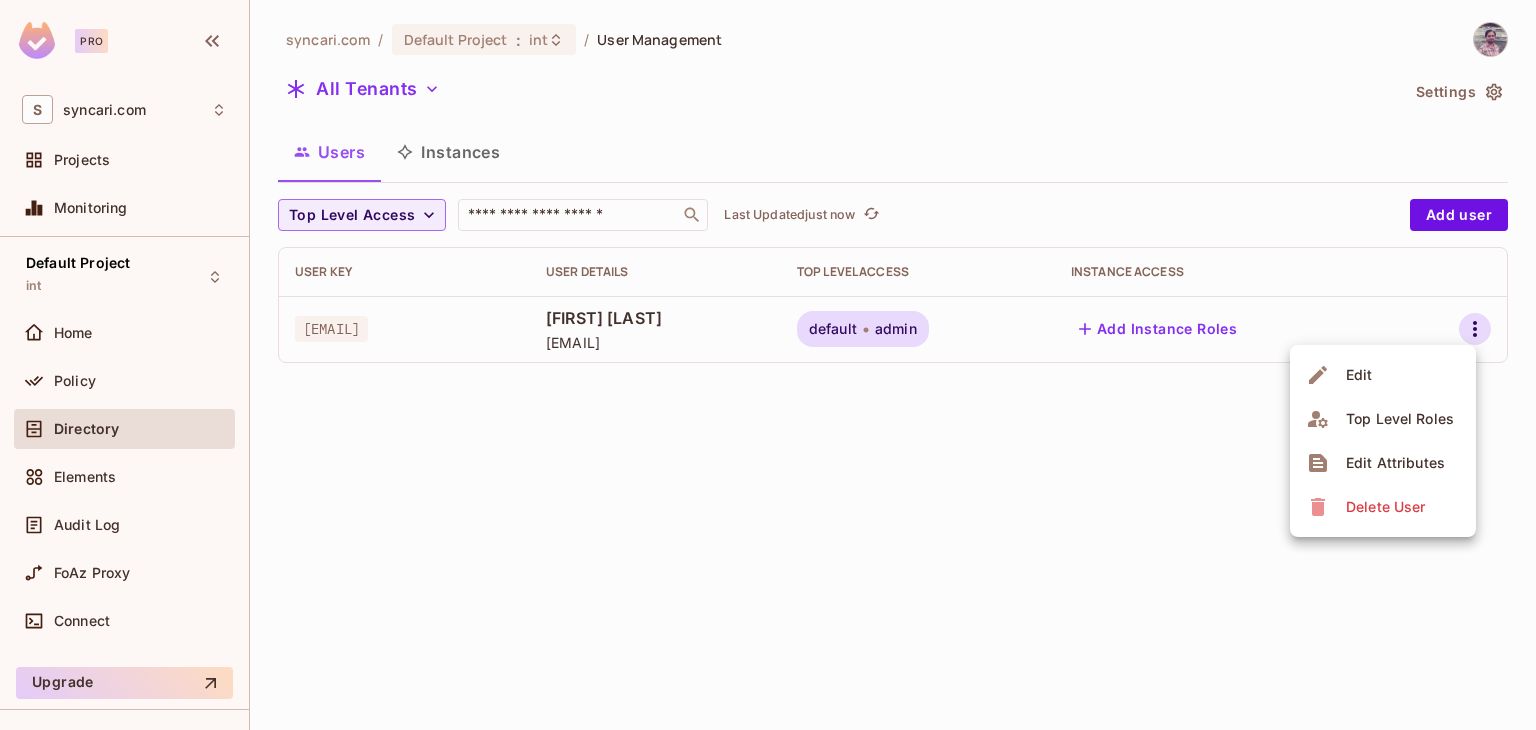 click at bounding box center (768, 365) 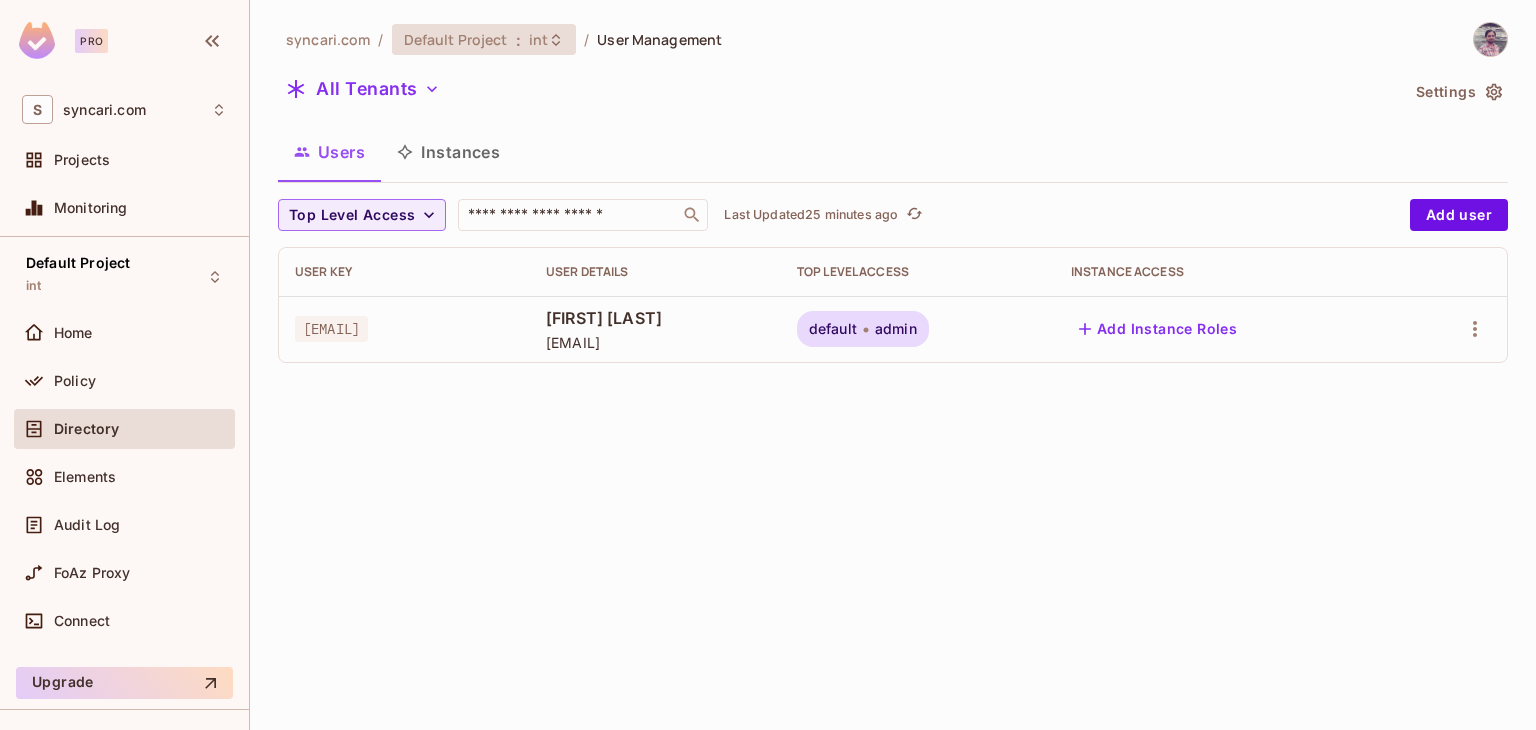 click on "Default Project" at bounding box center (456, 39) 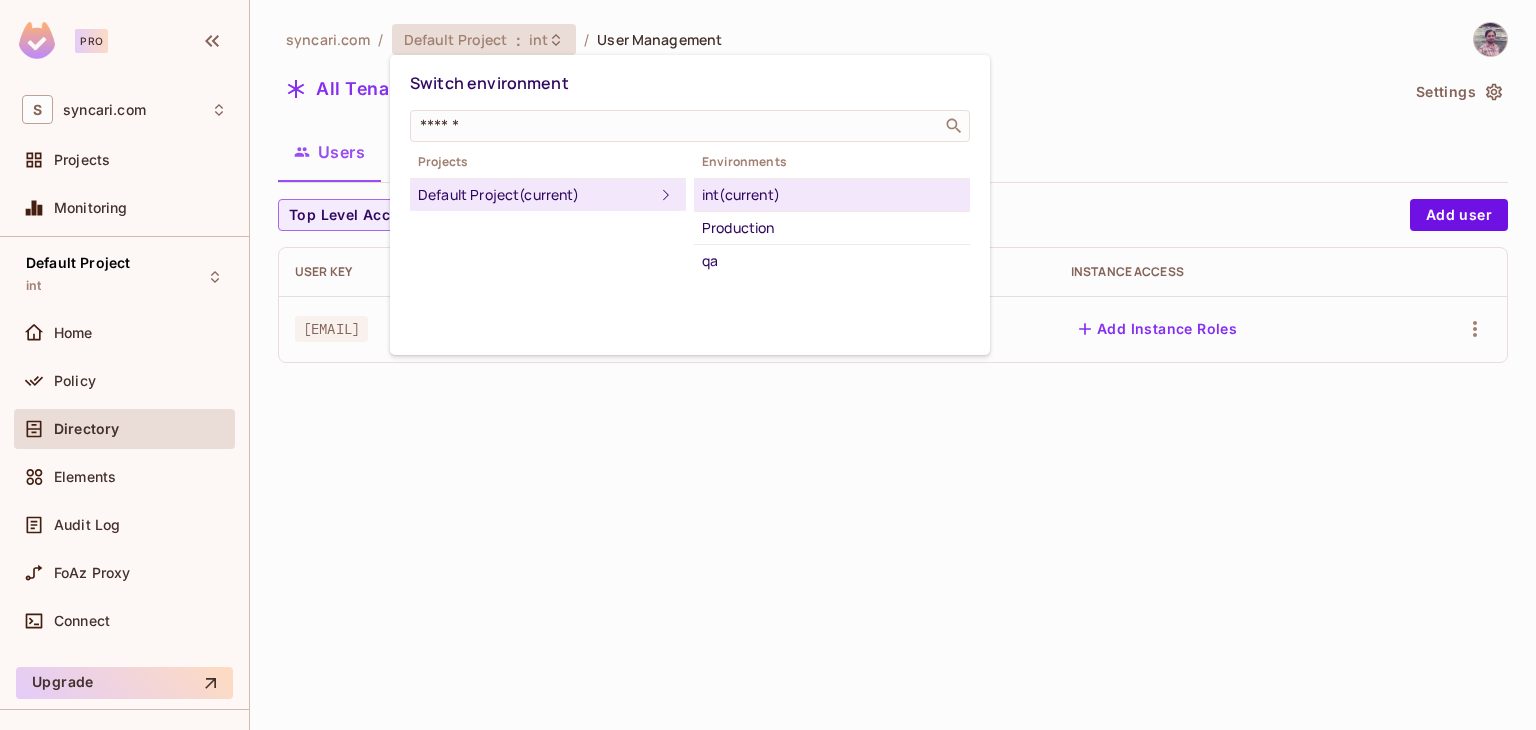 drag, startPoint x: 1344, startPoint y: 67, endPoint x: 1421, endPoint y: 48, distance: 79.30952 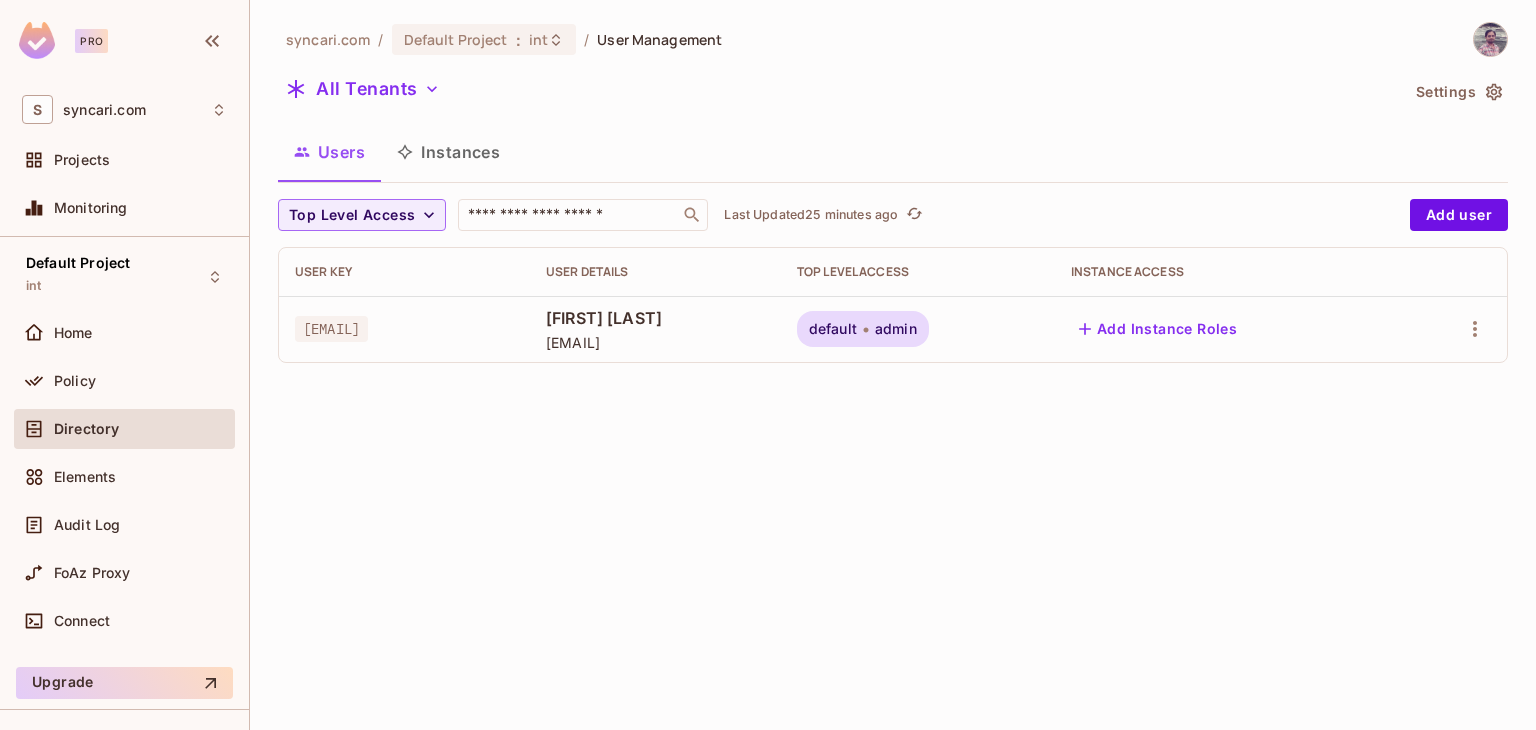 click on "syncari.com / Default Project : int / User Management All Tenants Settings Users Instances Top Level Access ​ Last Updated  25 minutes ago Add user User Key User Details Top Level Access Instance Access [EMAIL] [FIRST] [LAST] [EMAIL] default admin Add Instance Roles" at bounding box center (893, 200) 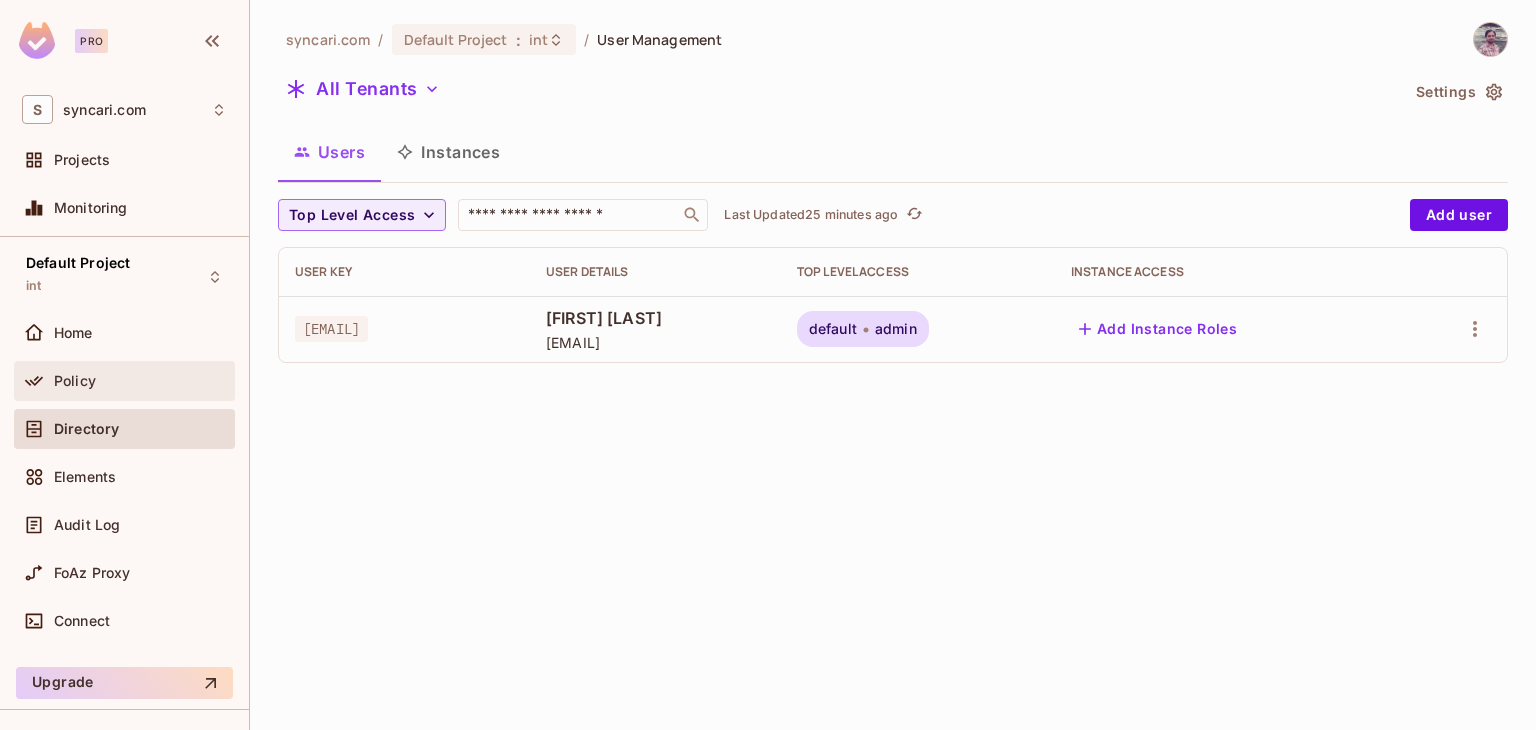 click on "Policy" at bounding box center (124, 381) 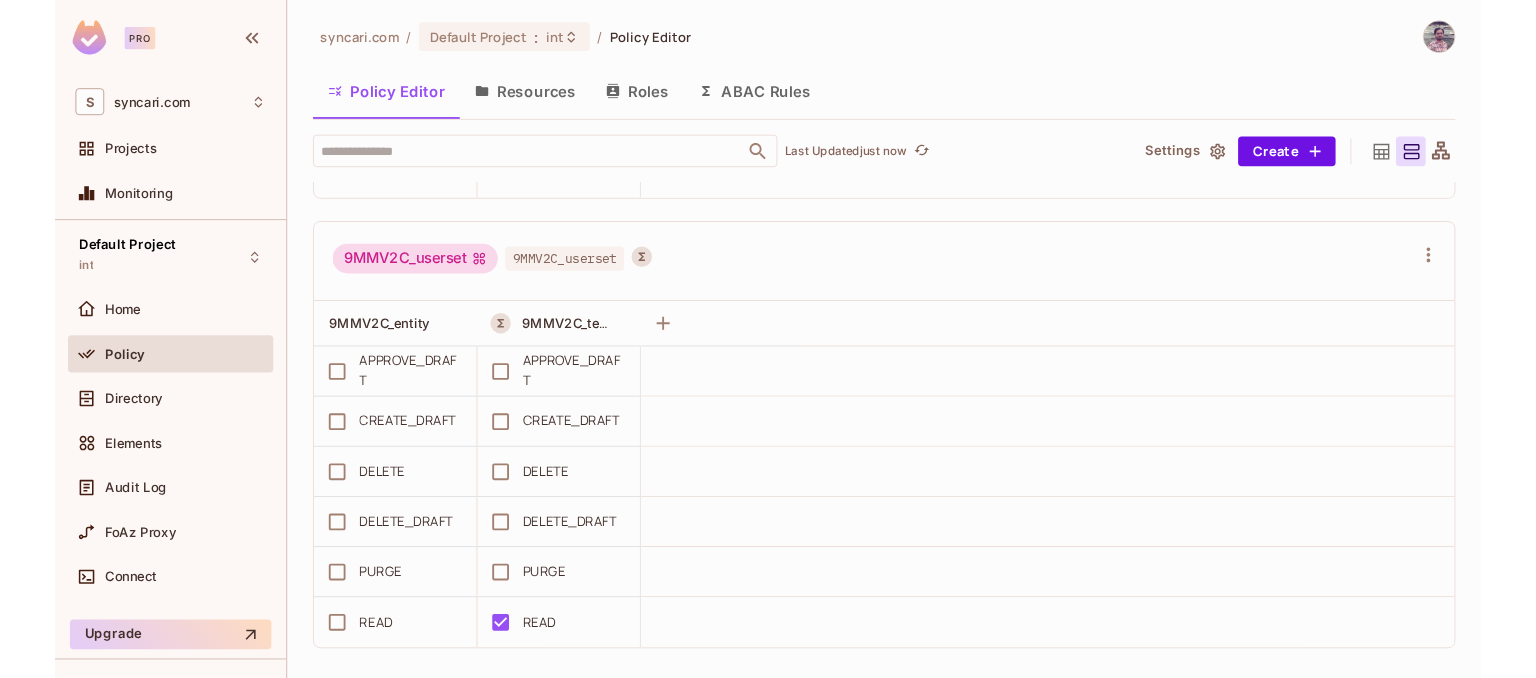 scroll, scrollTop: 1426, scrollLeft: 0, axis: vertical 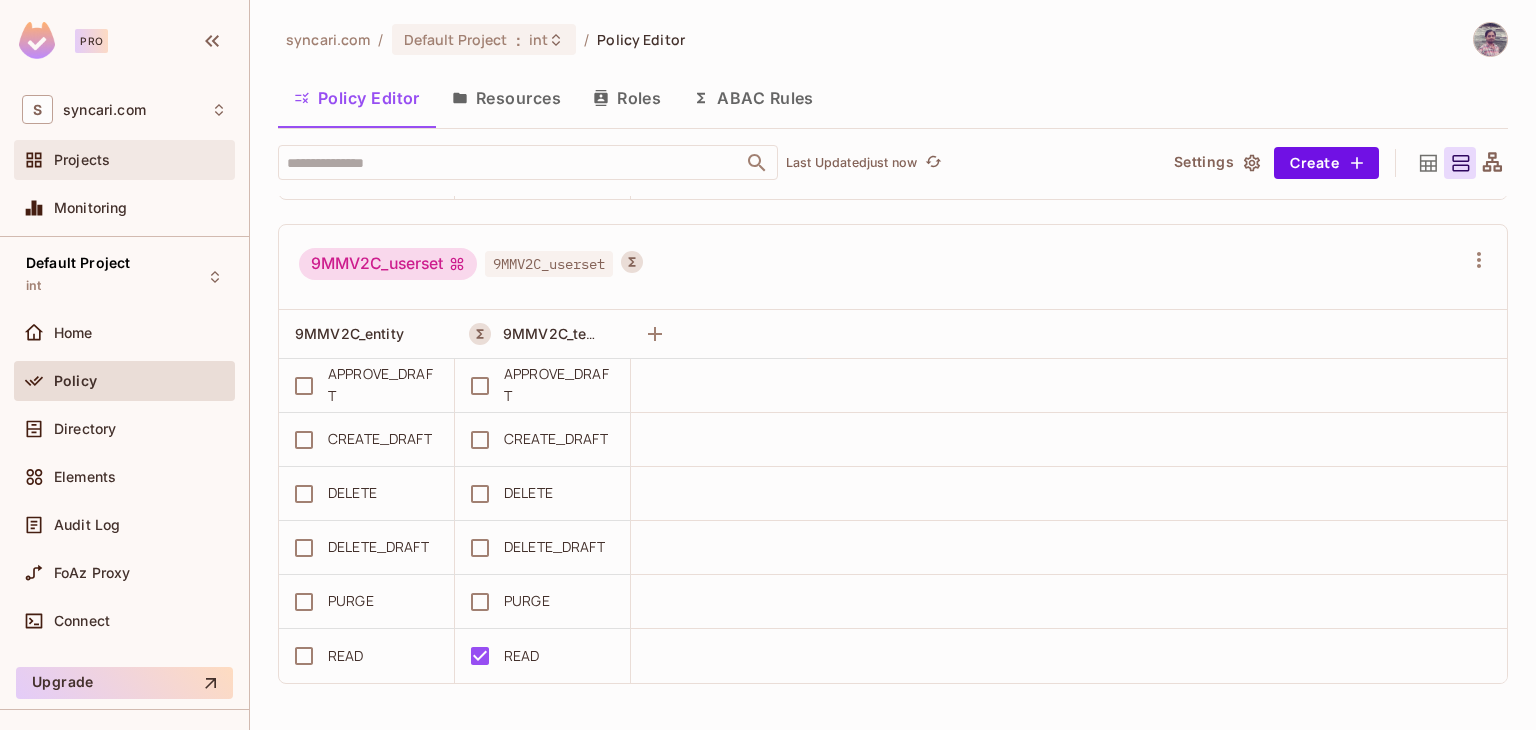 click on "Projects" at bounding box center [82, 160] 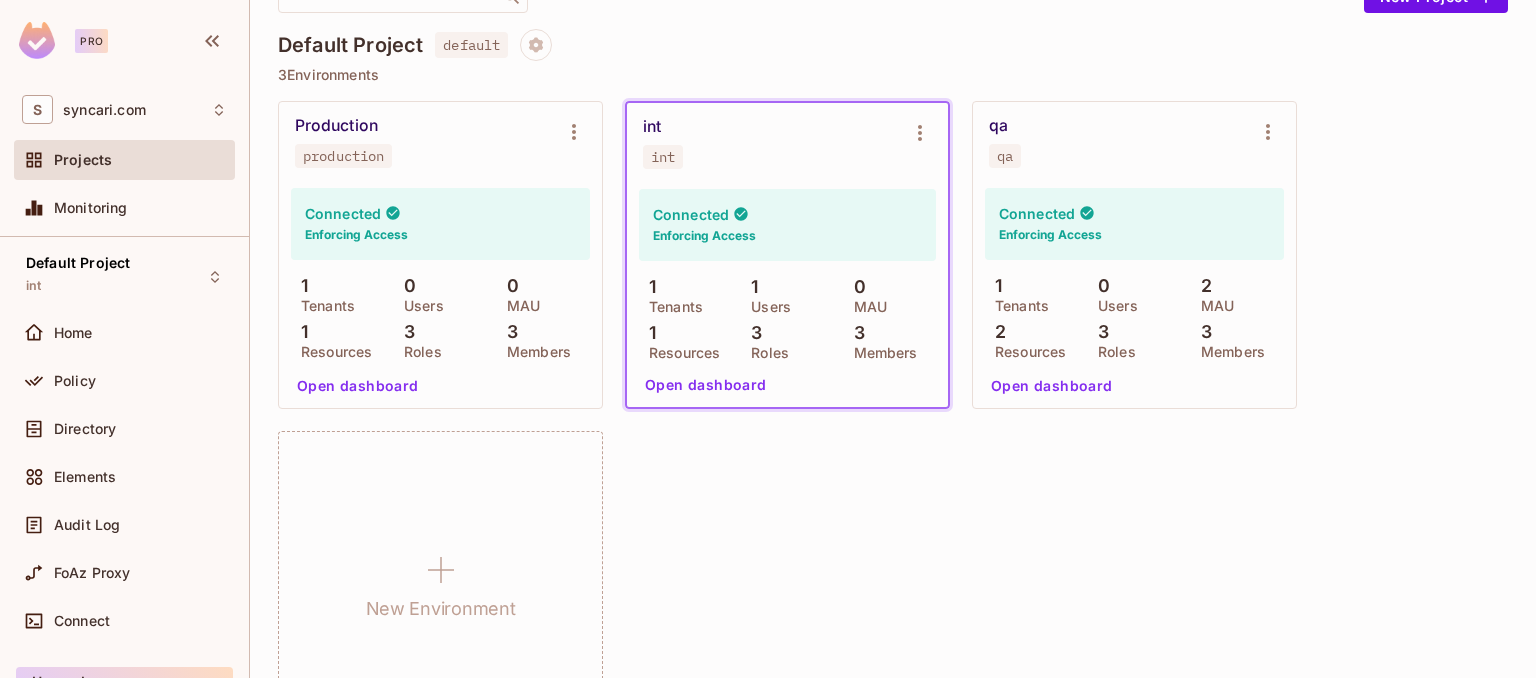 scroll, scrollTop: 200, scrollLeft: 0, axis: vertical 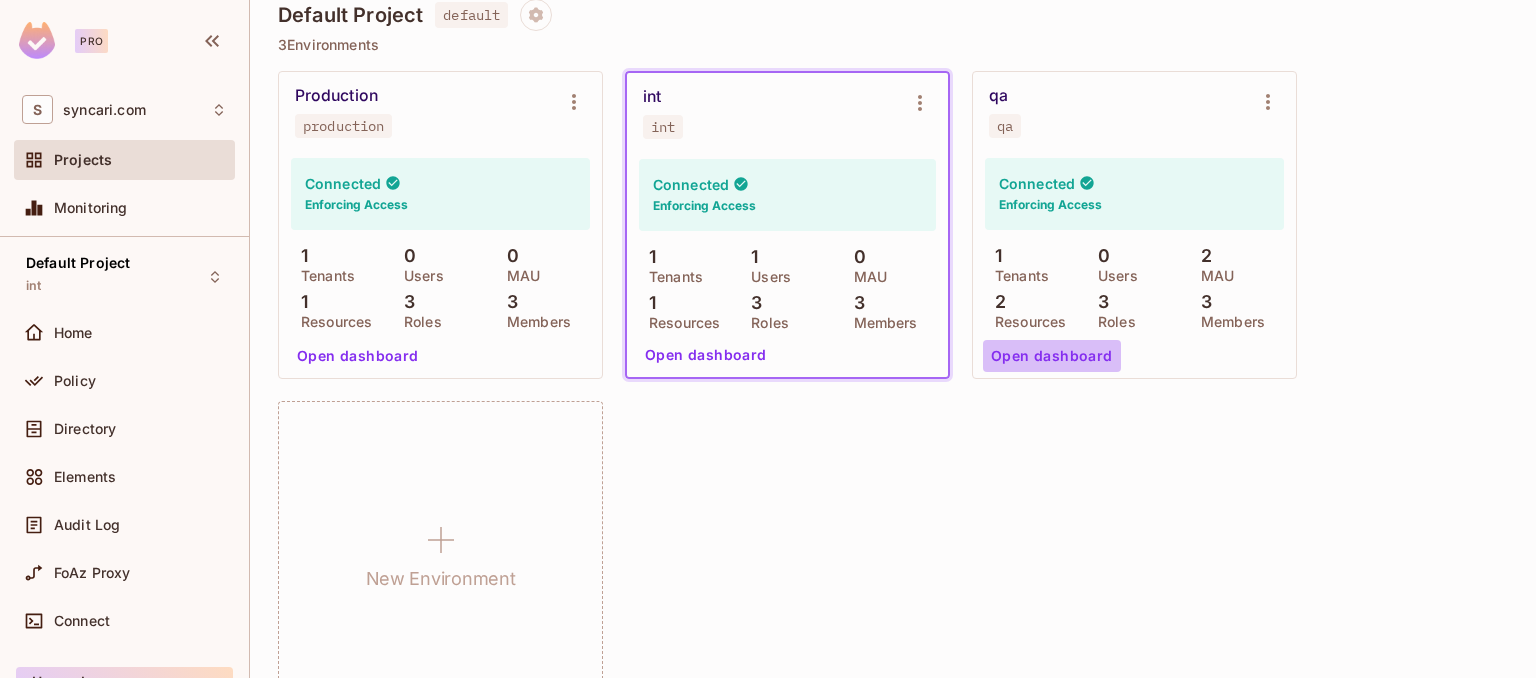 click on "Open dashboard" at bounding box center [1052, 356] 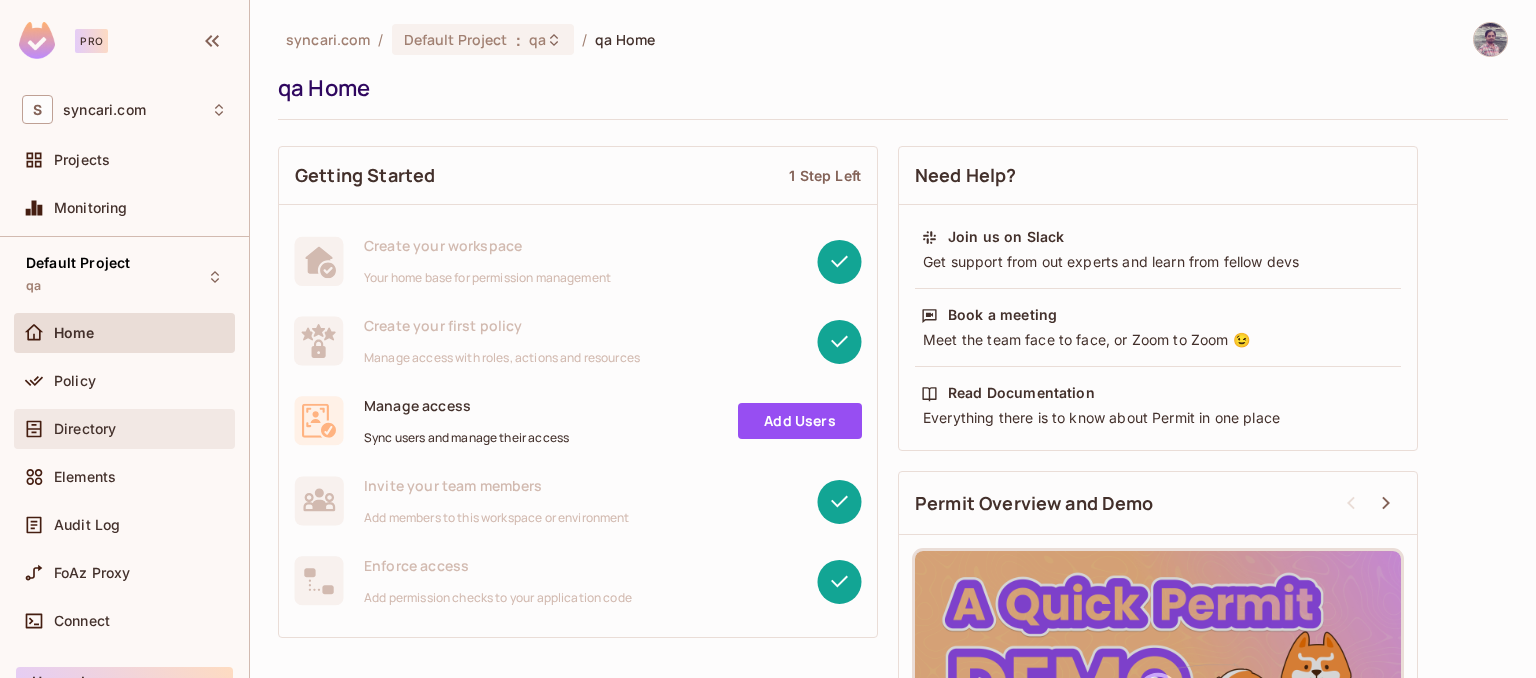 click on "Directory" at bounding box center [85, 429] 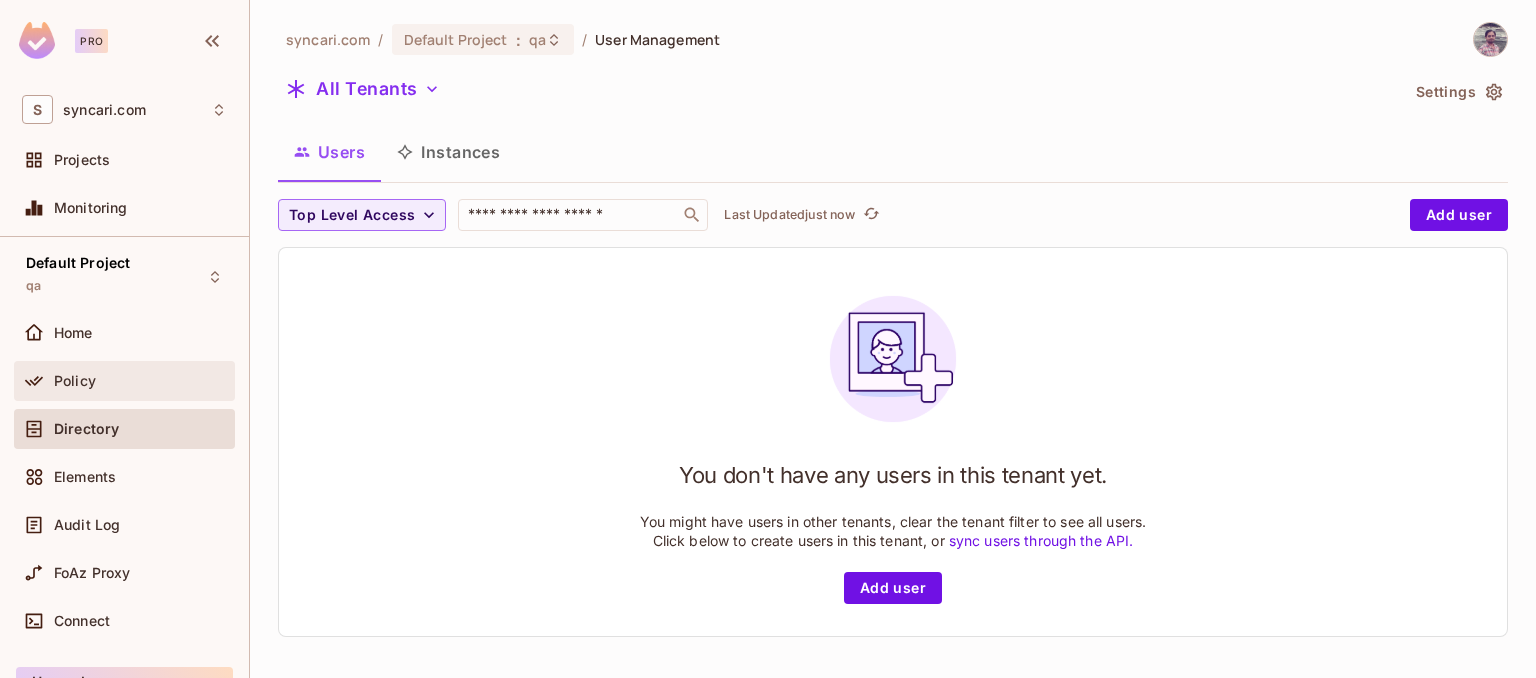 click on "Policy" at bounding box center [75, 381] 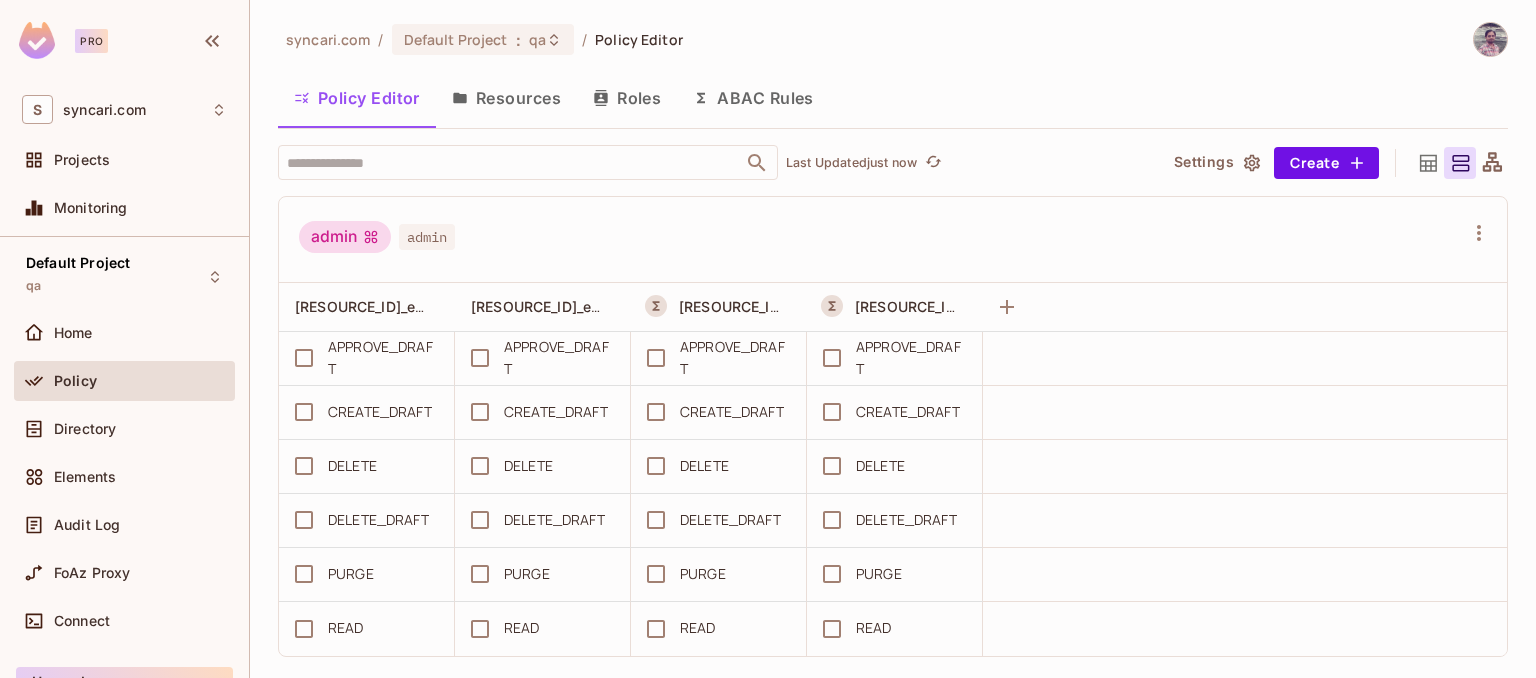 click on "Resources" at bounding box center [506, 98] 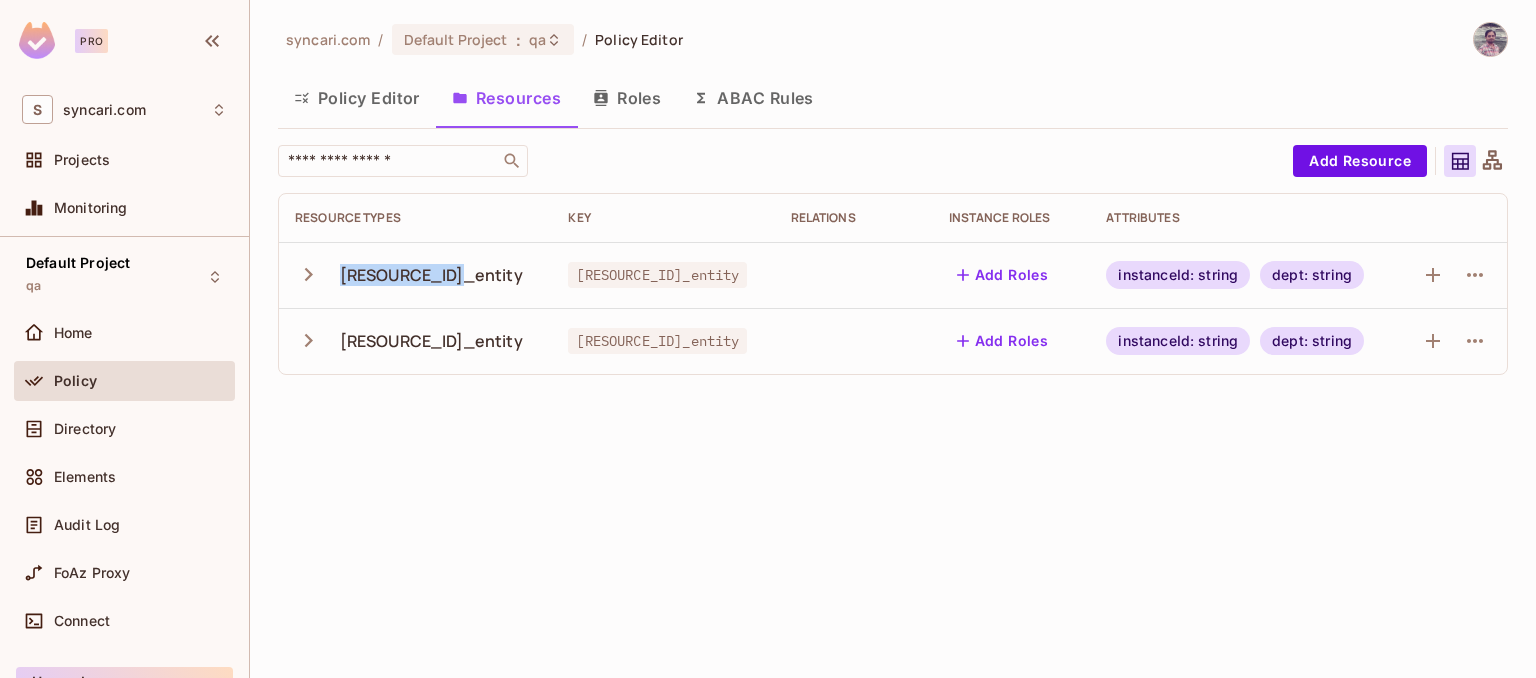 drag, startPoint x: 332, startPoint y: 272, endPoint x: 470, endPoint y: 279, distance: 138.17743 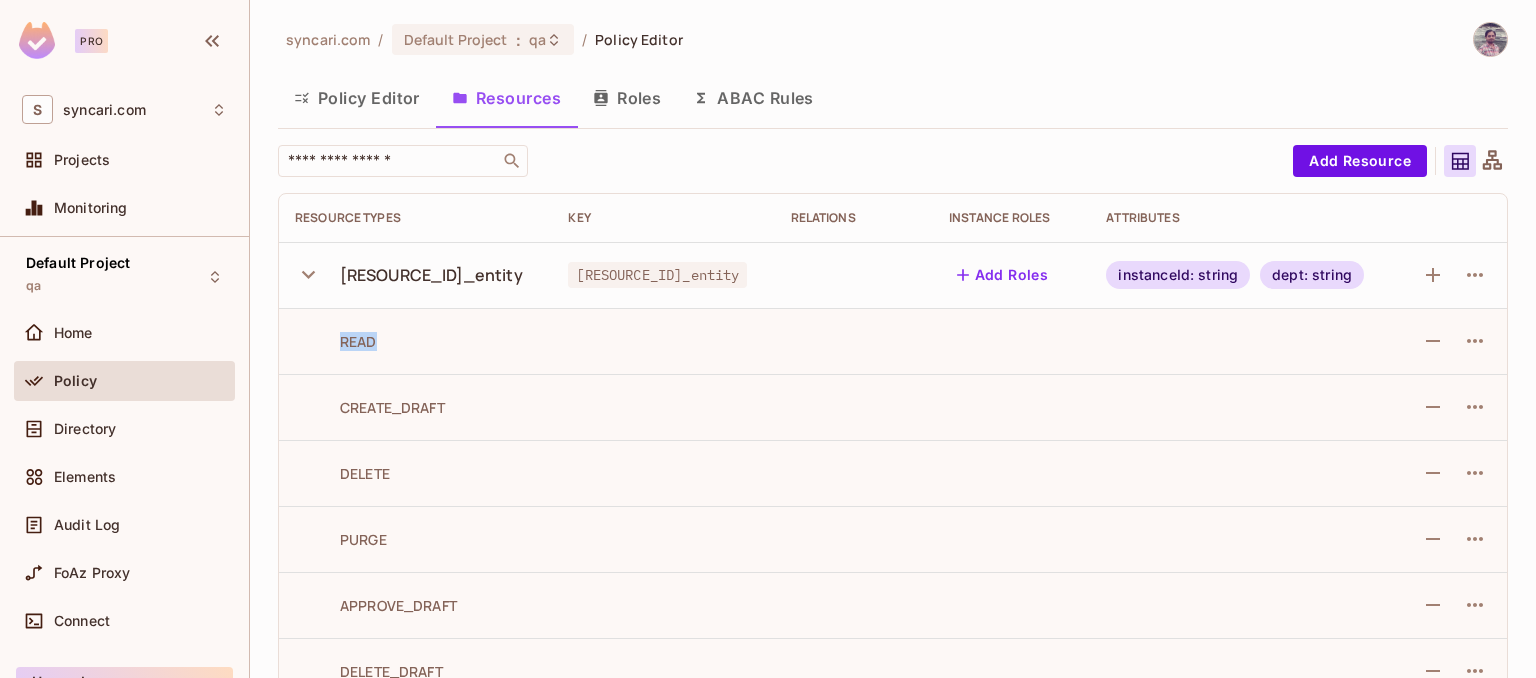 drag, startPoint x: 333, startPoint y: 340, endPoint x: 392, endPoint y: 346, distance: 59.3043 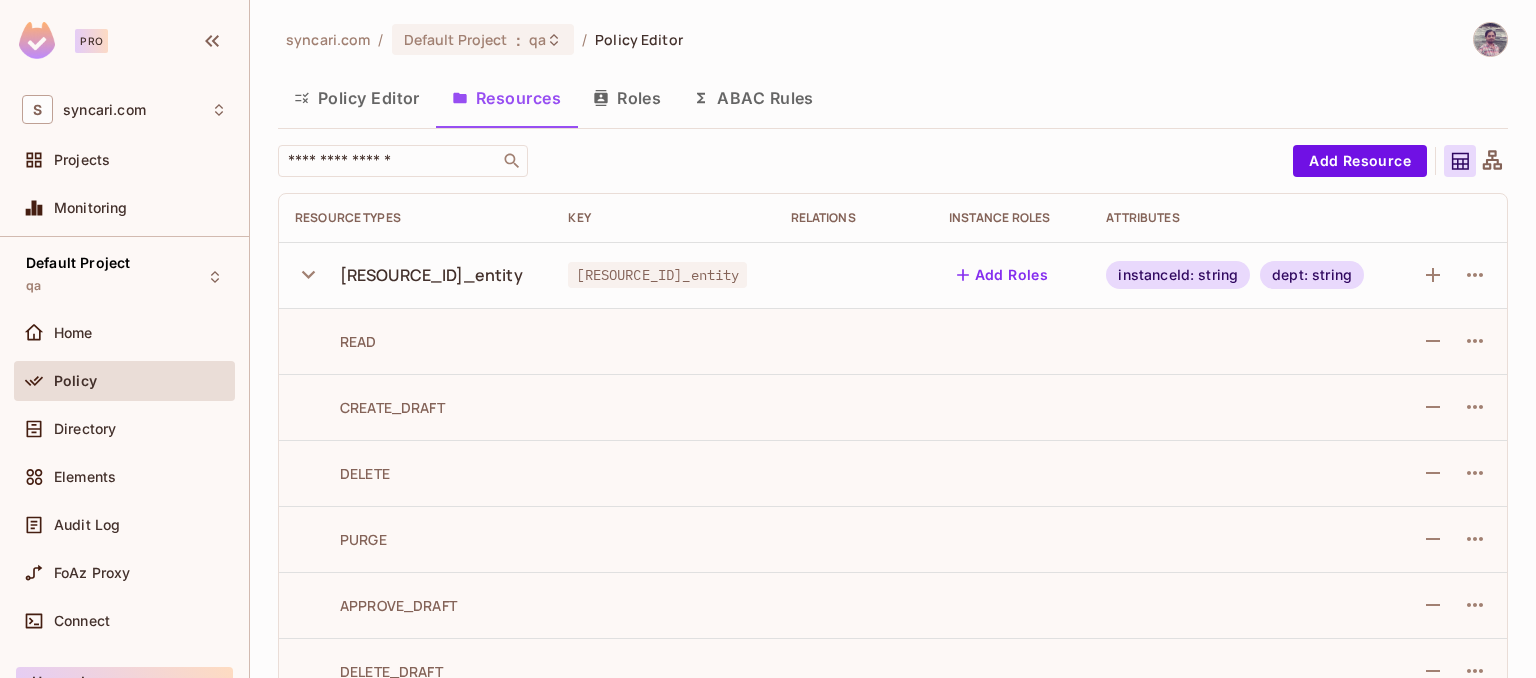 click on "instanceId: string" at bounding box center [1178, 275] 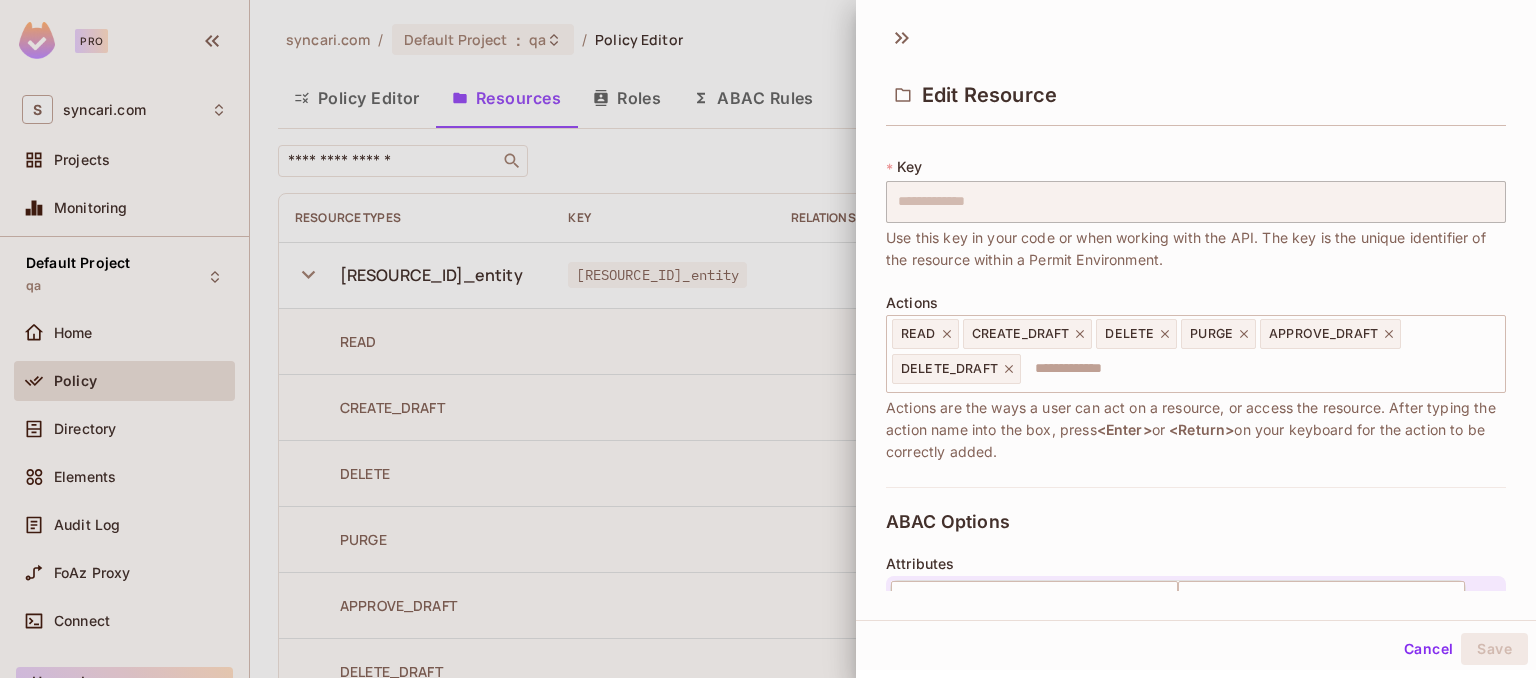 scroll, scrollTop: 400, scrollLeft: 0, axis: vertical 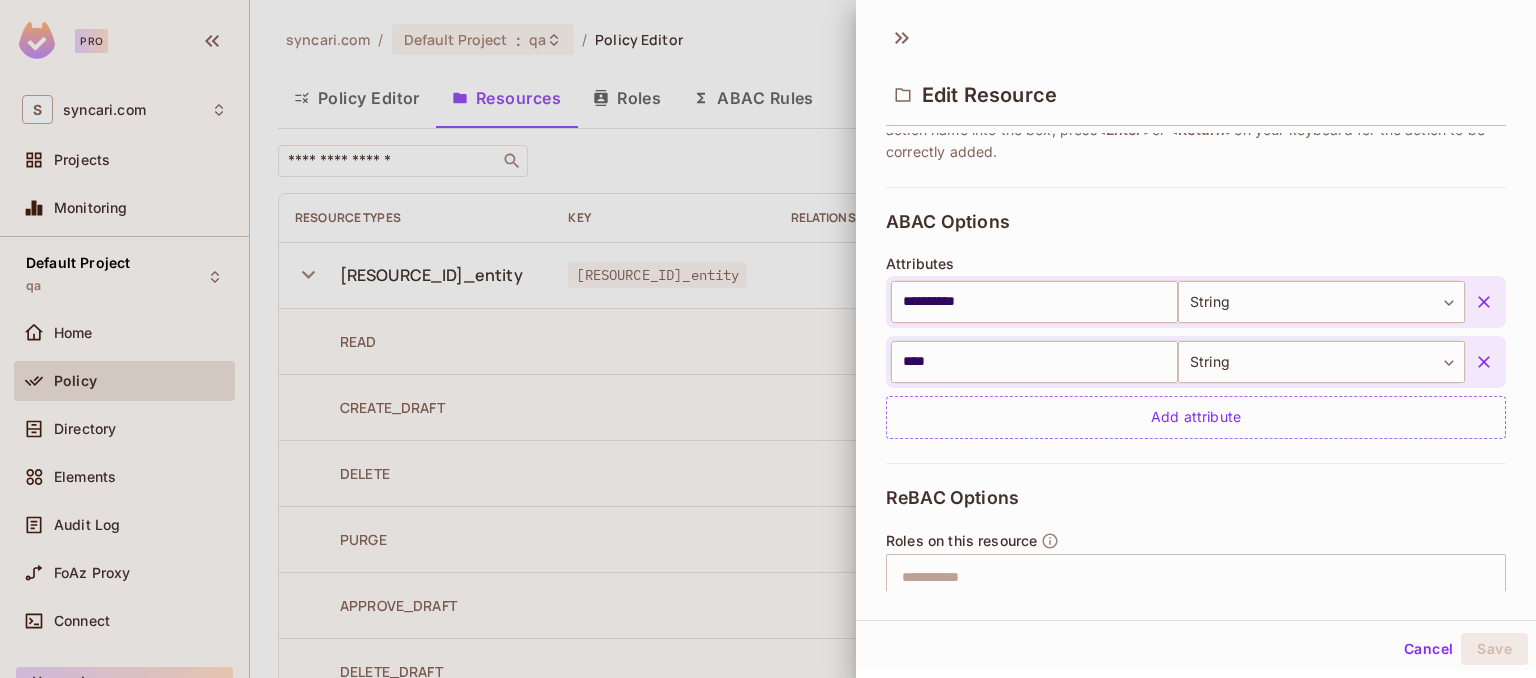 click on "Cancel" at bounding box center [1428, 649] 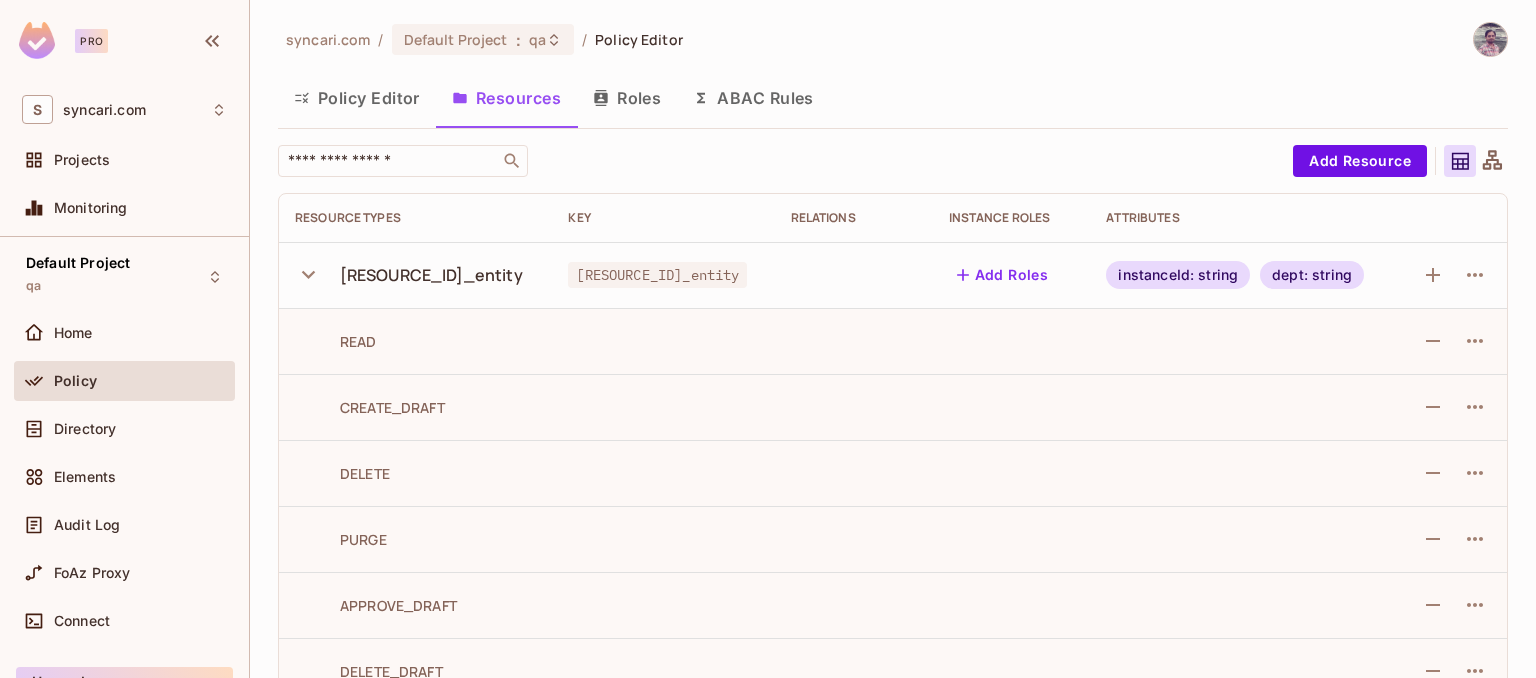 click on "ABAC Rules" at bounding box center [753, 98] 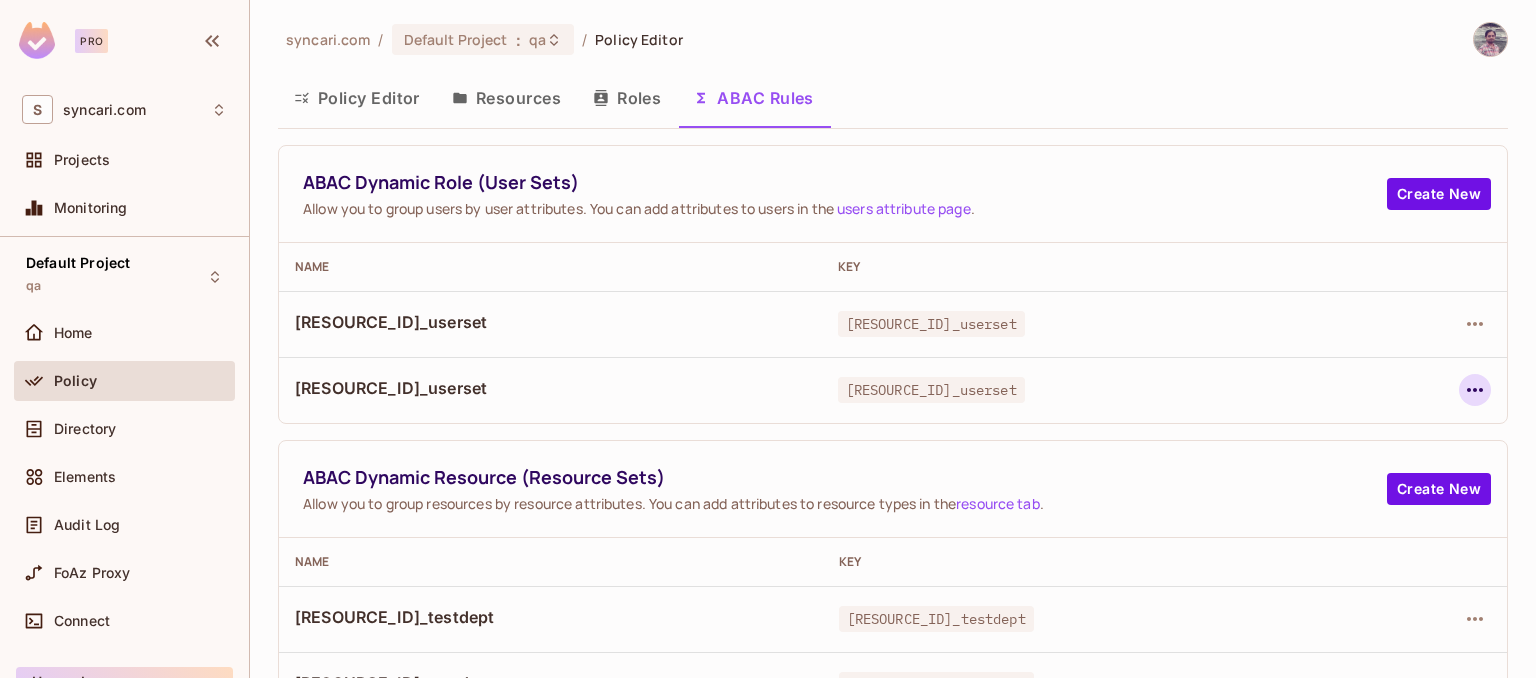 click 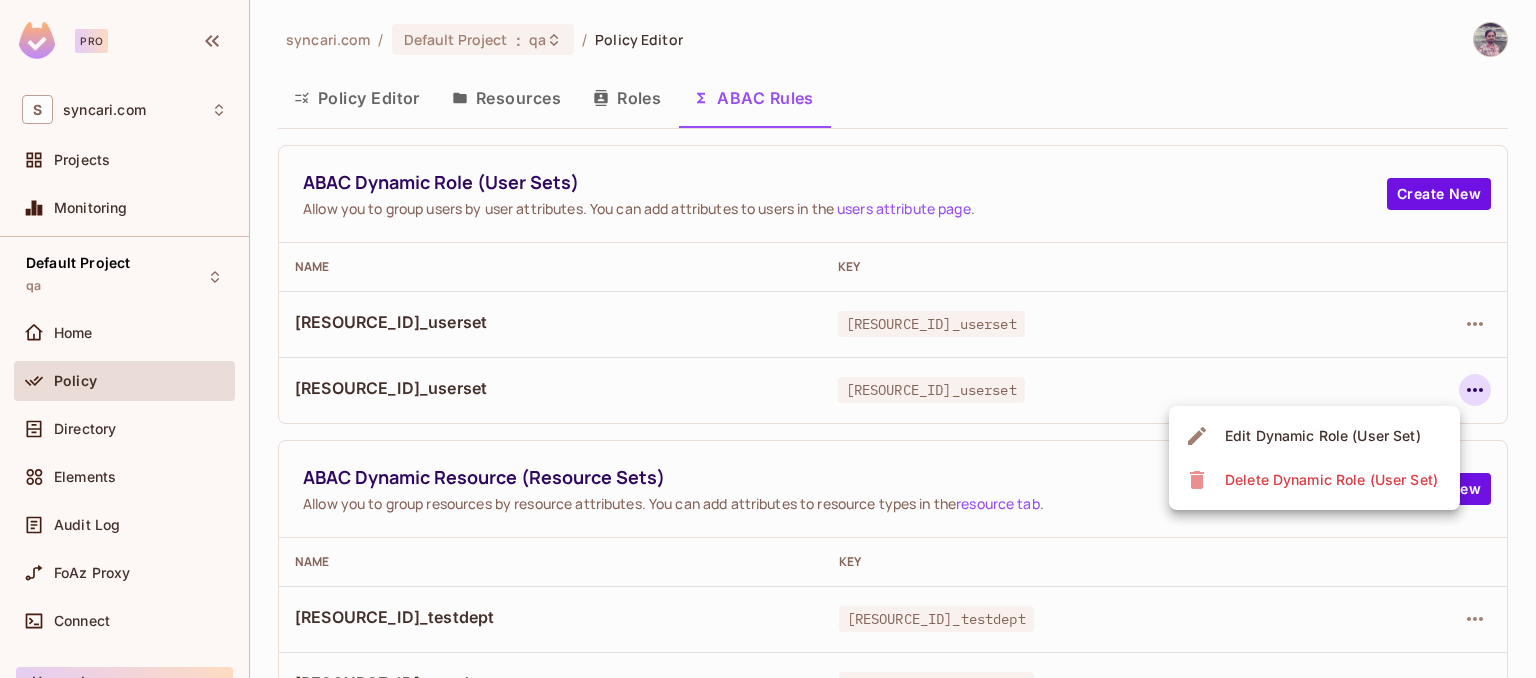 click on "Edit Dynamic Role (User Set)" at bounding box center (1323, 436) 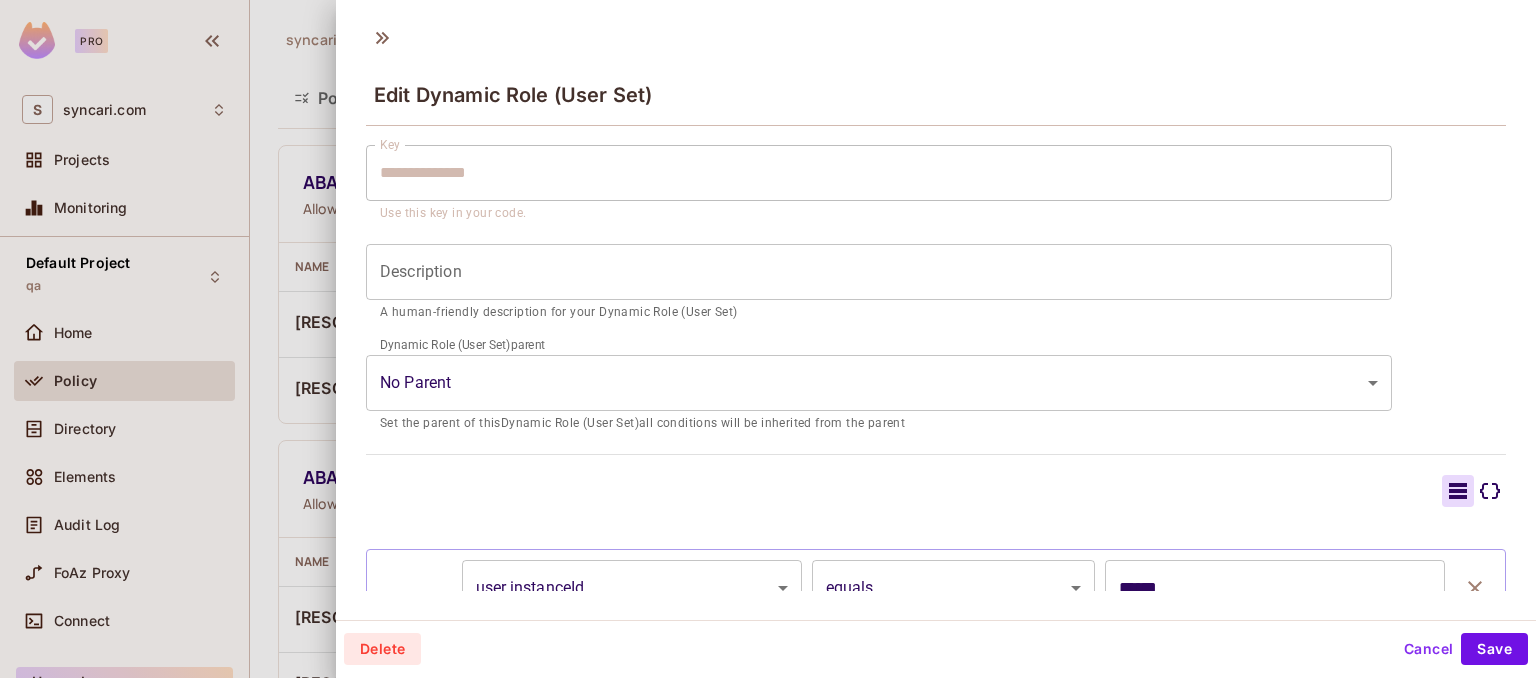 scroll, scrollTop: 266, scrollLeft: 0, axis: vertical 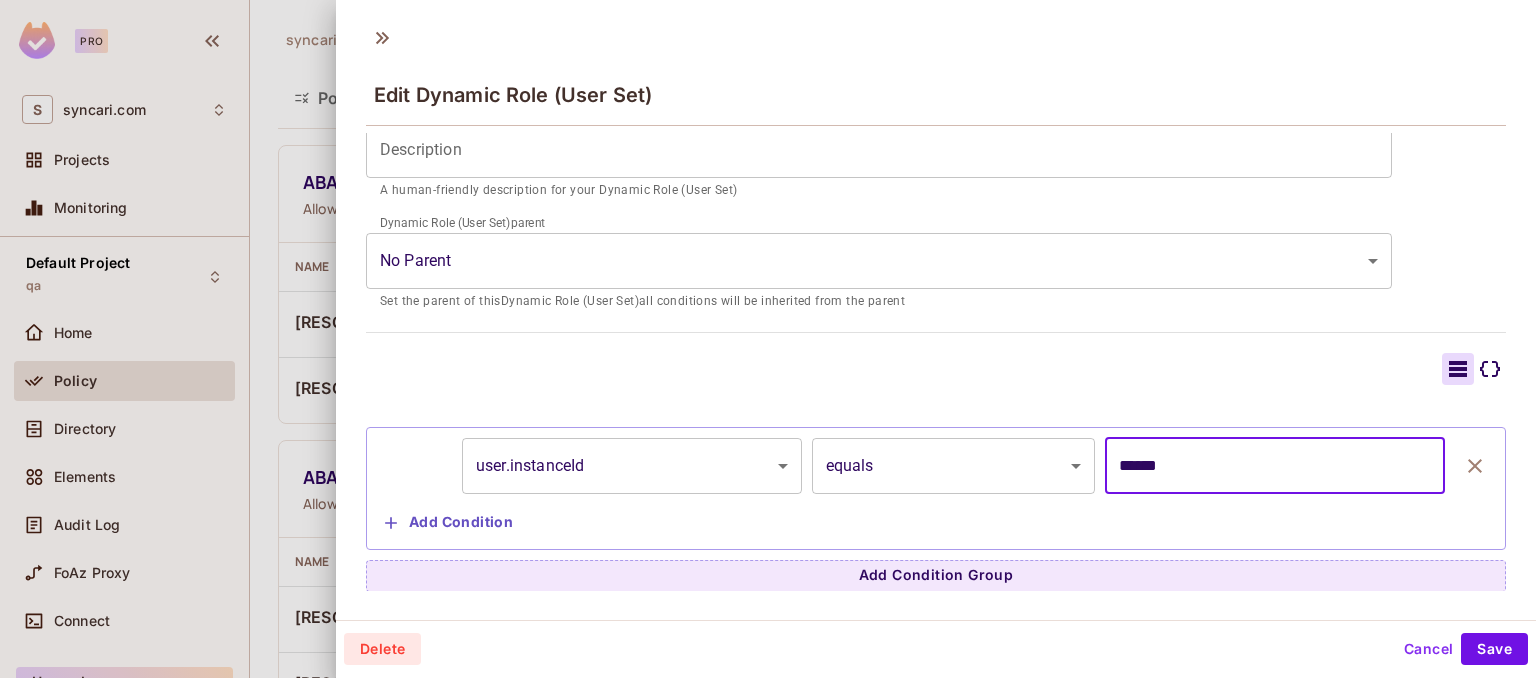 click on "******" at bounding box center (1275, 466) 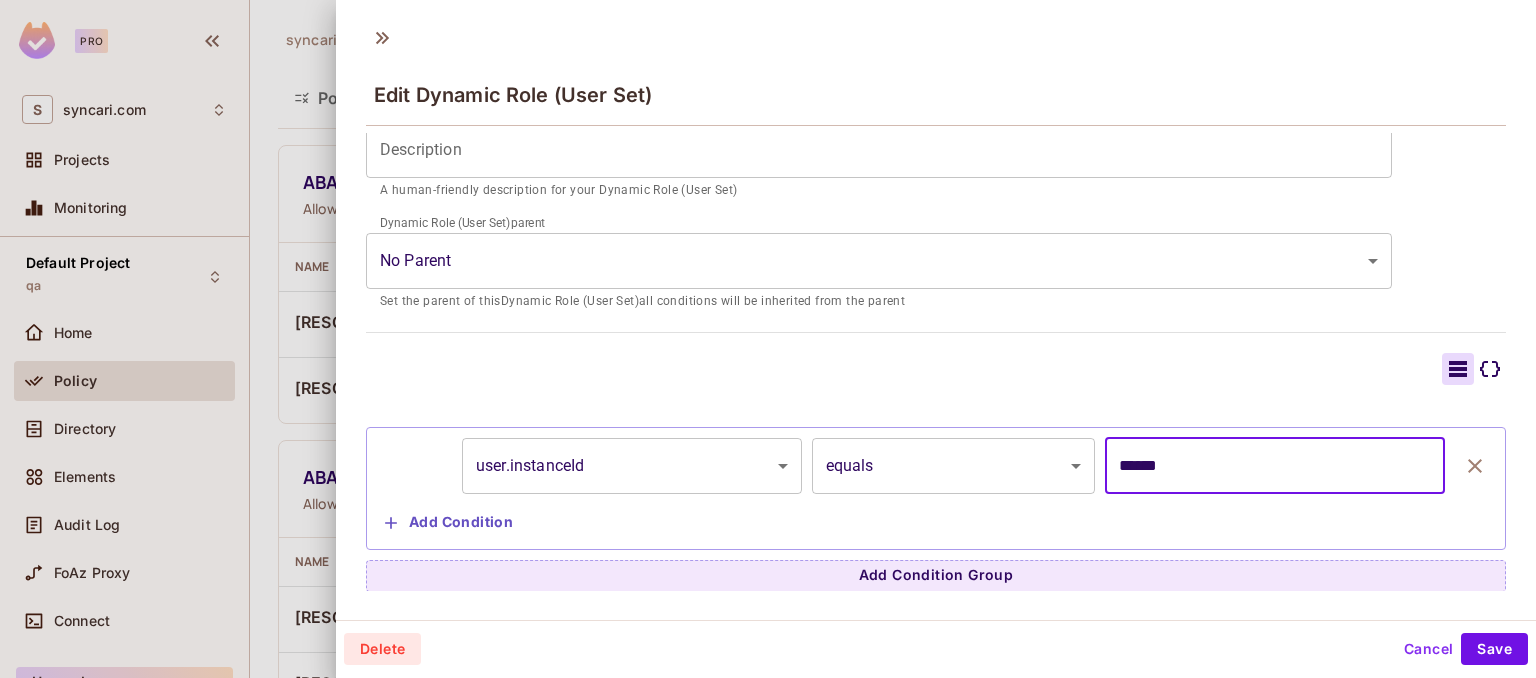 click on "Cancel" at bounding box center (1428, 649) 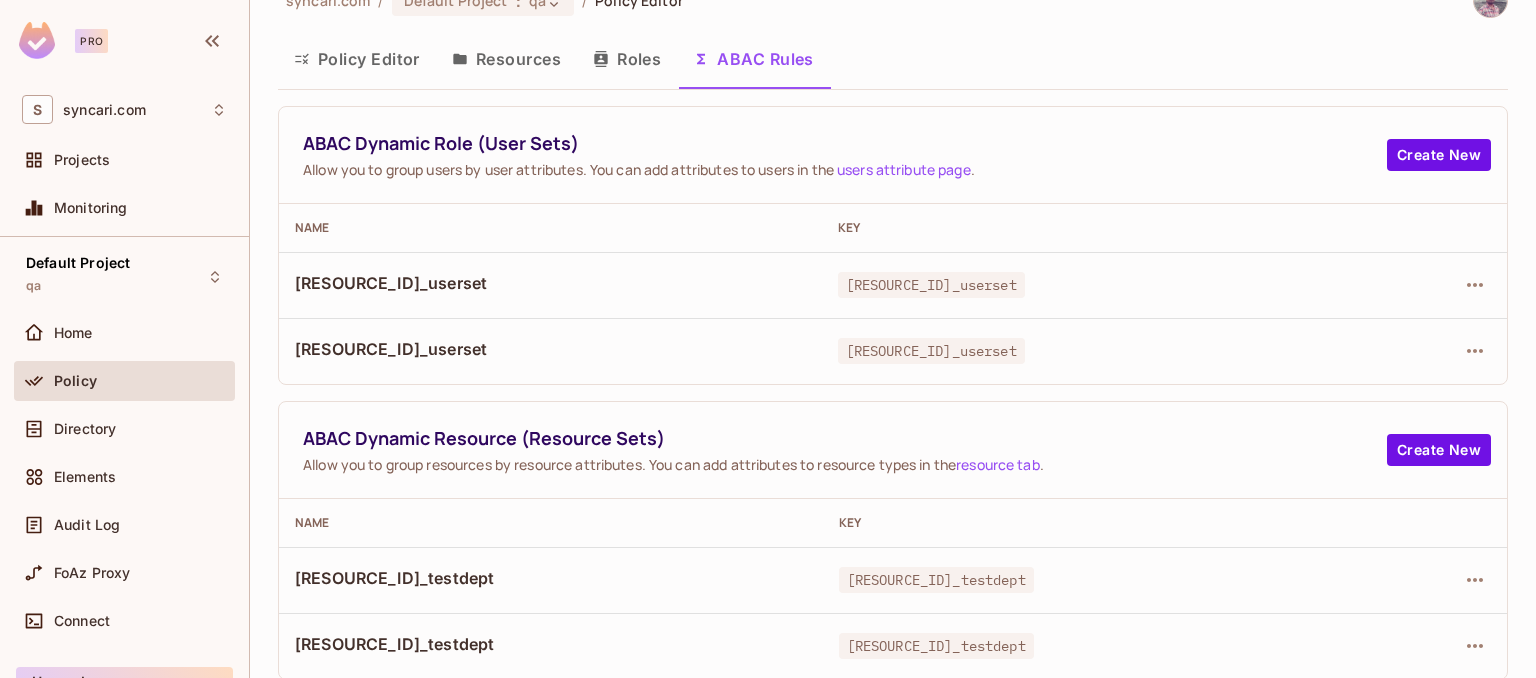 scroll, scrollTop: 40, scrollLeft: 0, axis: vertical 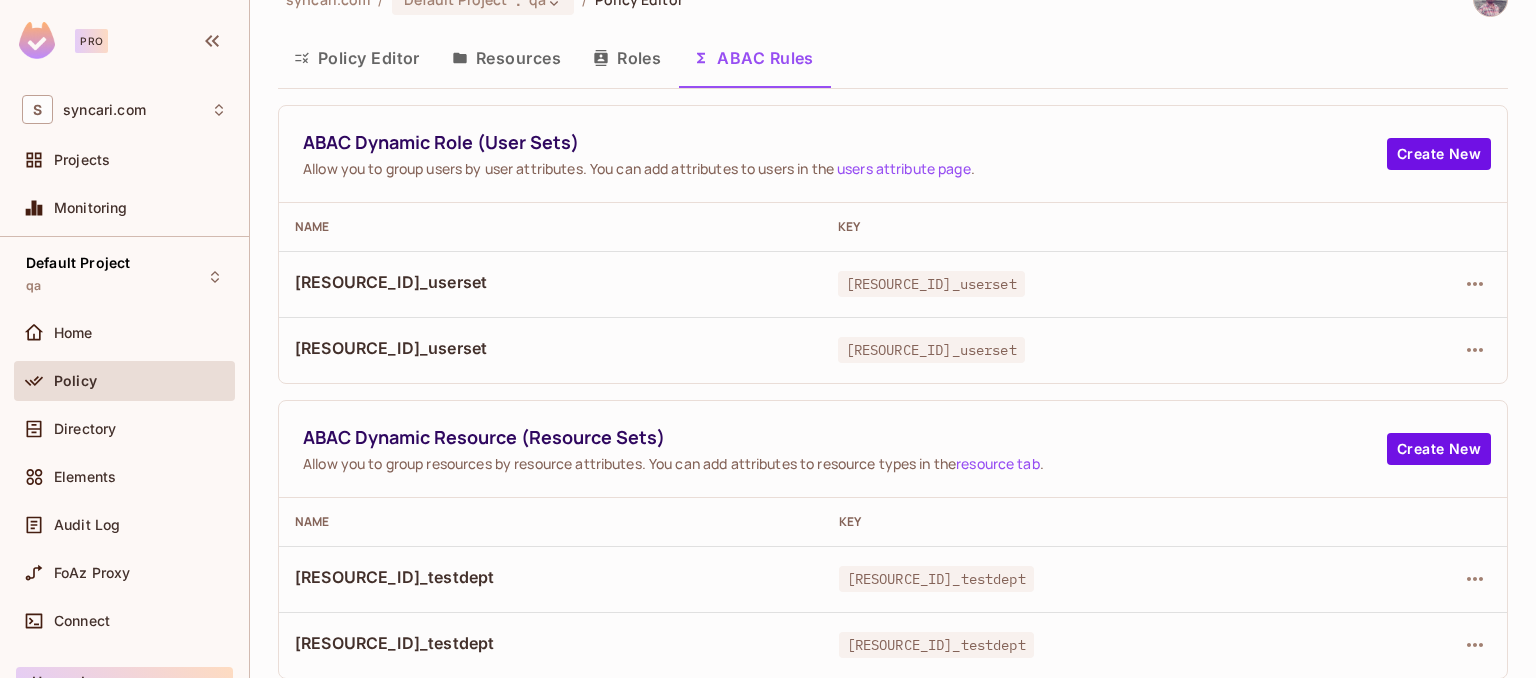 click on "[RESOURCE_ID]_testdept" at bounding box center [936, 645] 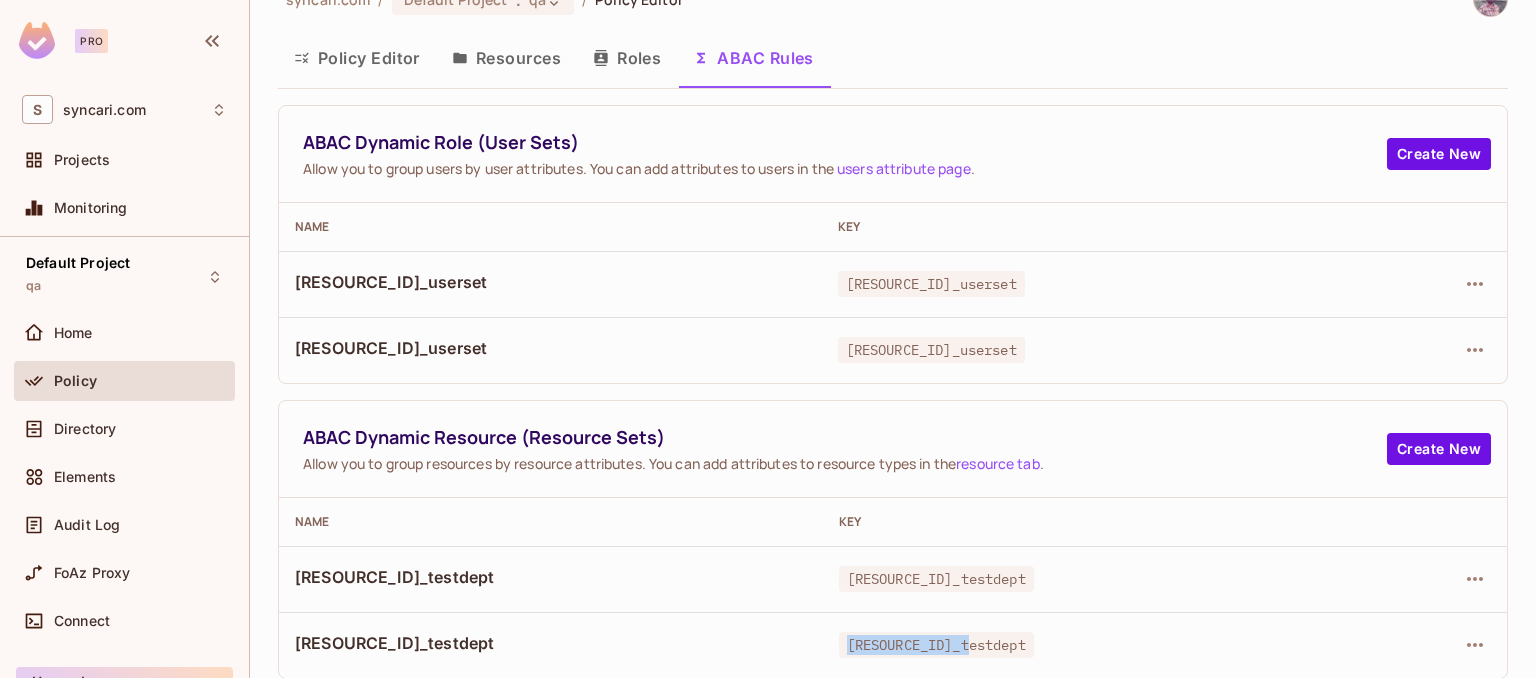 click on "[RESOURCE_ID]_testdept" at bounding box center [936, 645] 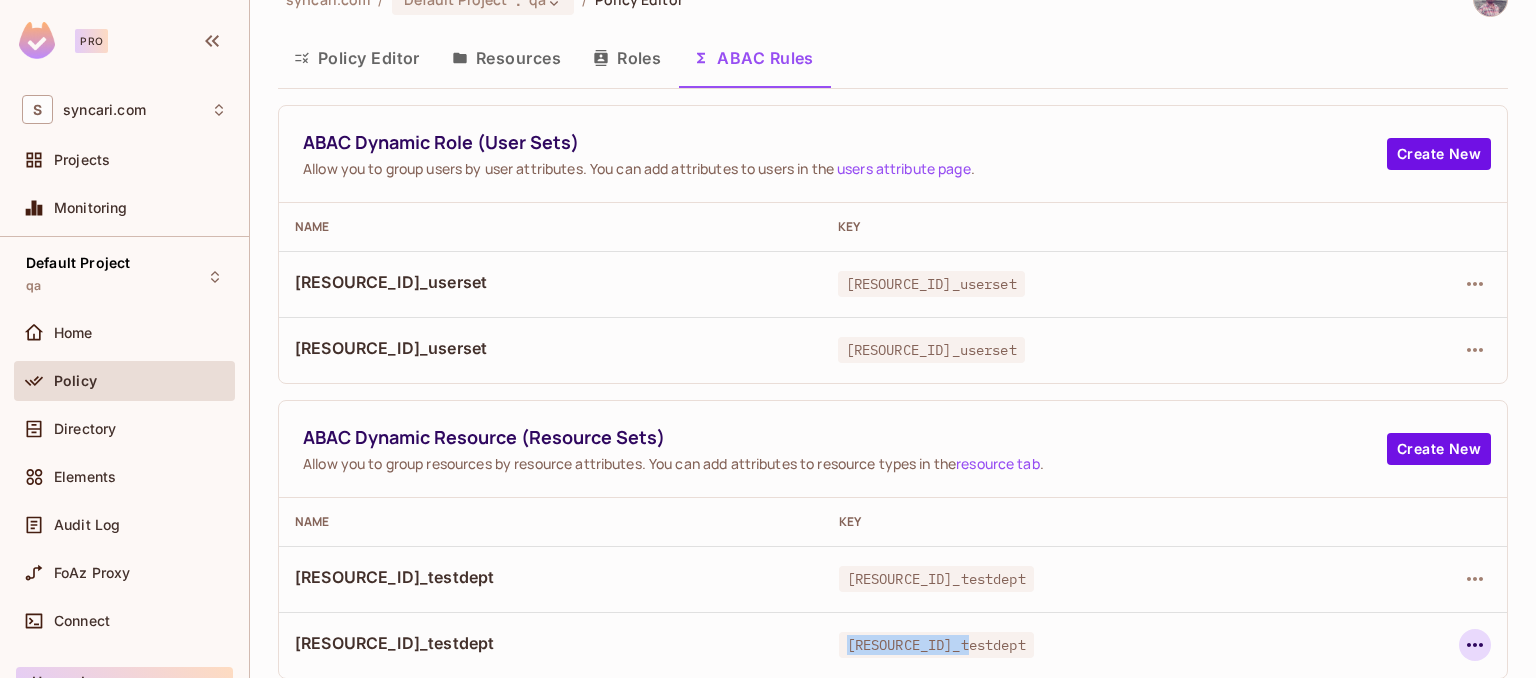 click 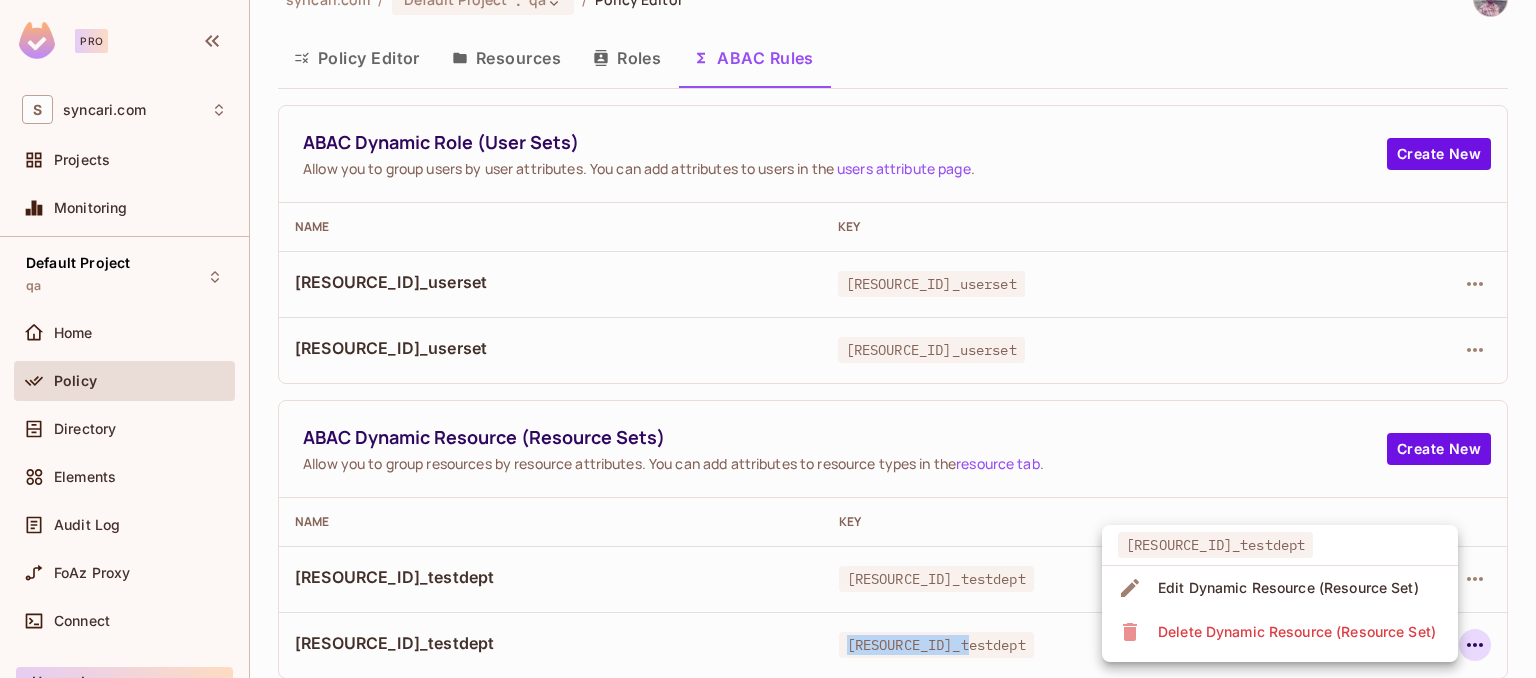 click on "Edit Dynamic Resource (Resource Set)" at bounding box center [1288, 588] 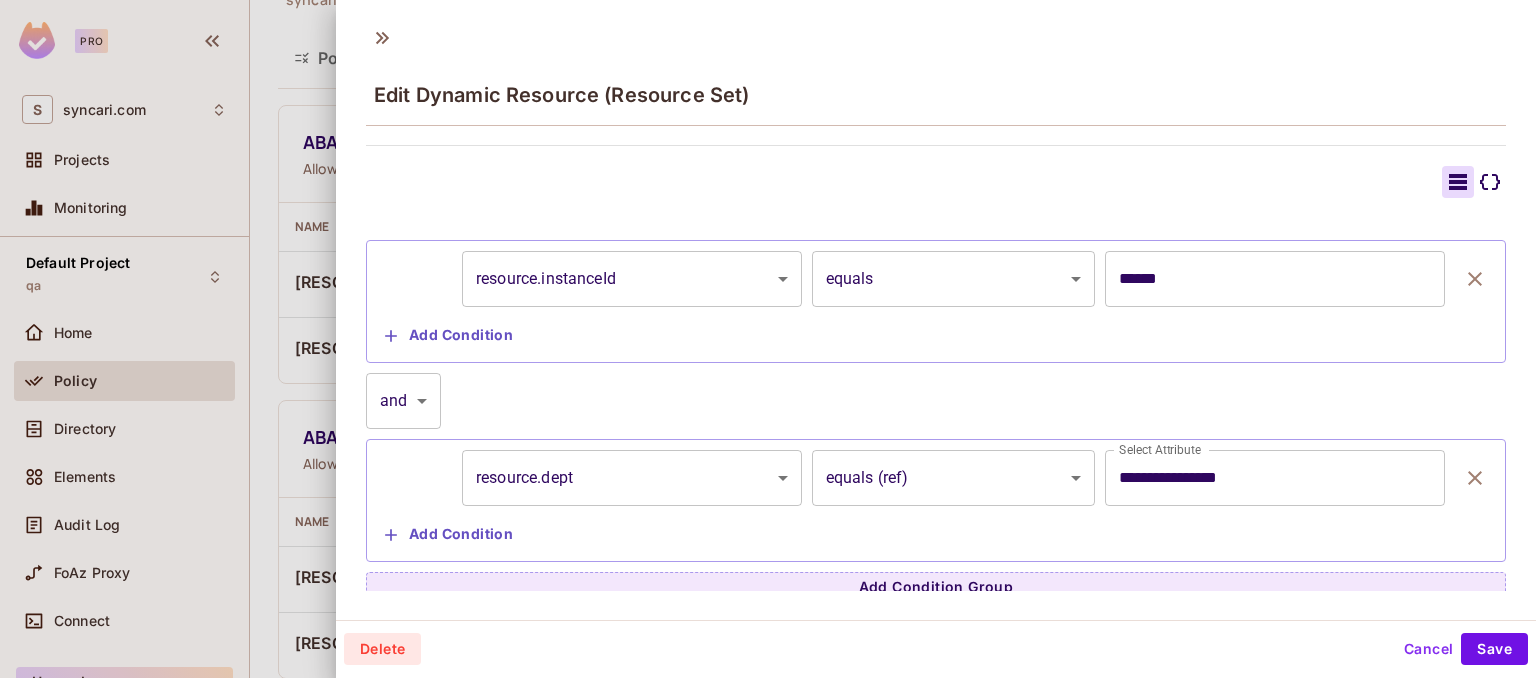 scroll, scrollTop: 531, scrollLeft: 0, axis: vertical 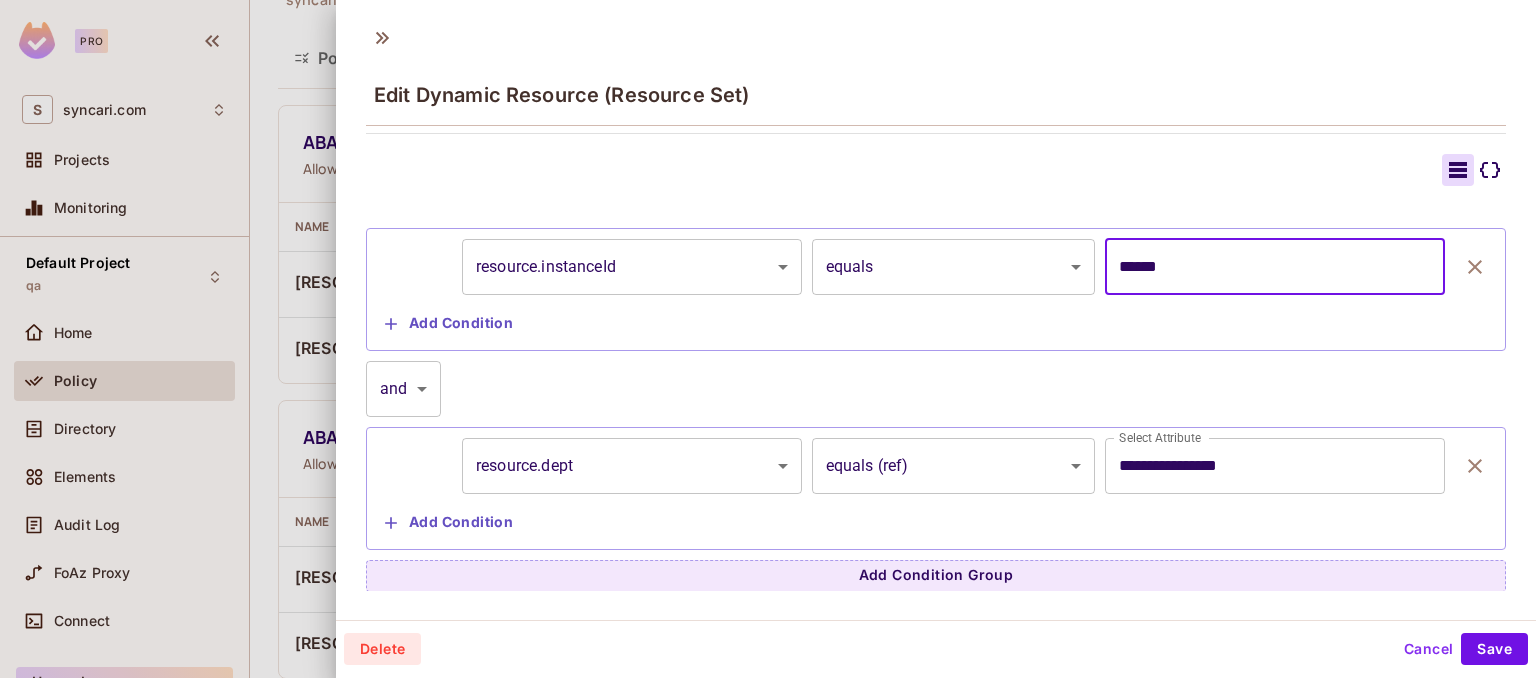 click on "******" at bounding box center (1275, 267) 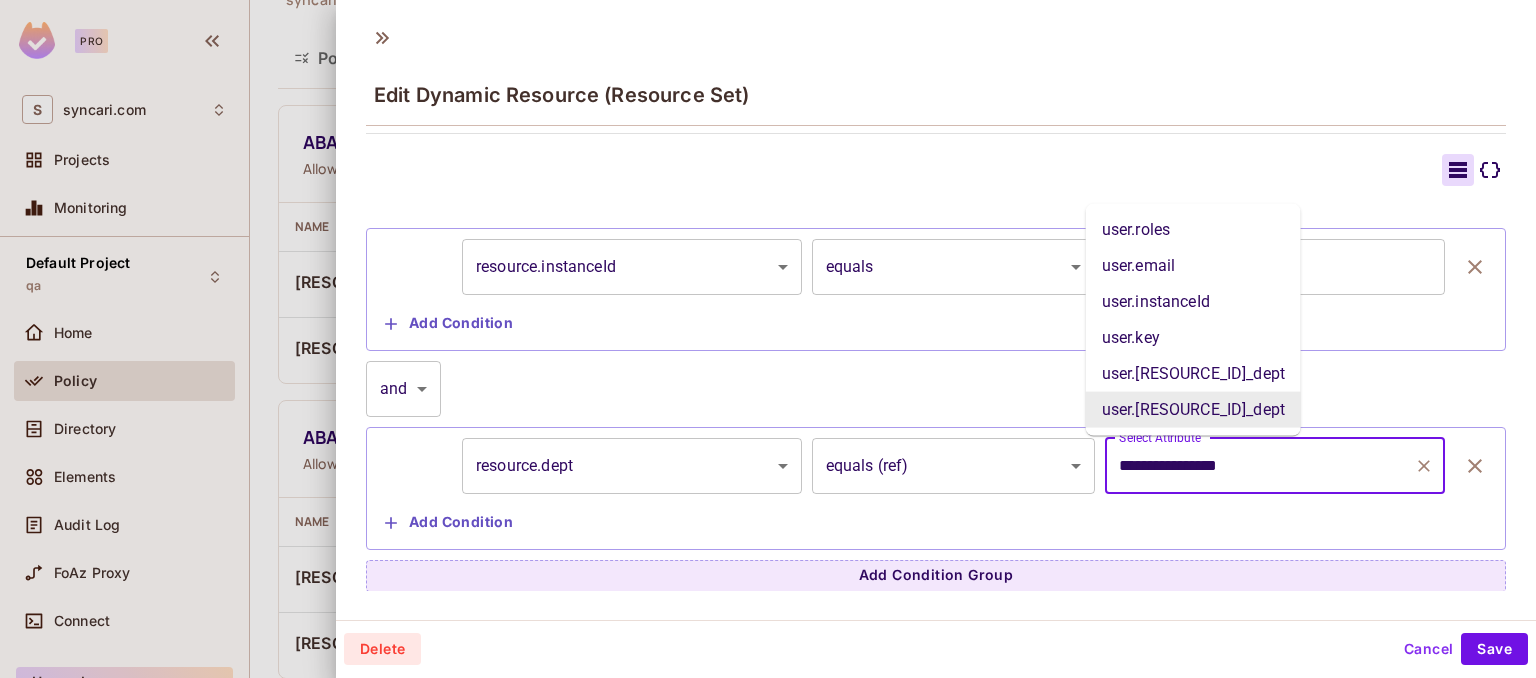drag, startPoint x: 1248, startPoint y: 461, endPoint x: 1240, endPoint y: 437, distance: 25.298222 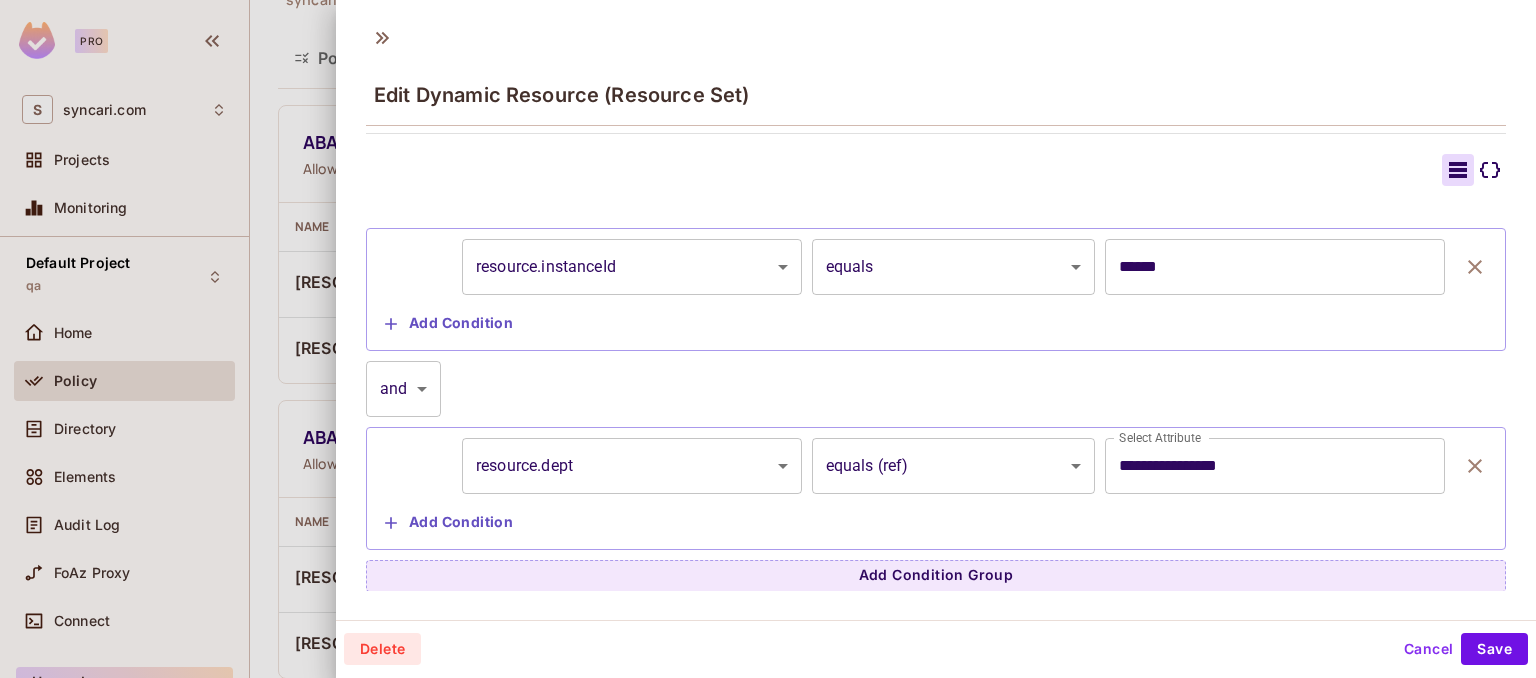 click on "Cancel" at bounding box center [1428, 649] 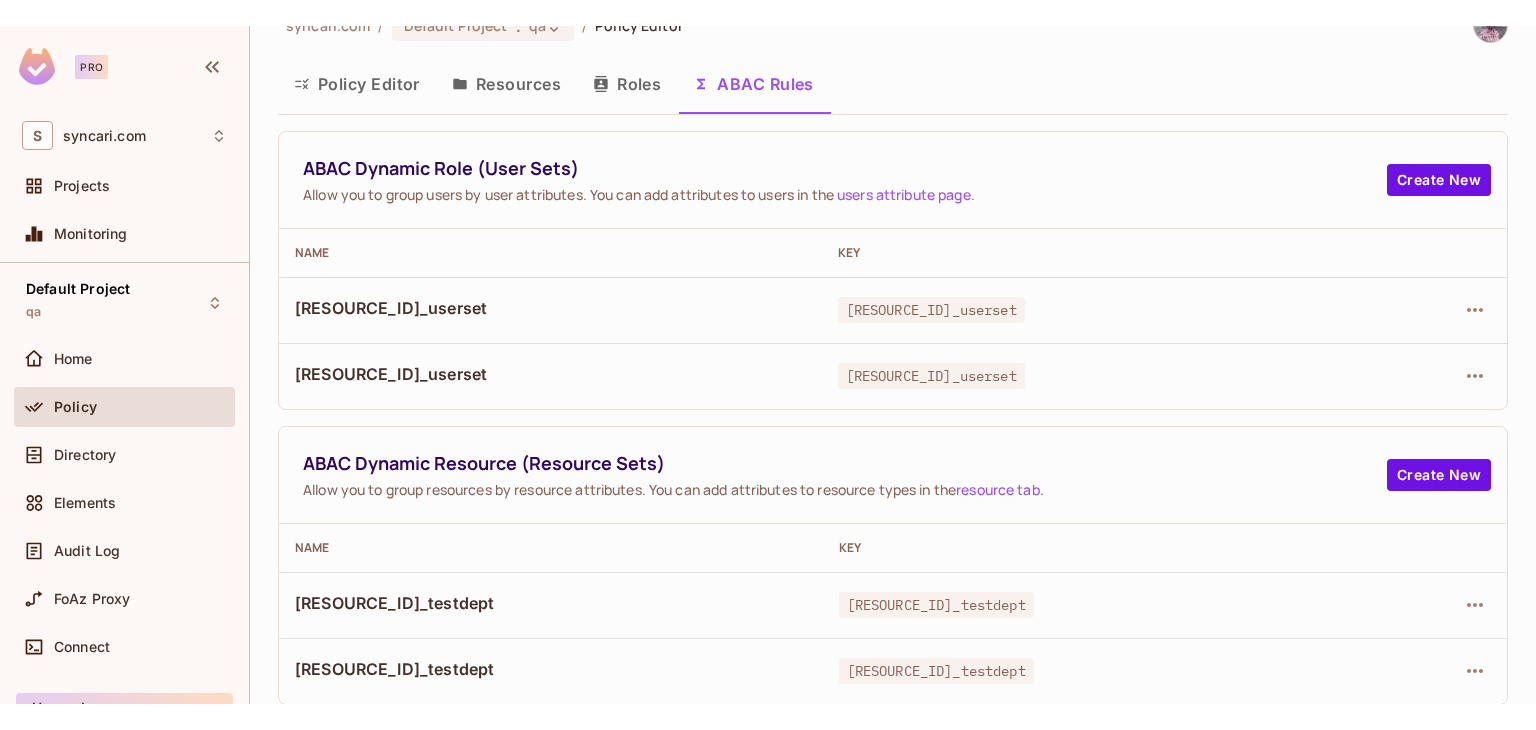 scroll, scrollTop: 0, scrollLeft: 0, axis: both 